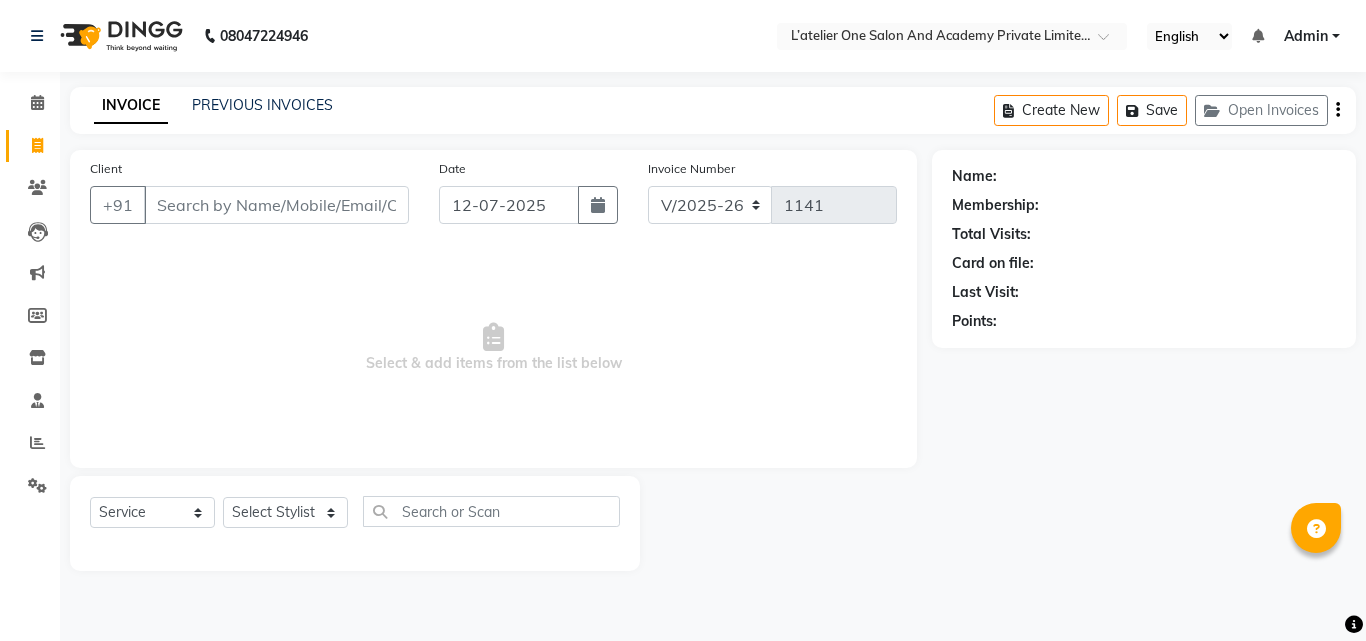 select on "6939" 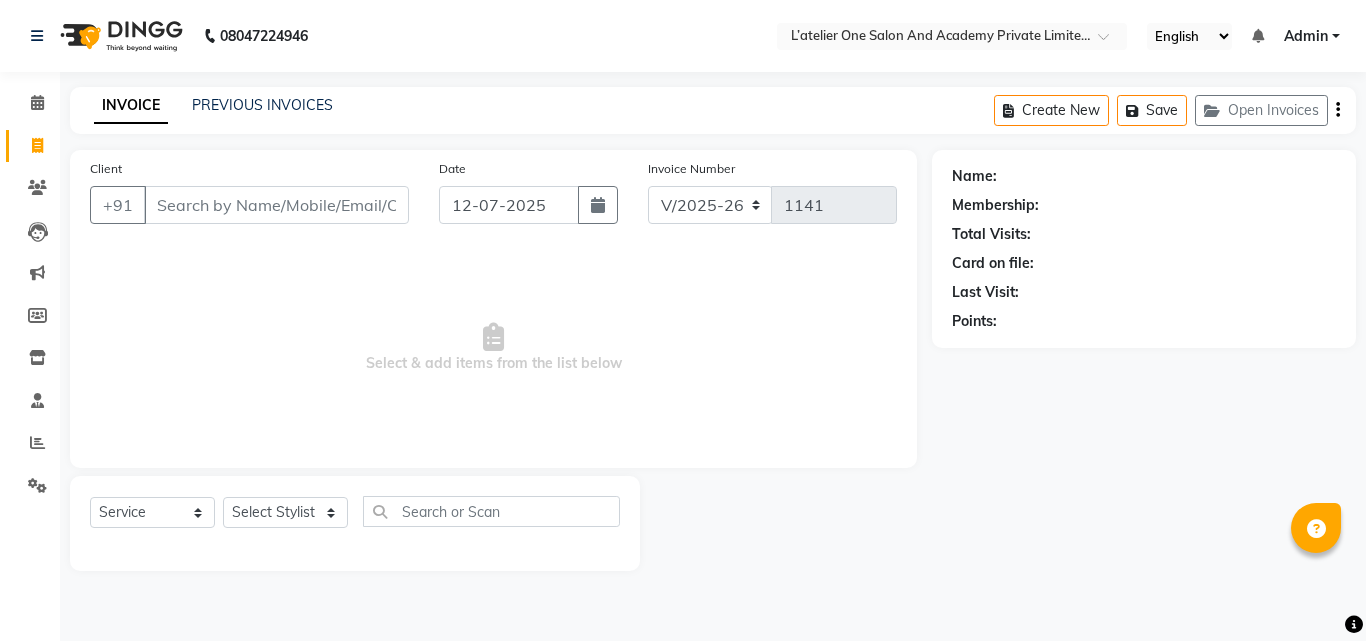 select on "service" 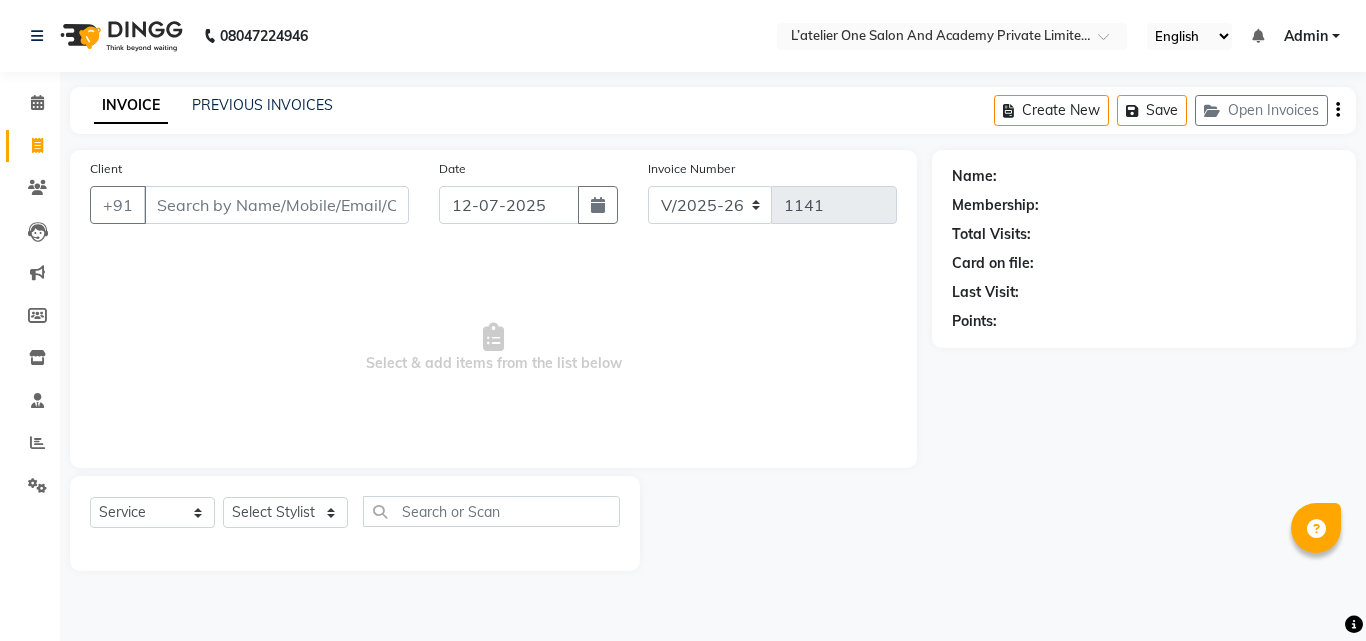 scroll, scrollTop: 0, scrollLeft: 0, axis: both 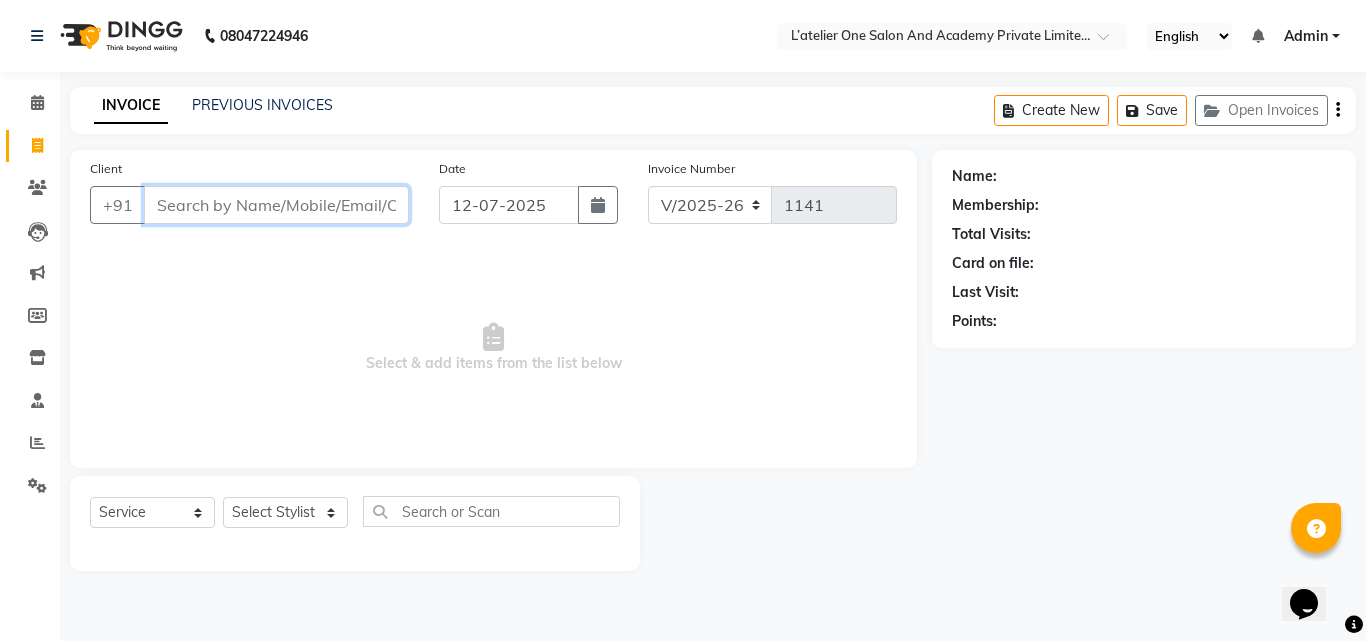 click on "Client" at bounding box center [276, 205] 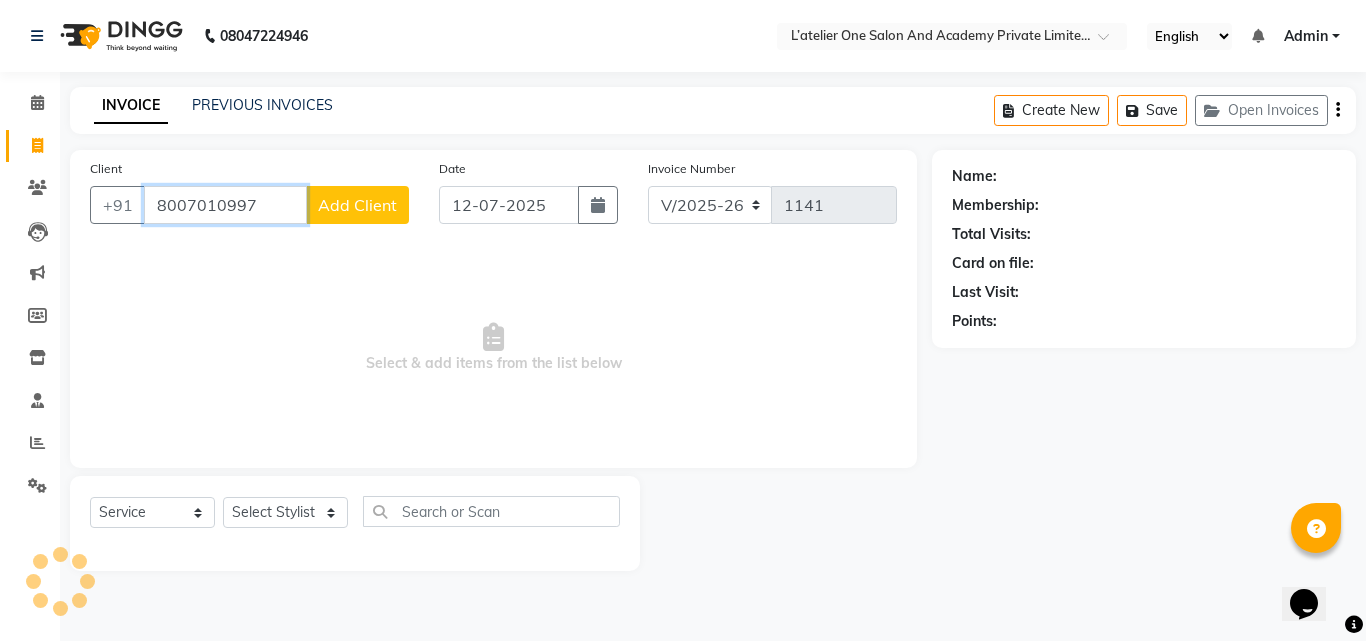 type on "8007010997" 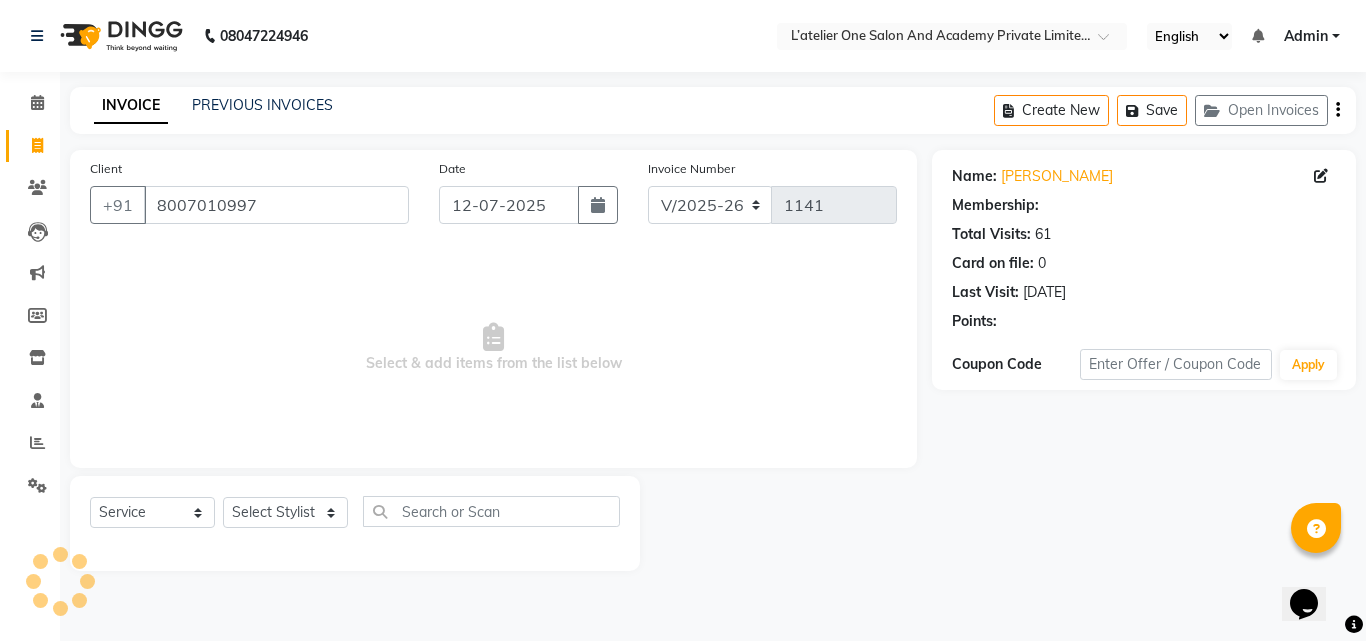 select on "1: Object" 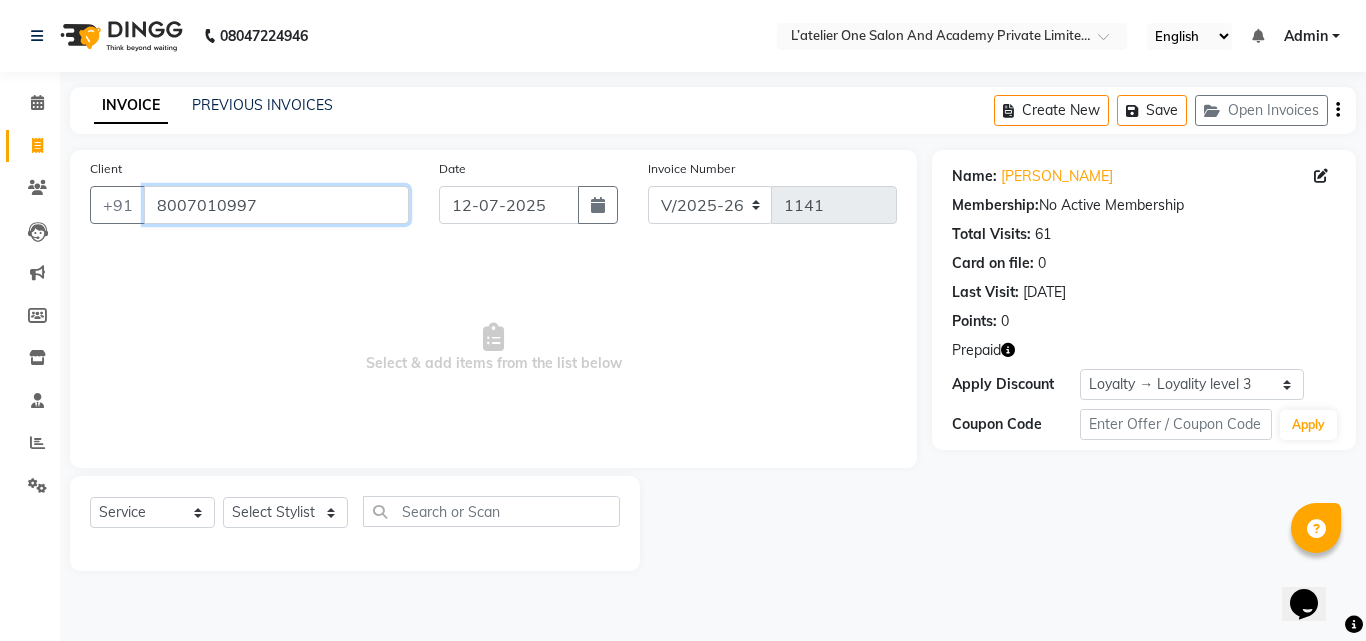 click on "8007010997" at bounding box center (276, 205) 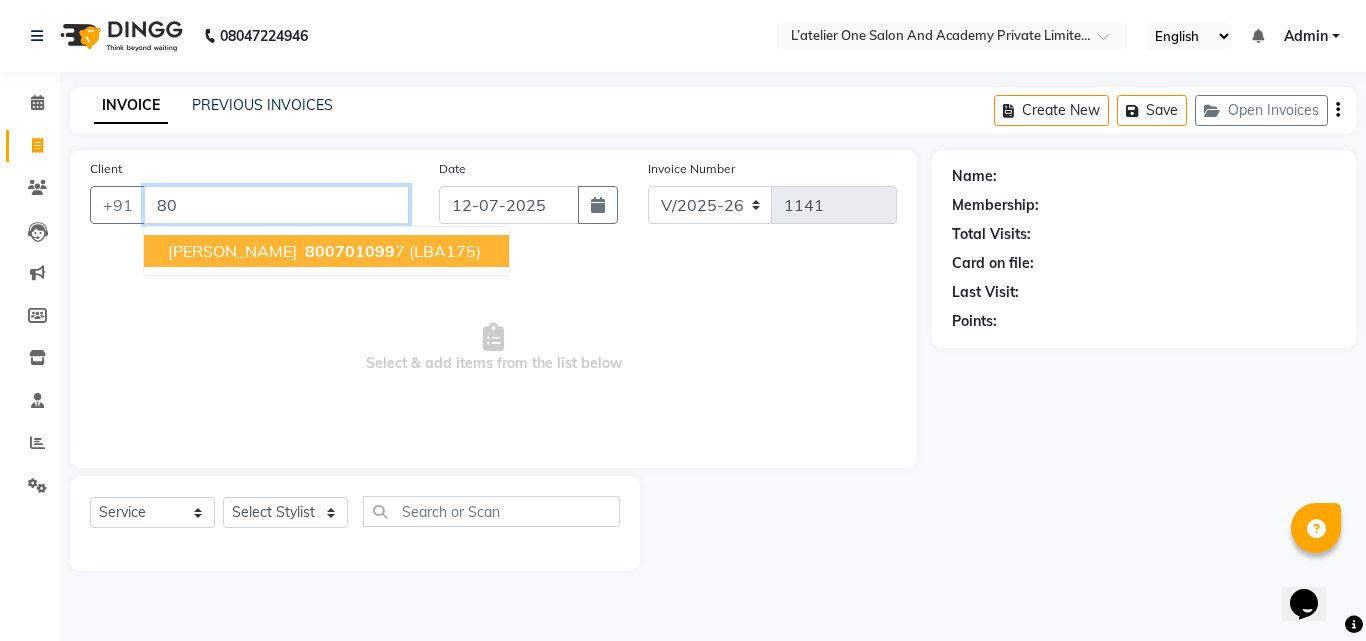 type on "8" 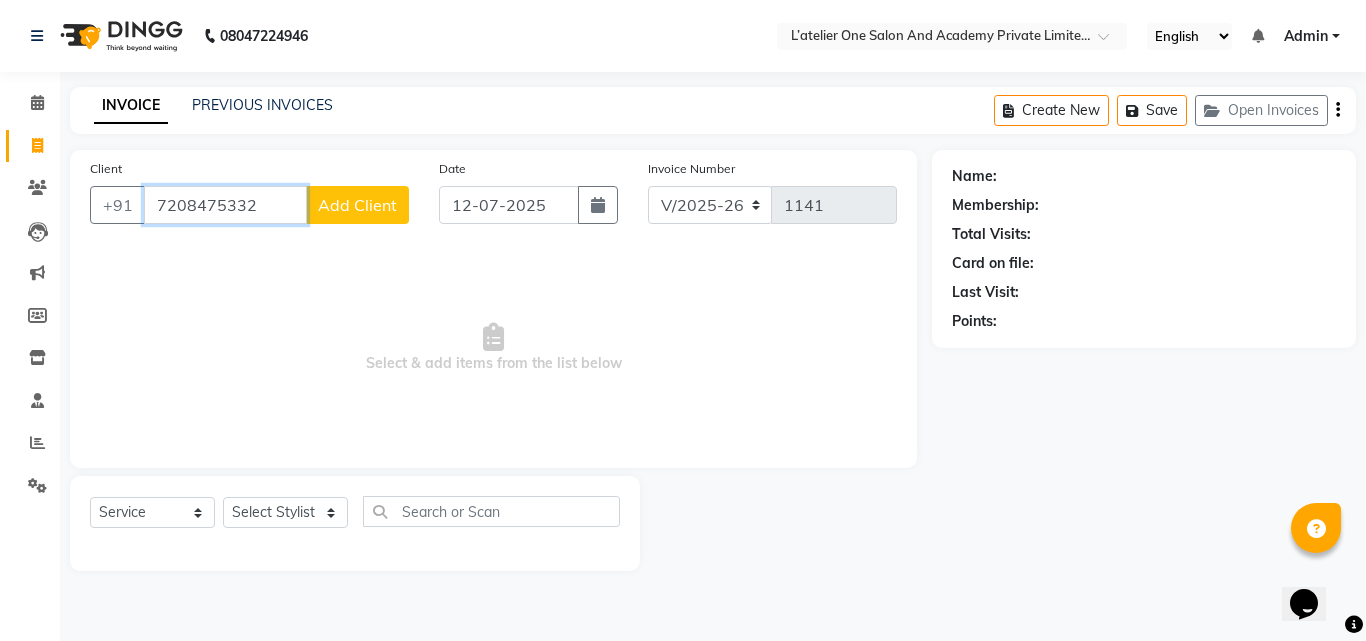 type on "7208475332" 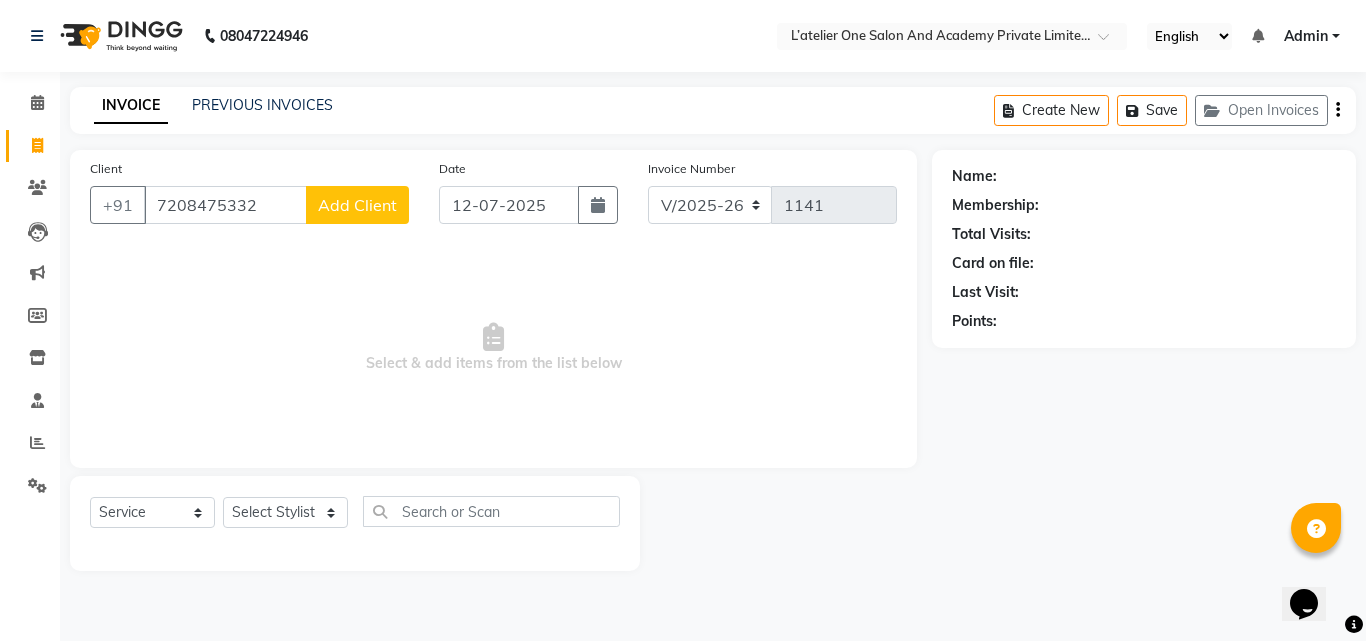 click on "Add Client" 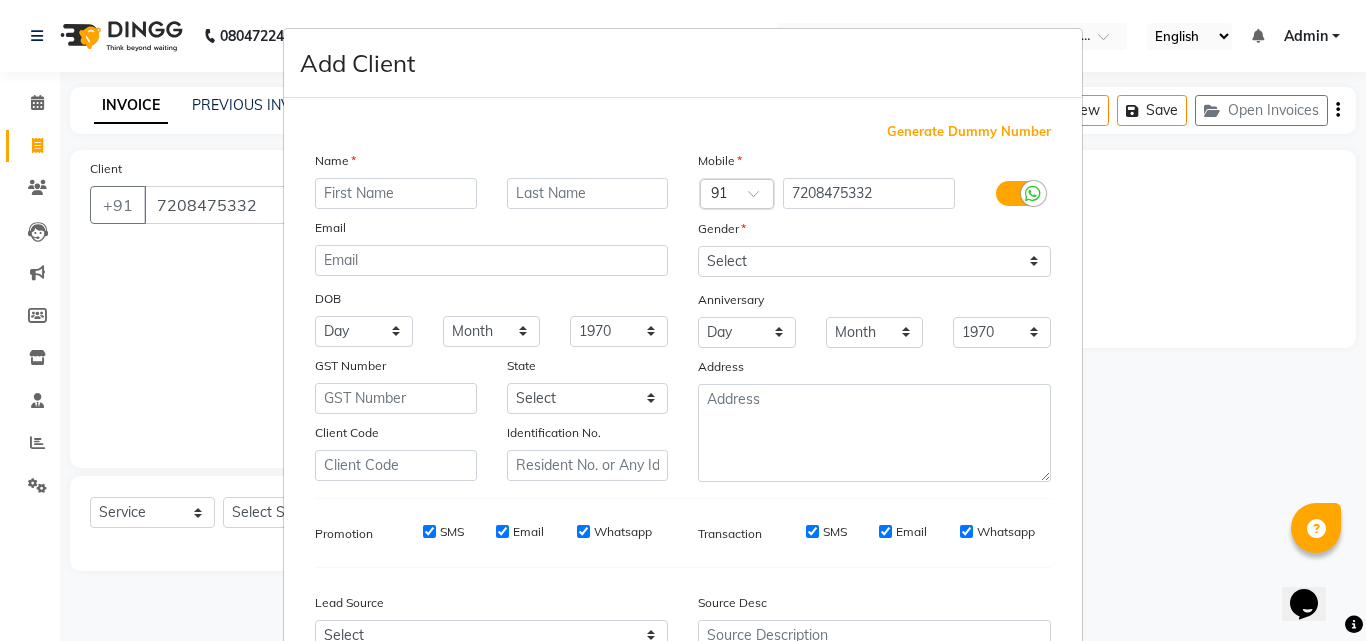click at bounding box center (396, 193) 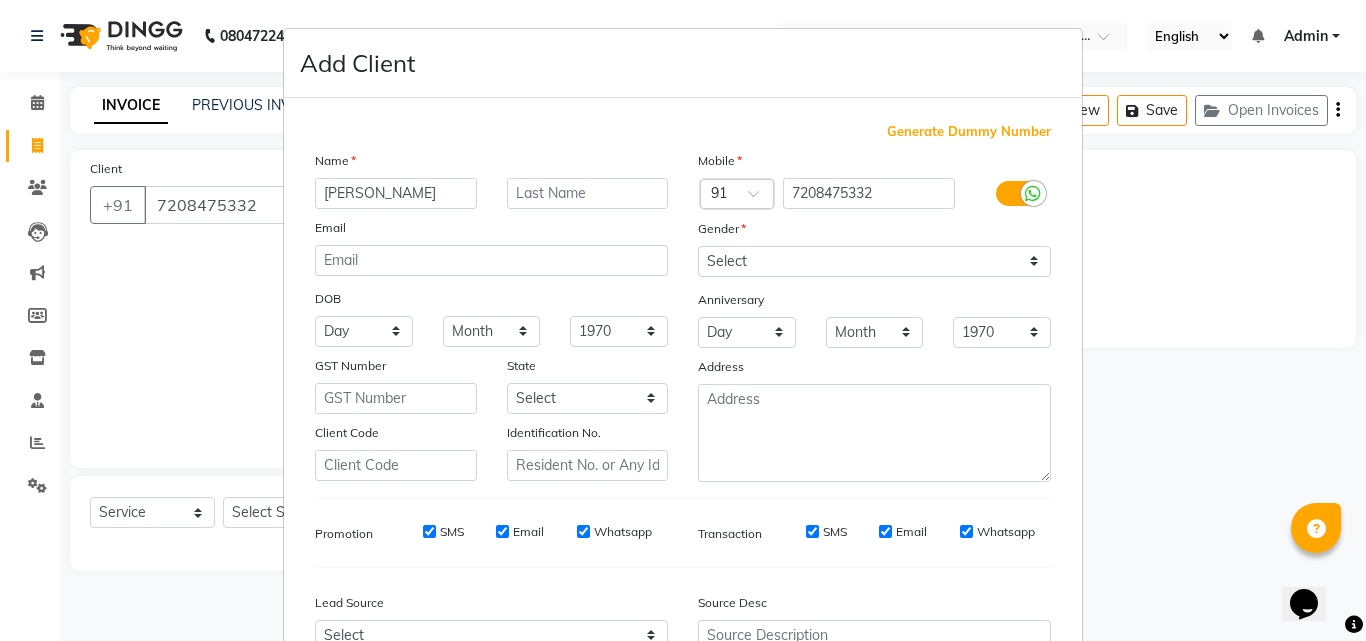 type on "[PERSON_NAME]" 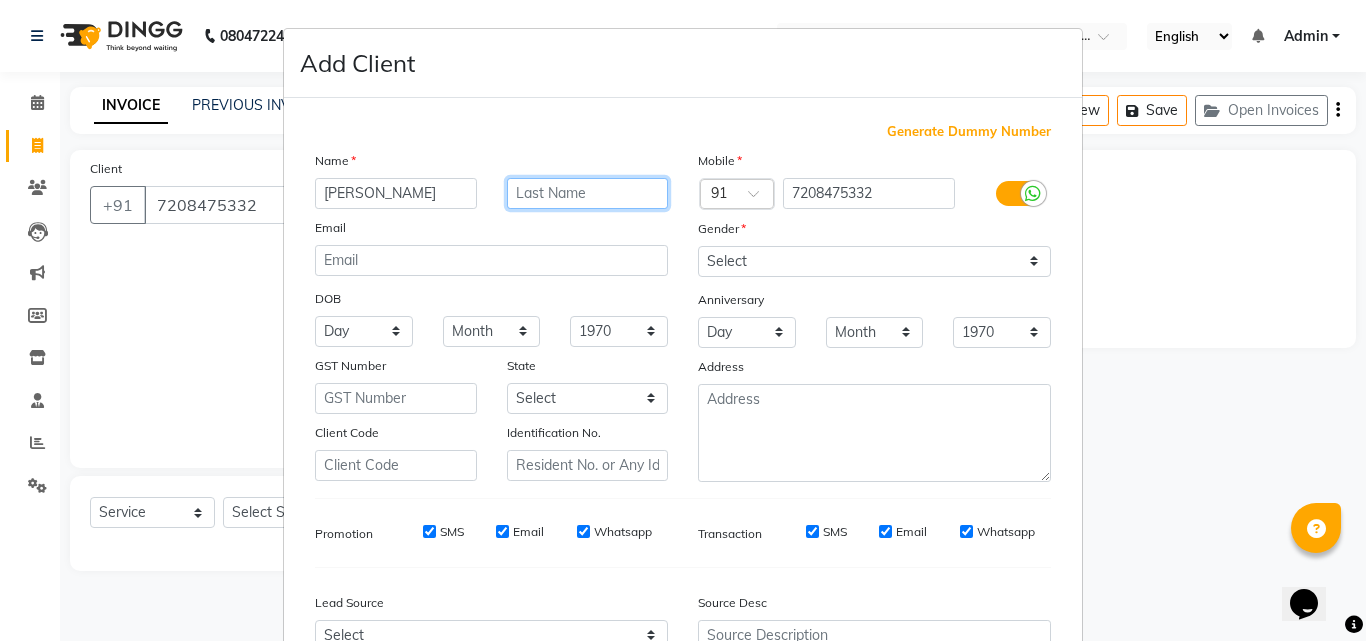click at bounding box center [588, 193] 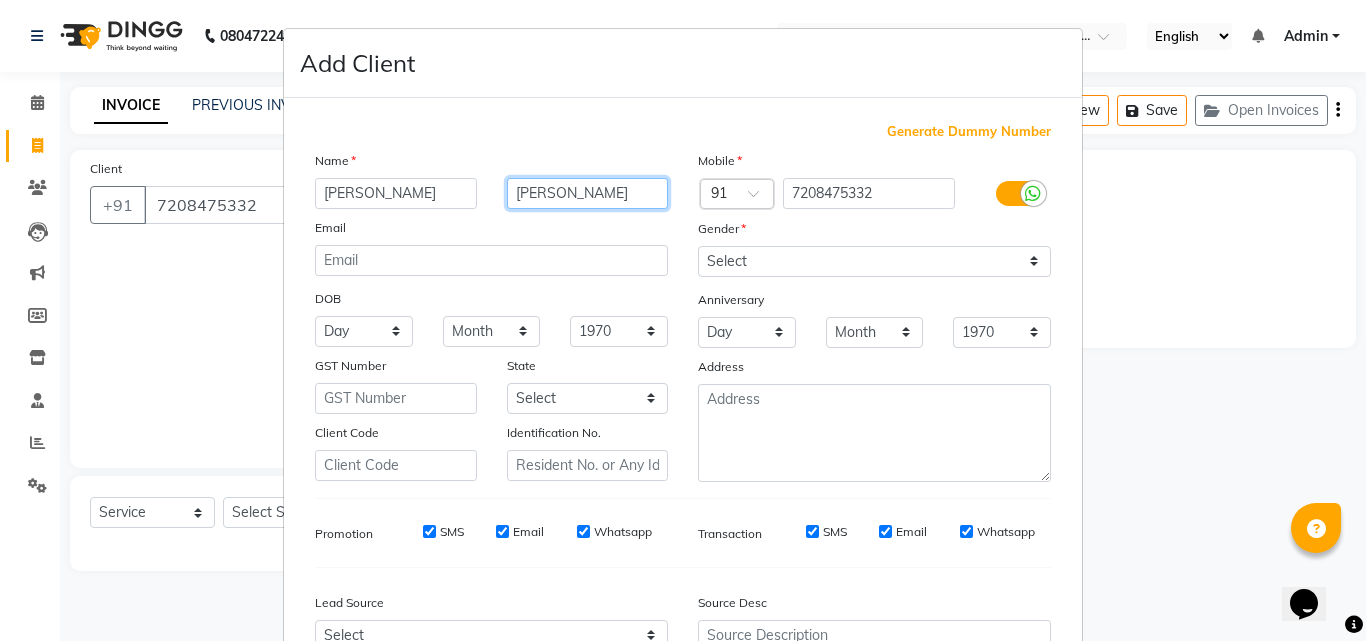 type on "[PERSON_NAME]" 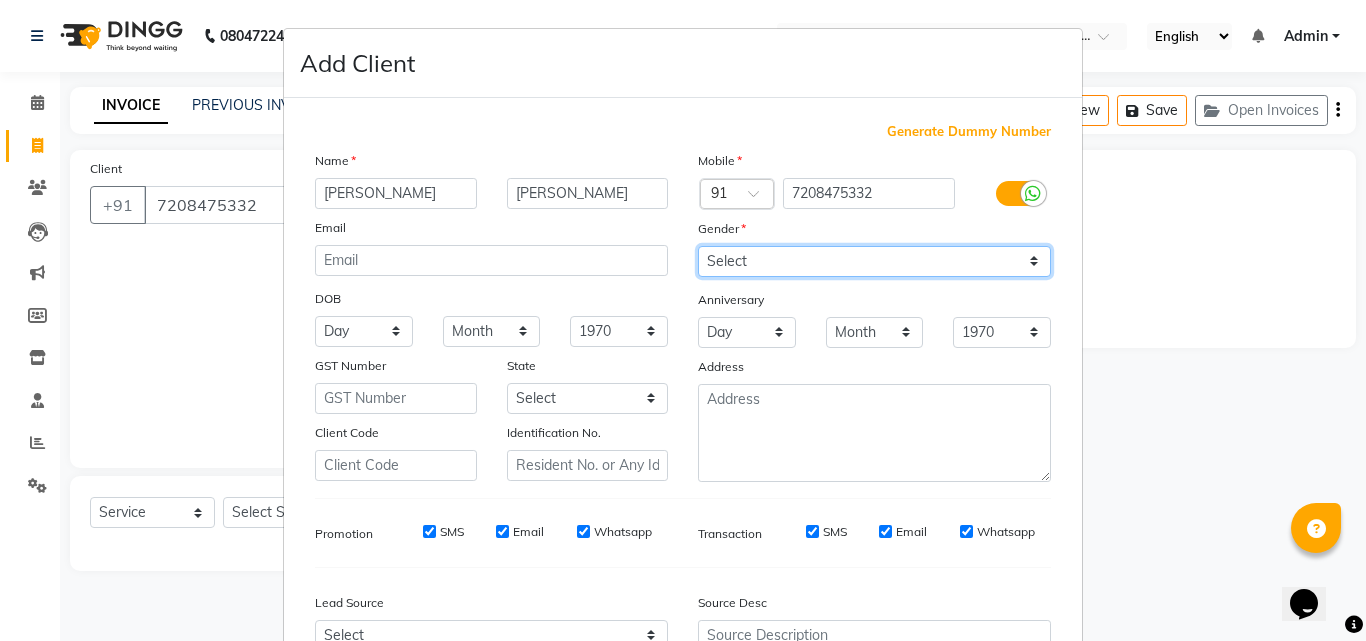 click on "Select [DEMOGRAPHIC_DATA] [DEMOGRAPHIC_DATA] Other Prefer Not To Say" at bounding box center (874, 261) 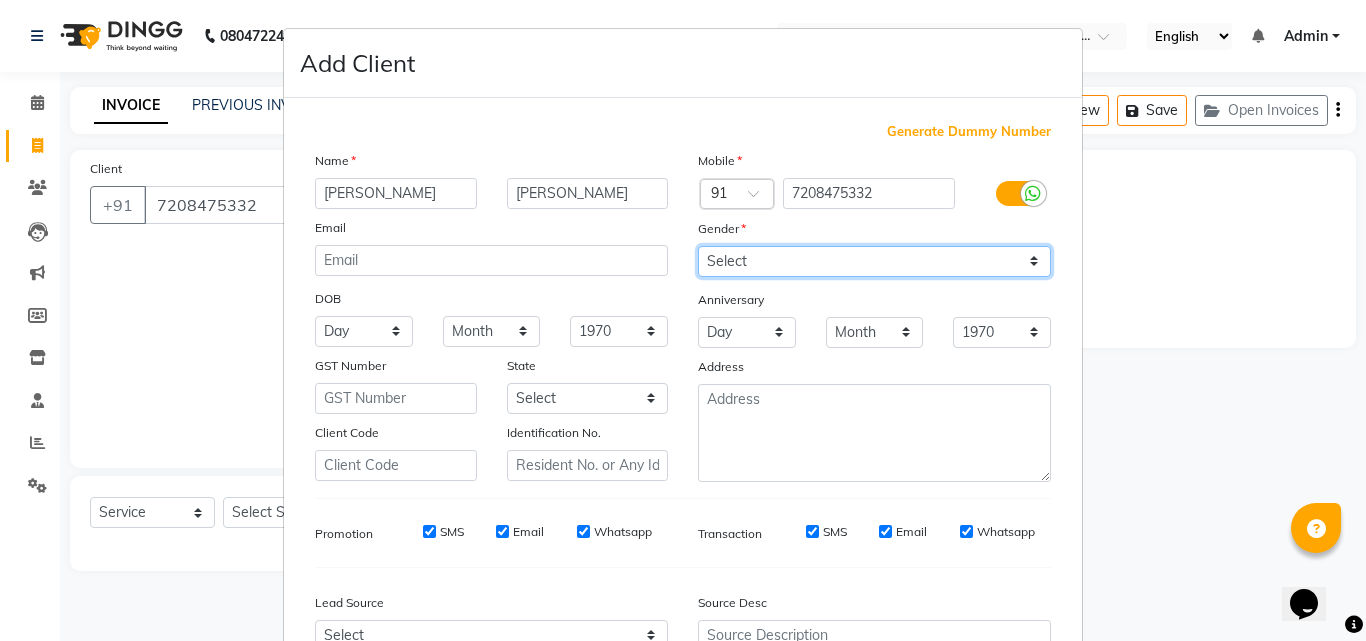 select on "[DEMOGRAPHIC_DATA]" 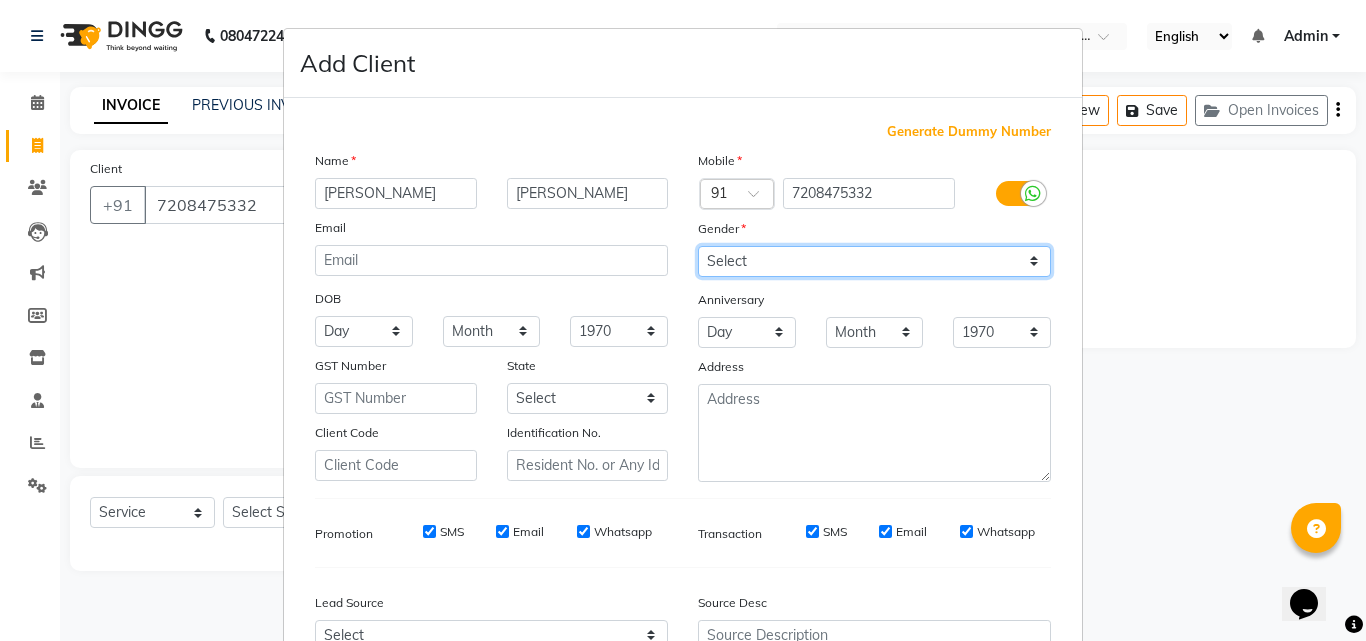 click on "Select [DEMOGRAPHIC_DATA] [DEMOGRAPHIC_DATA] Other Prefer Not To Say" at bounding box center [874, 261] 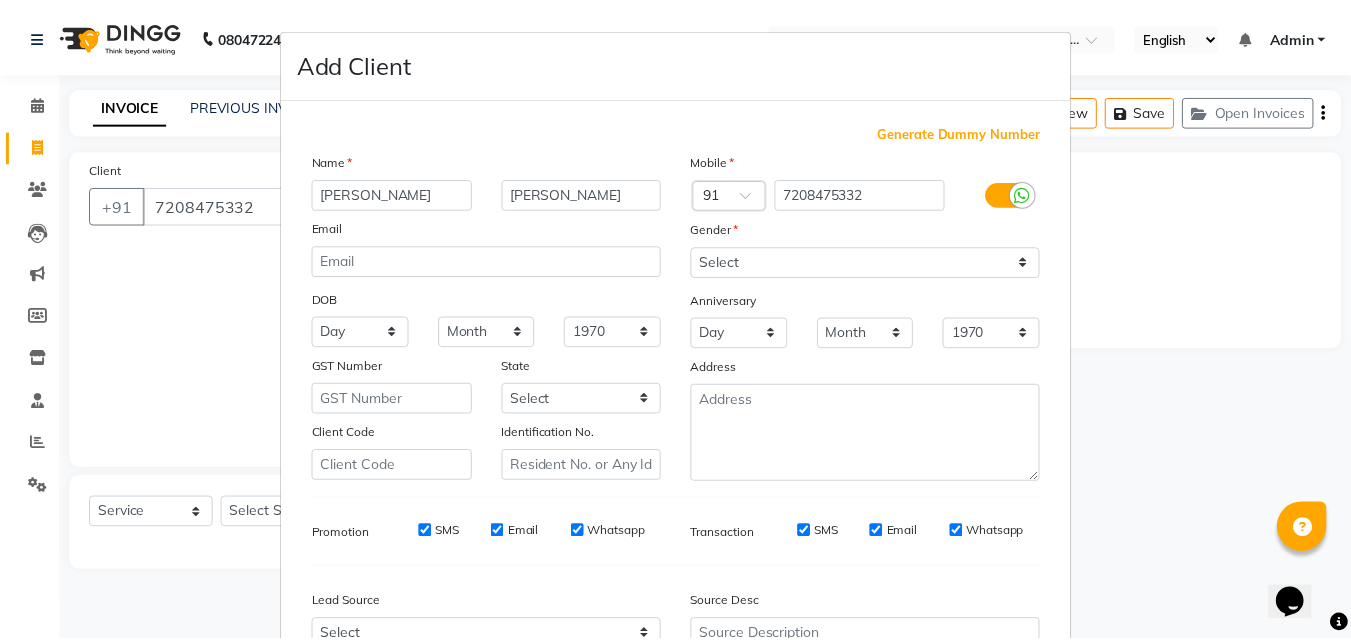 scroll, scrollTop: 208, scrollLeft: 0, axis: vertical 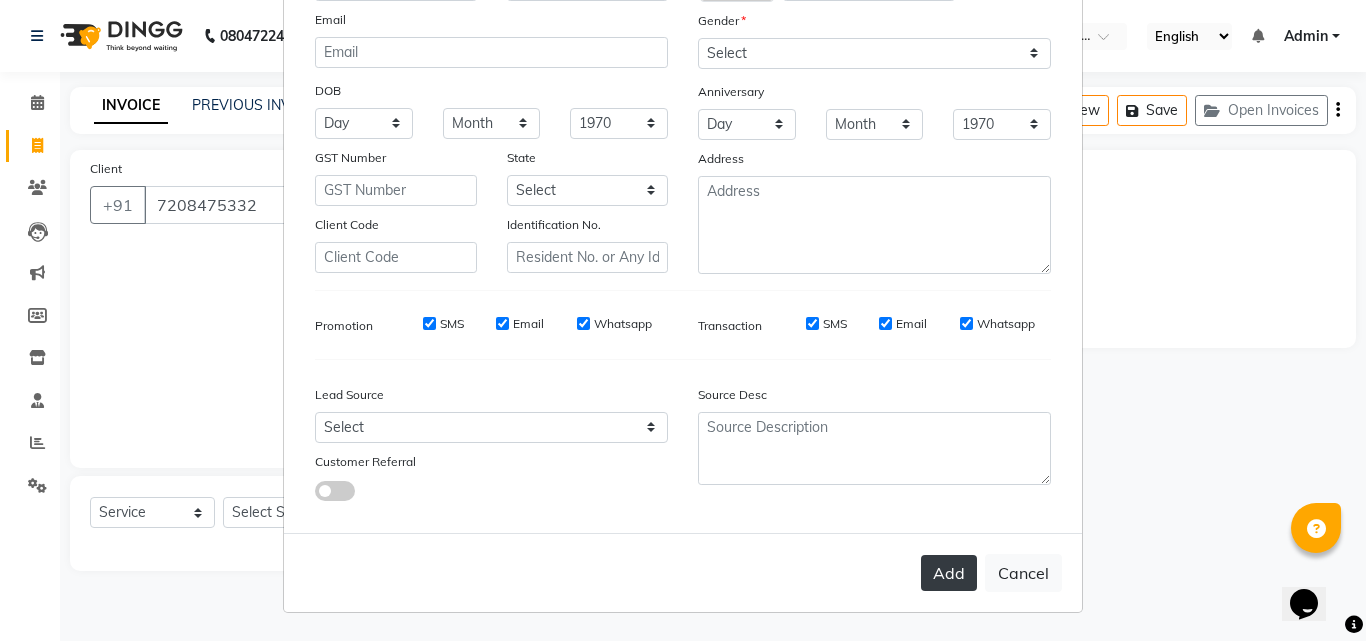 click on "Add" at bounding box center [949, 573] 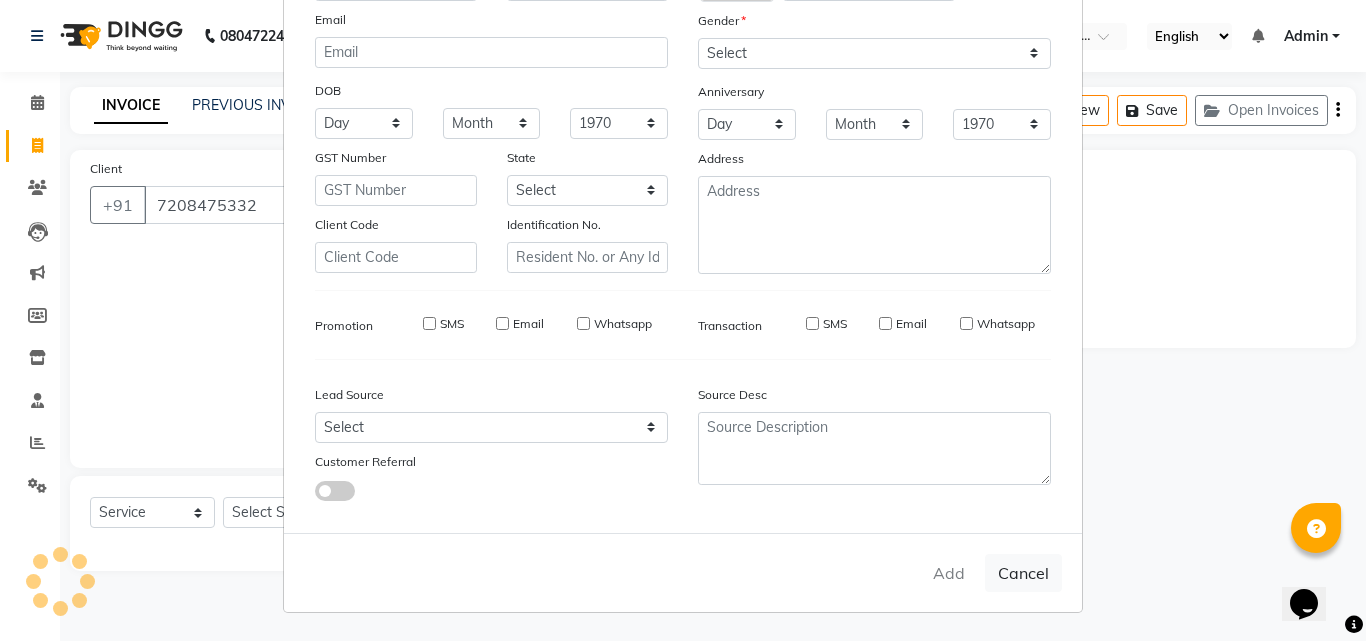 type 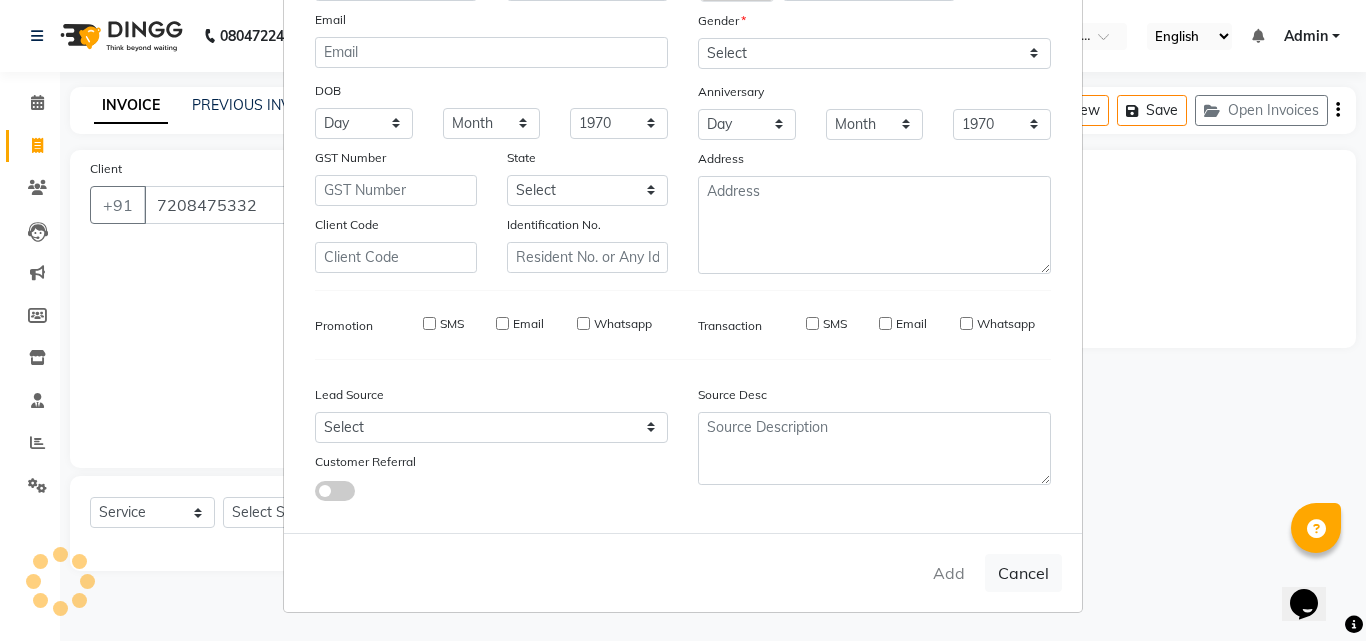 type 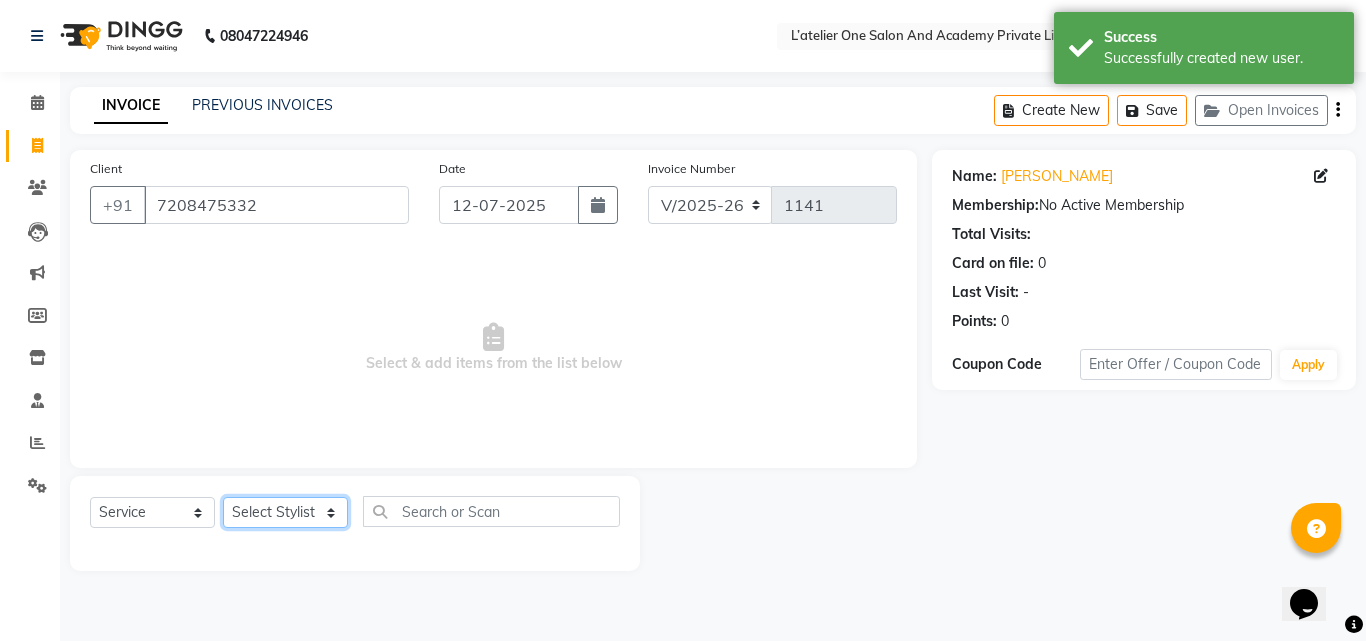 click on "Select Stylist [PERSON_NAME]  [PERSON_NAME] [PERSON_NAME]  [PERSON_NAME] [PERSON_NAME]  [PERSON_NAME] [PERSON_NAME] [PERSON_NAME] Damai" 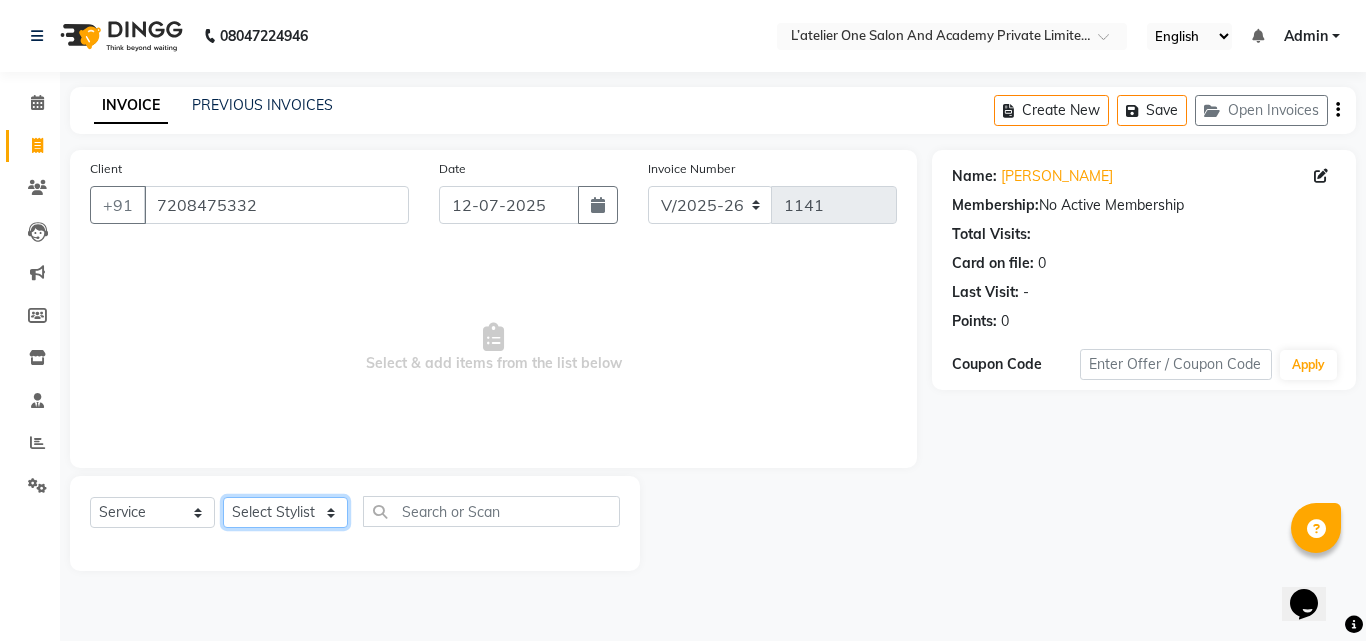 select on "57291" 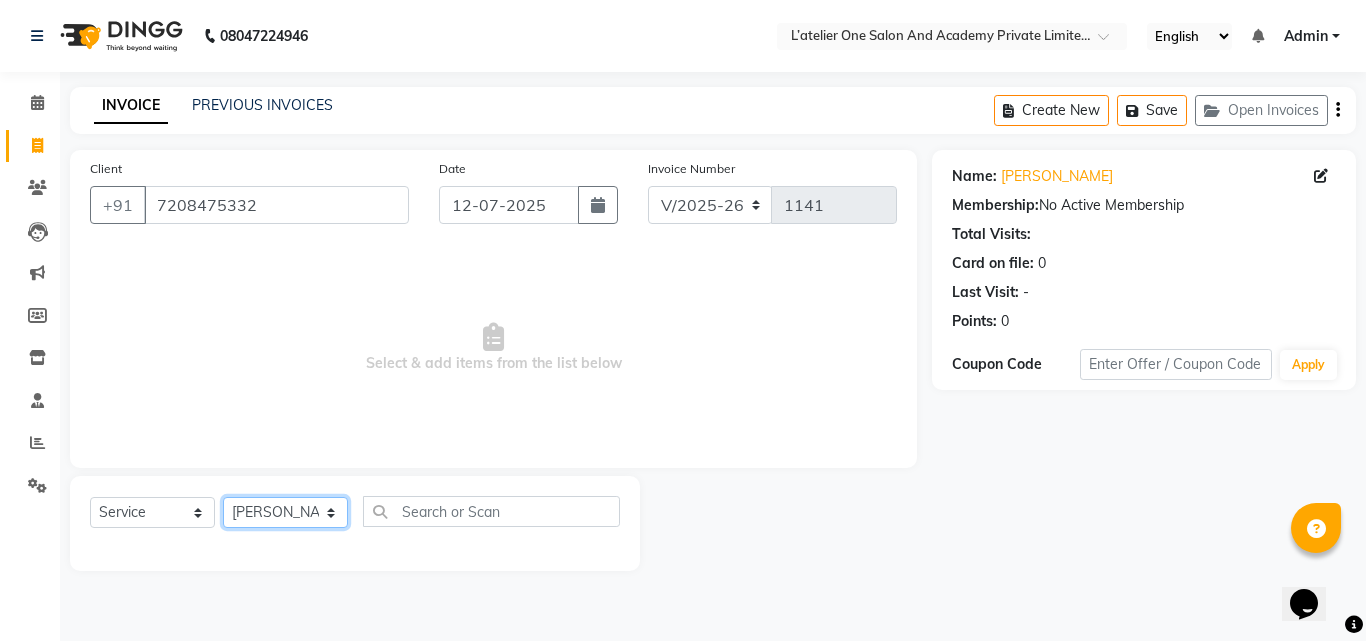 click on "Select Stylist [PERSON_NAME]  [PERSON_NAME] [PERSON_NAME]  [PERSON_NAME] [PERSON_NAME]  [PERSON_NAME] [PERSON_NAME] [PERSON_NAME] Damai" 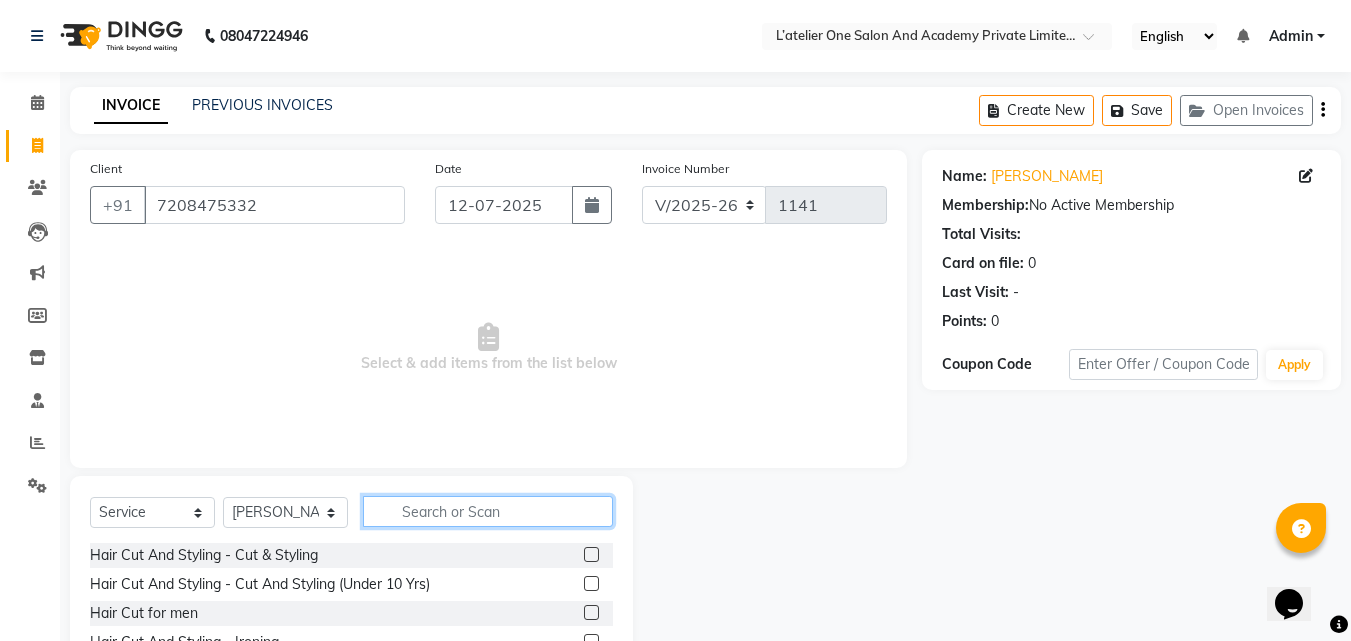 click 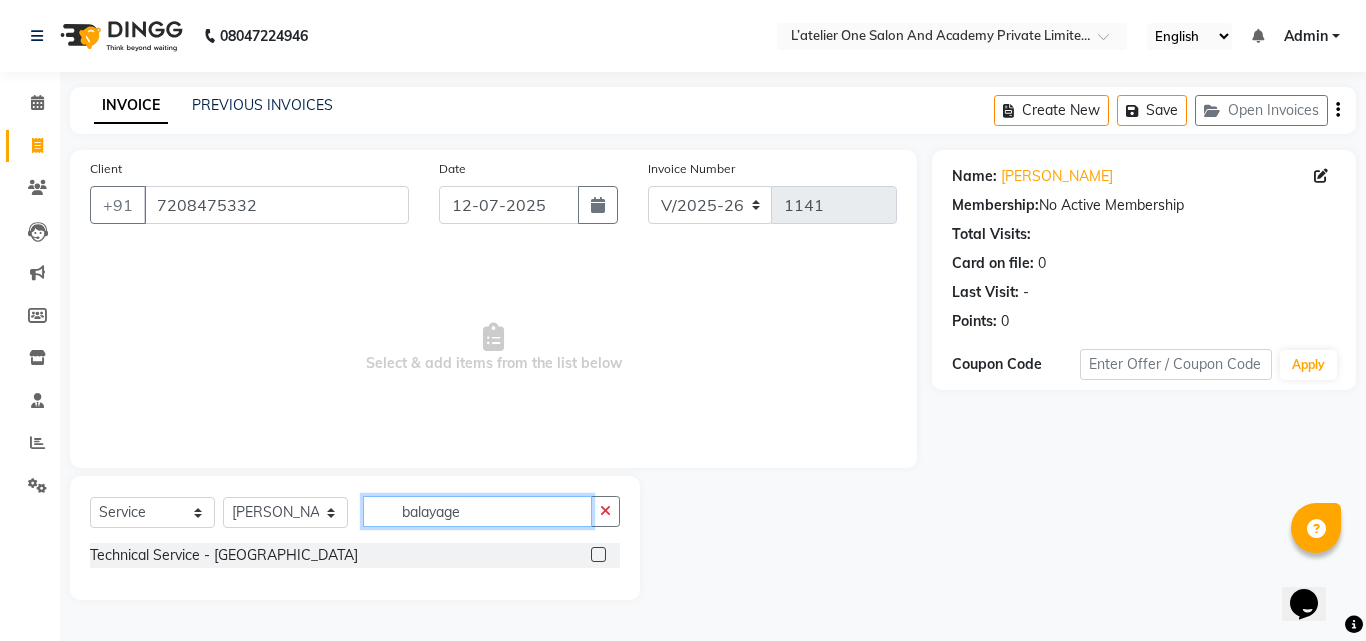 type on "balayage" 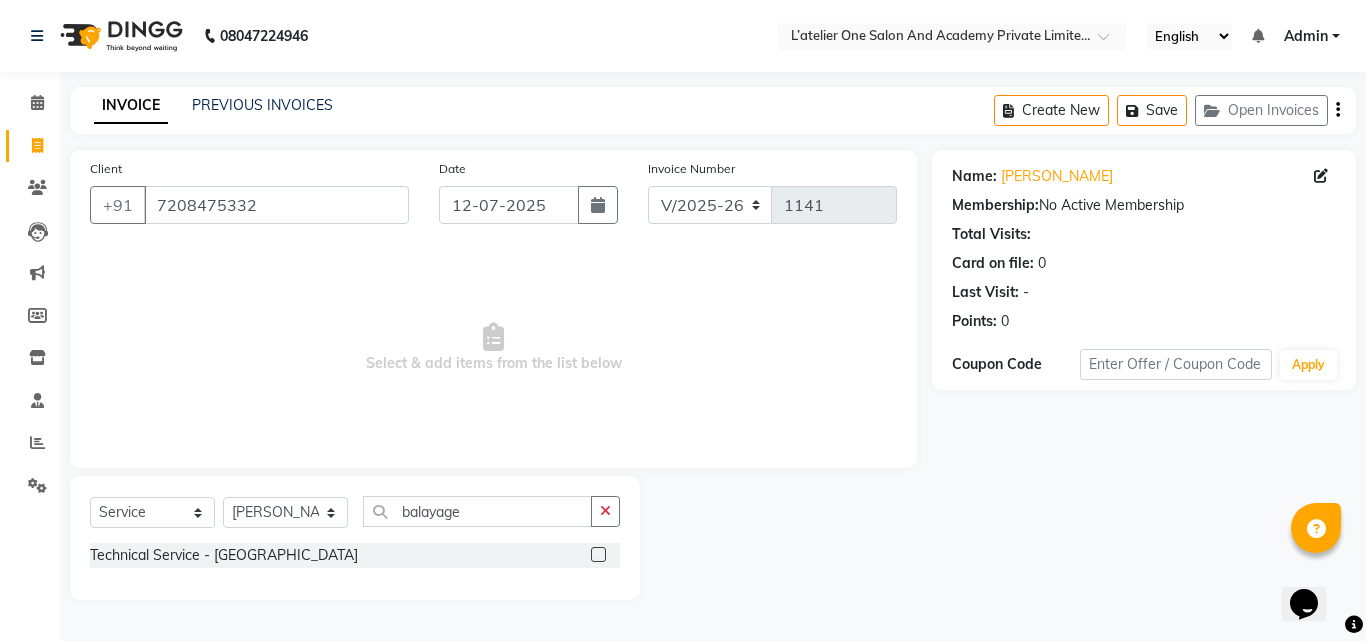click 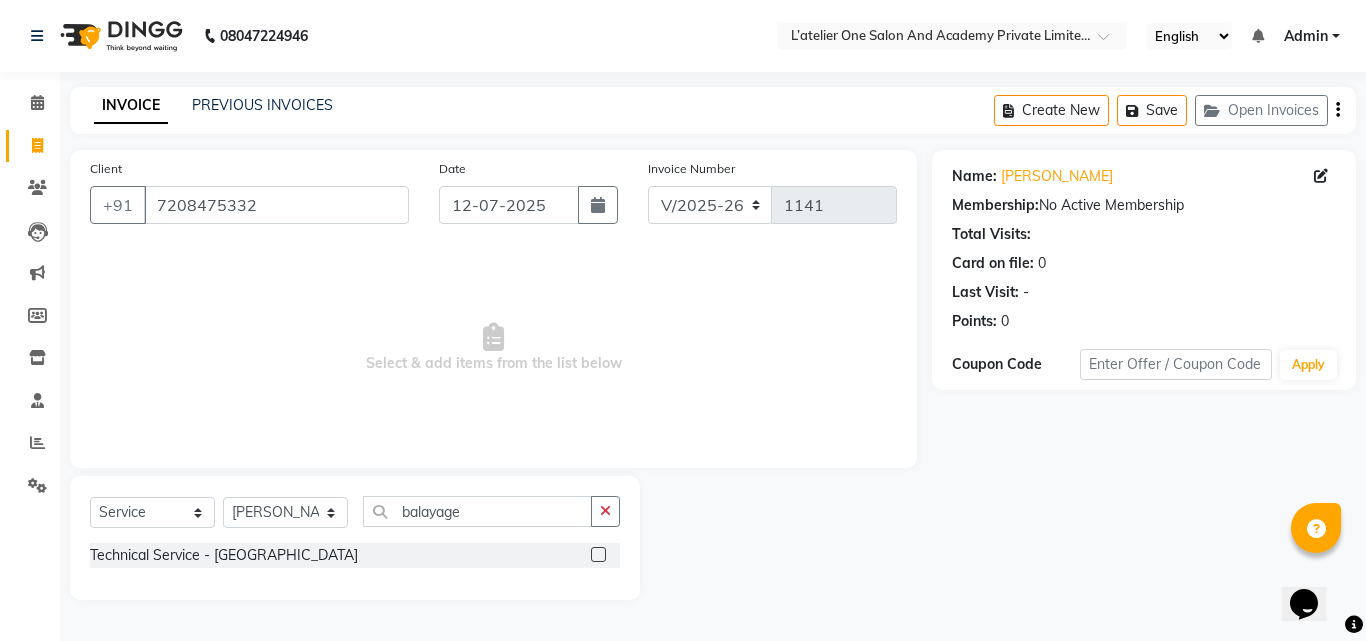 click at bounding box center [597, 555] 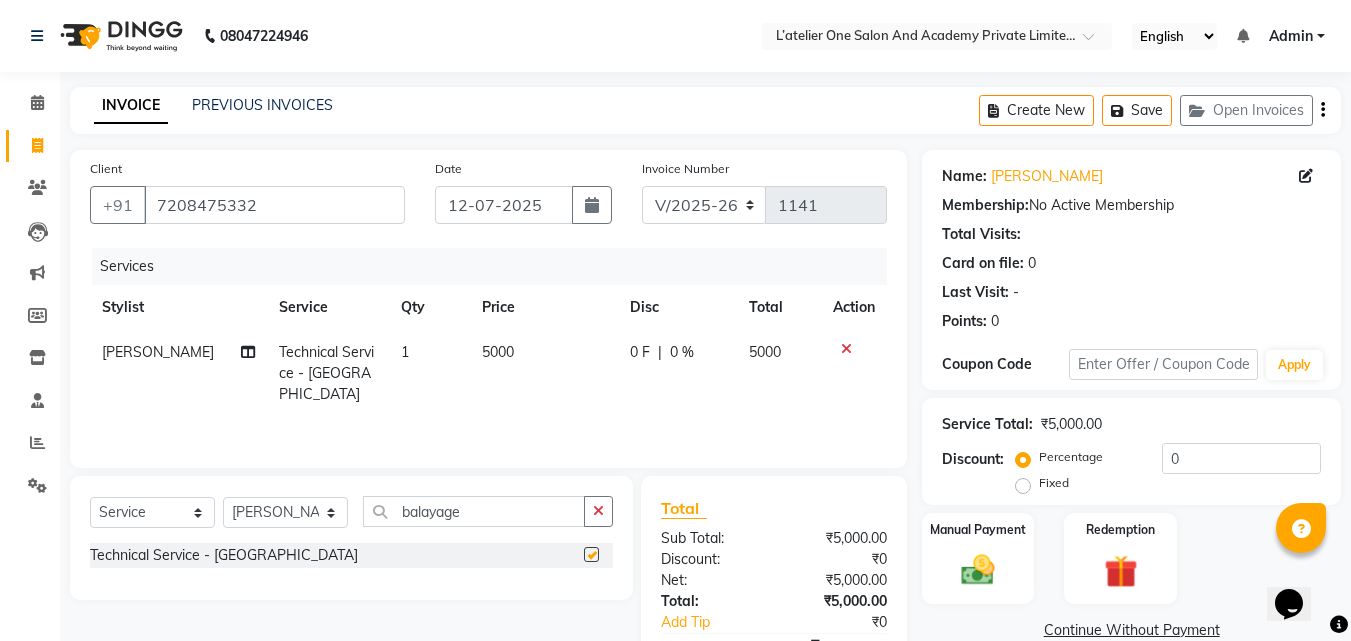 checkbox on "false" 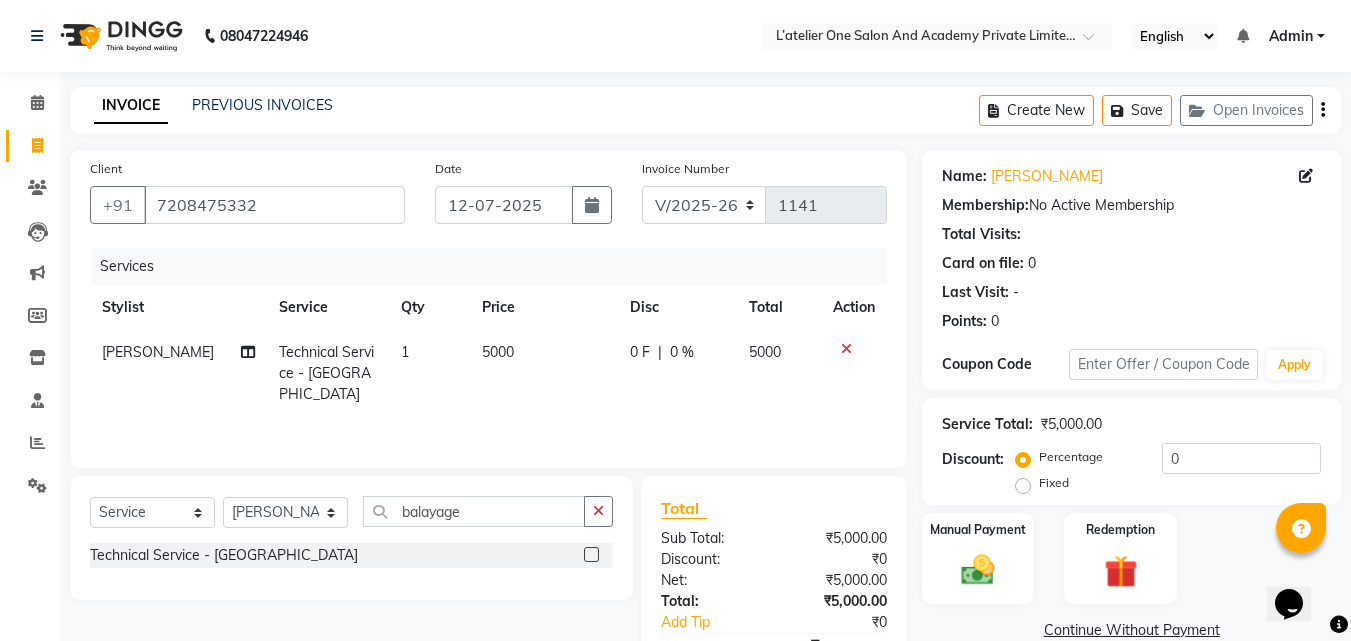 click on "5000" 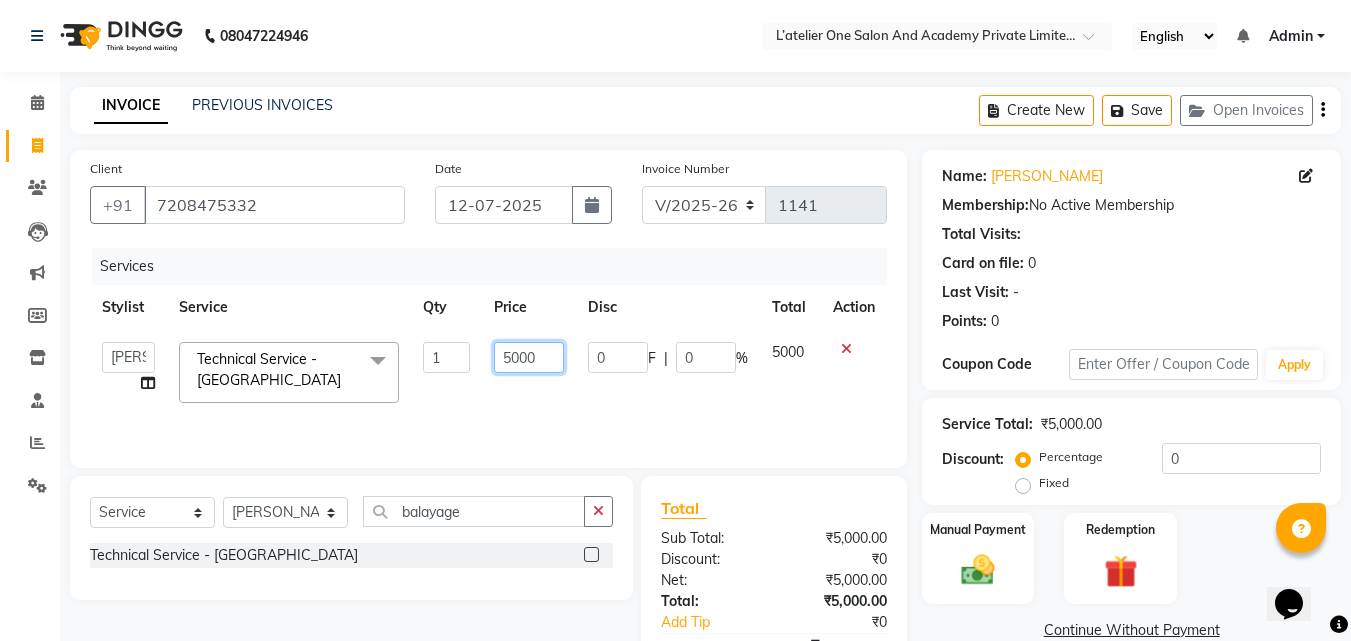 click on "5000" 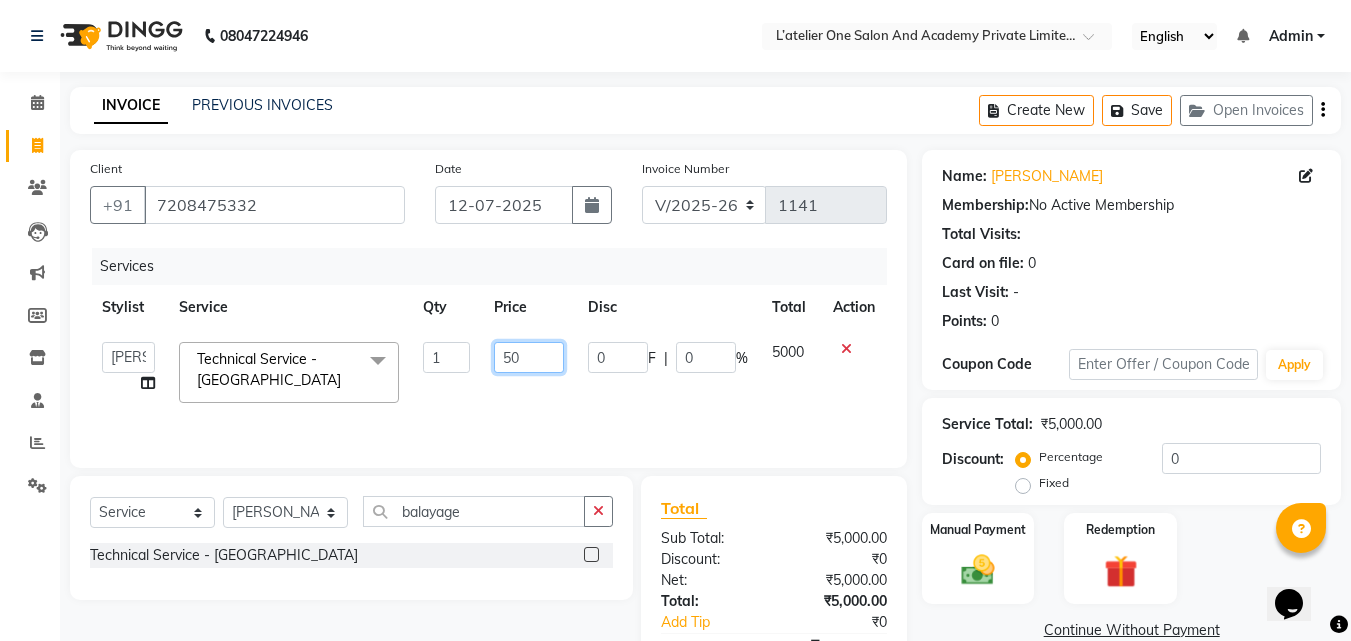 type on "5" 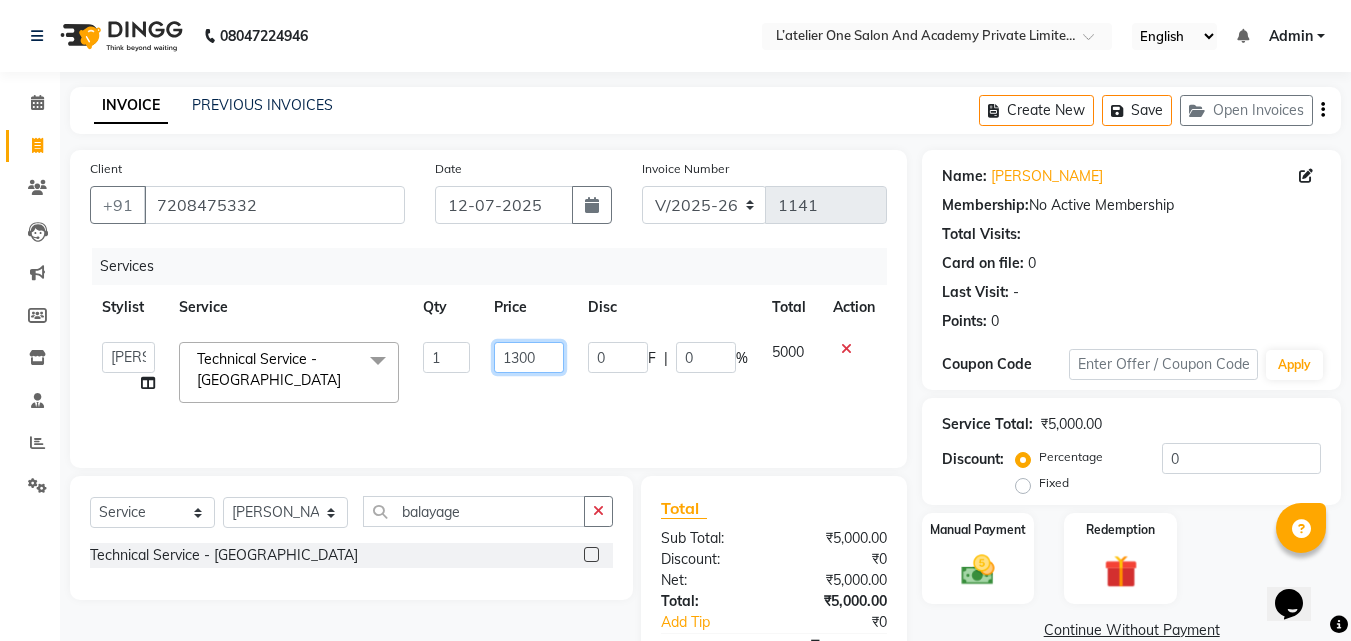 type on "13000" 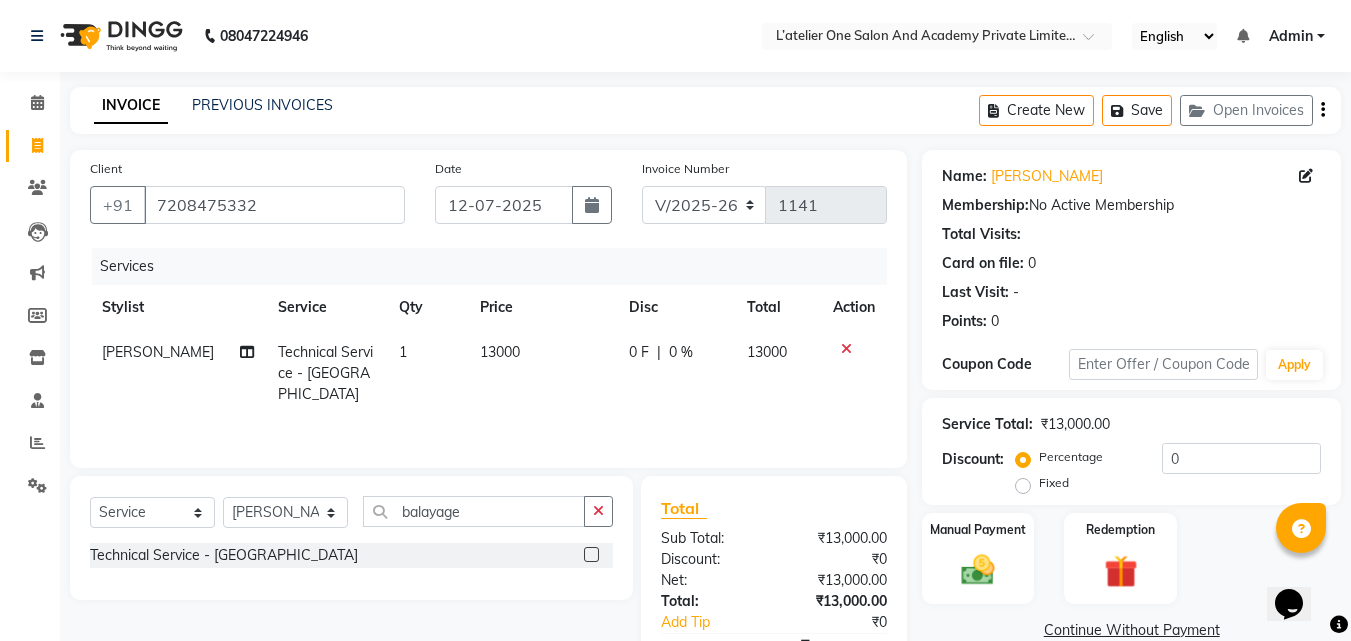 click on "13000" 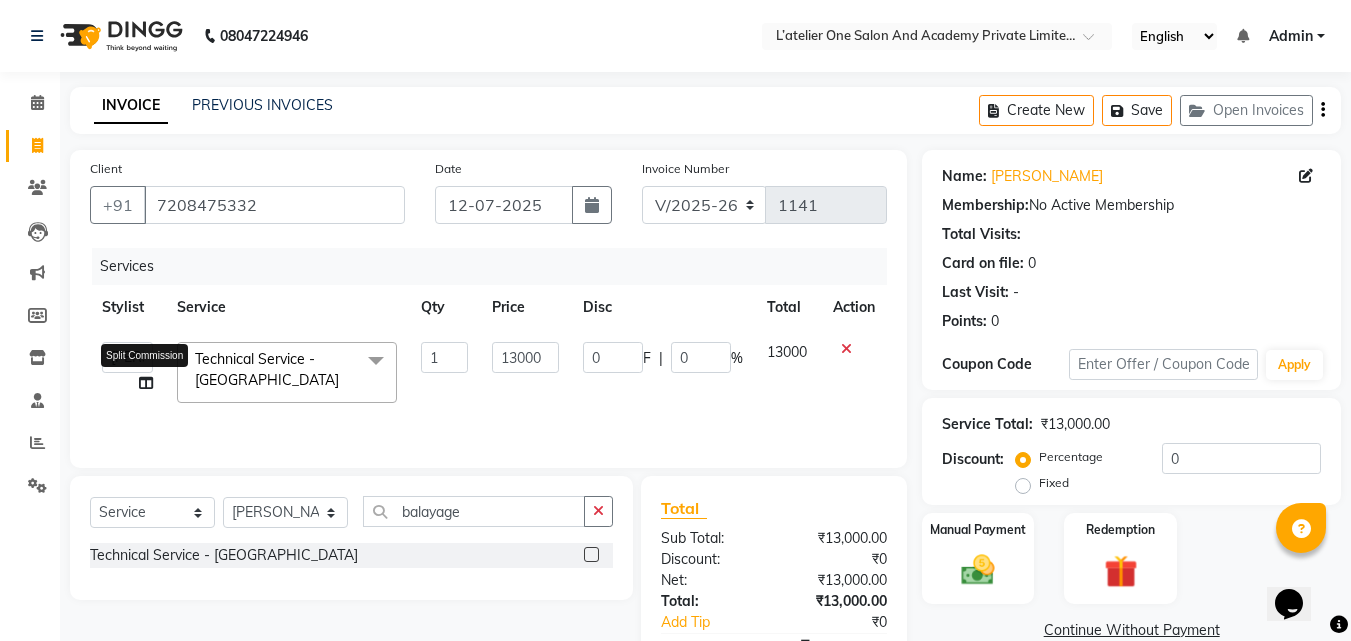 click 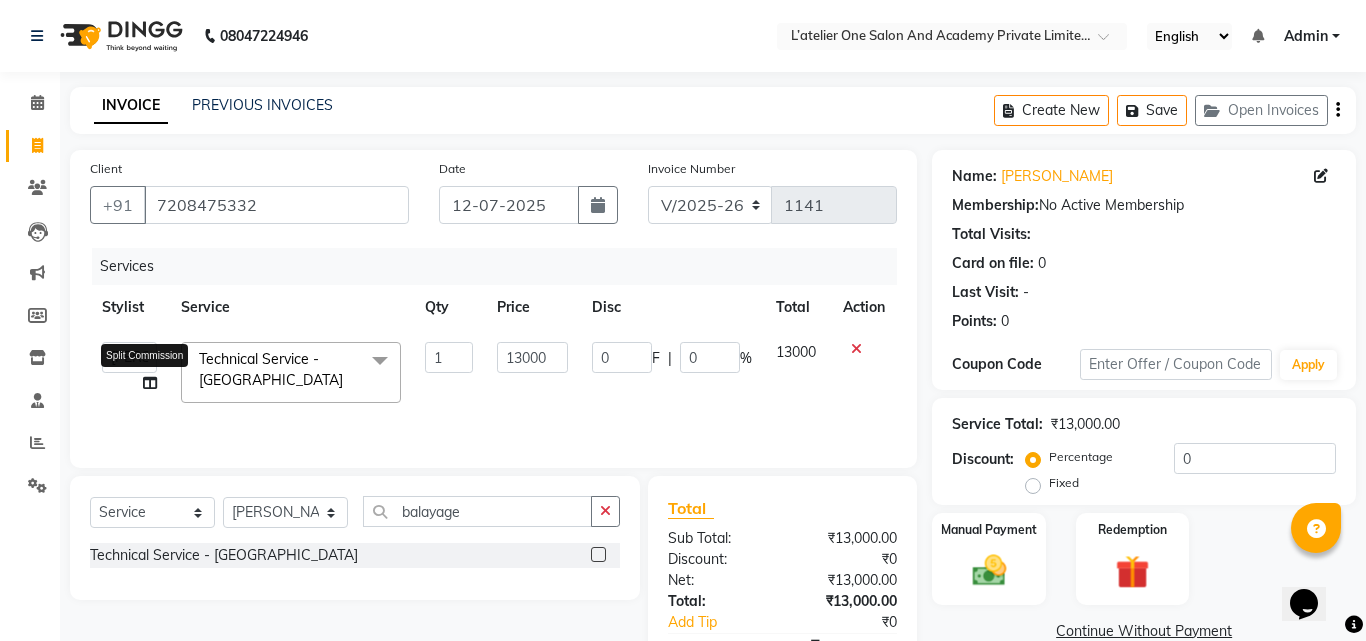 select on "57291" 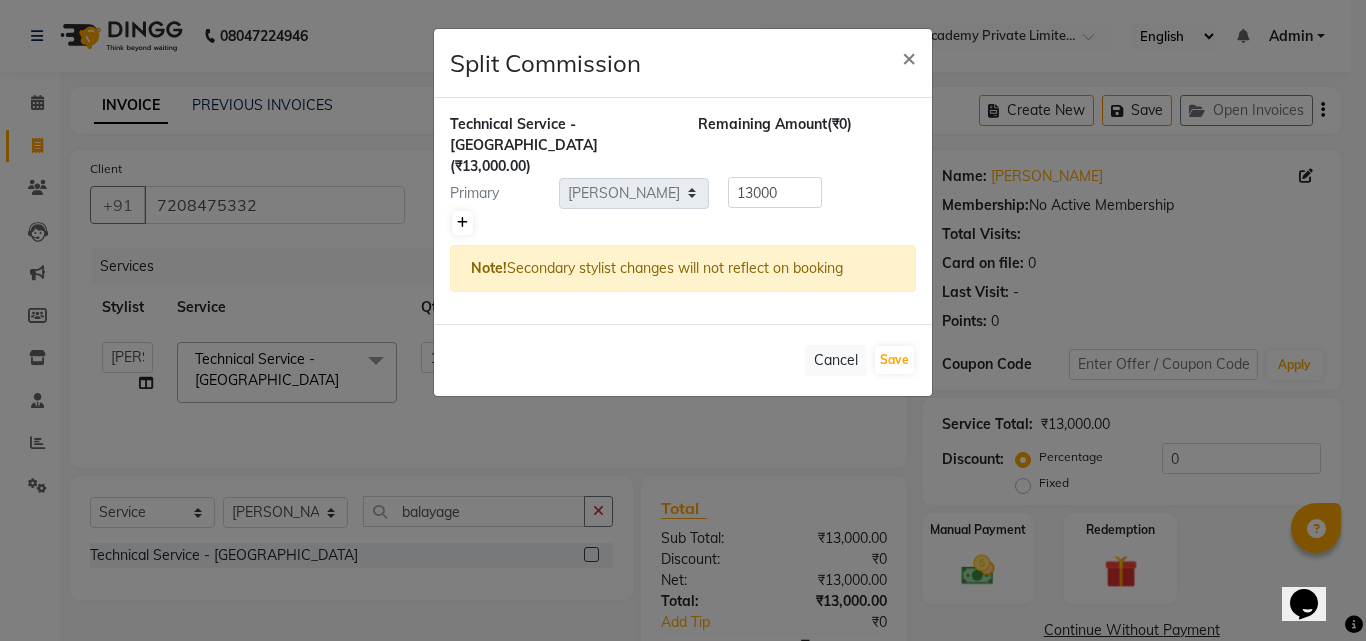 click 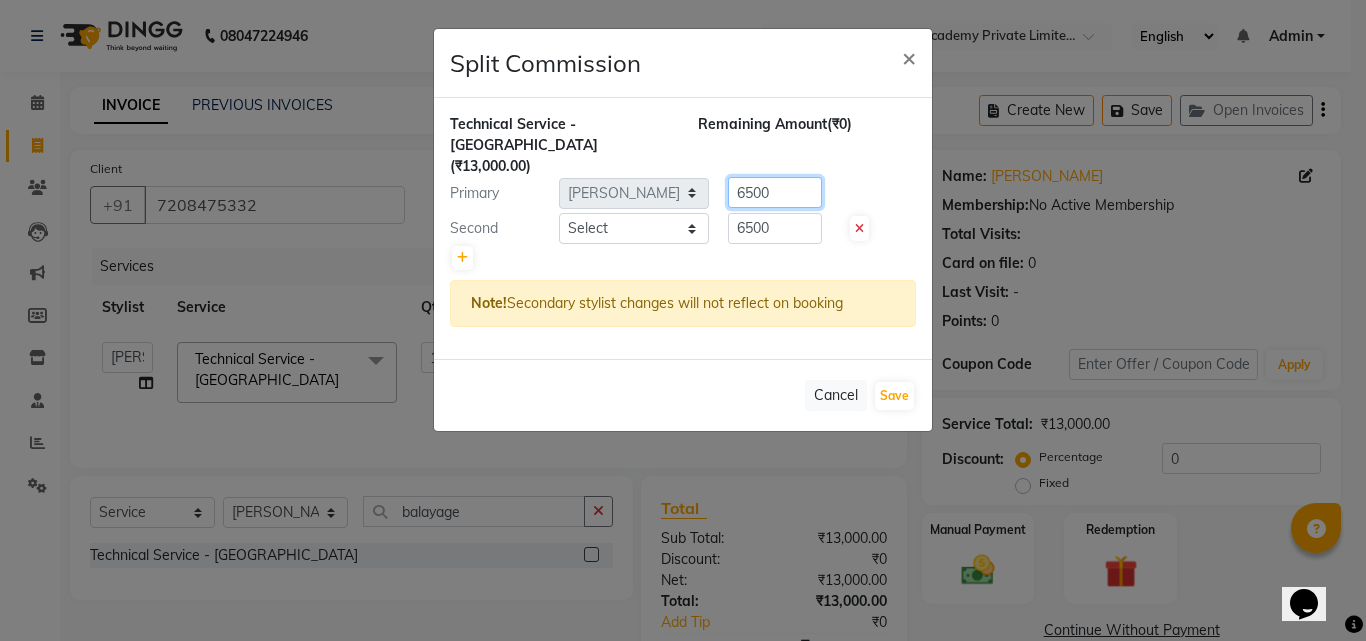 click on "6500" 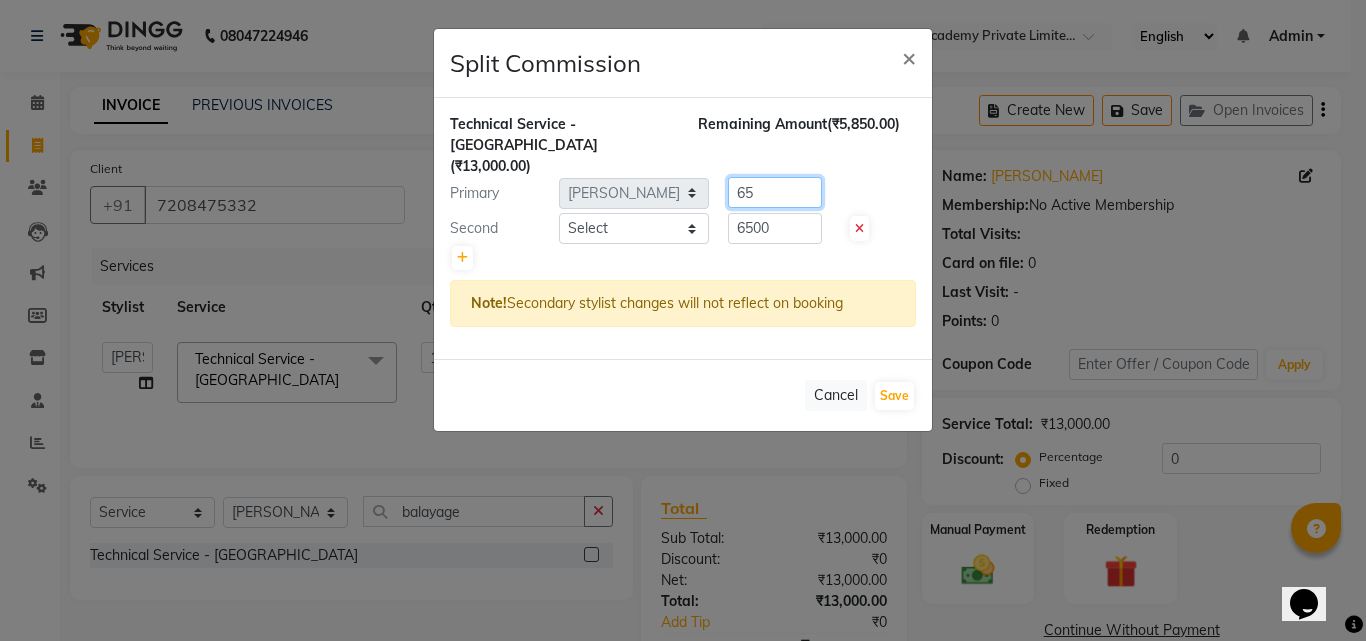 type on "6" 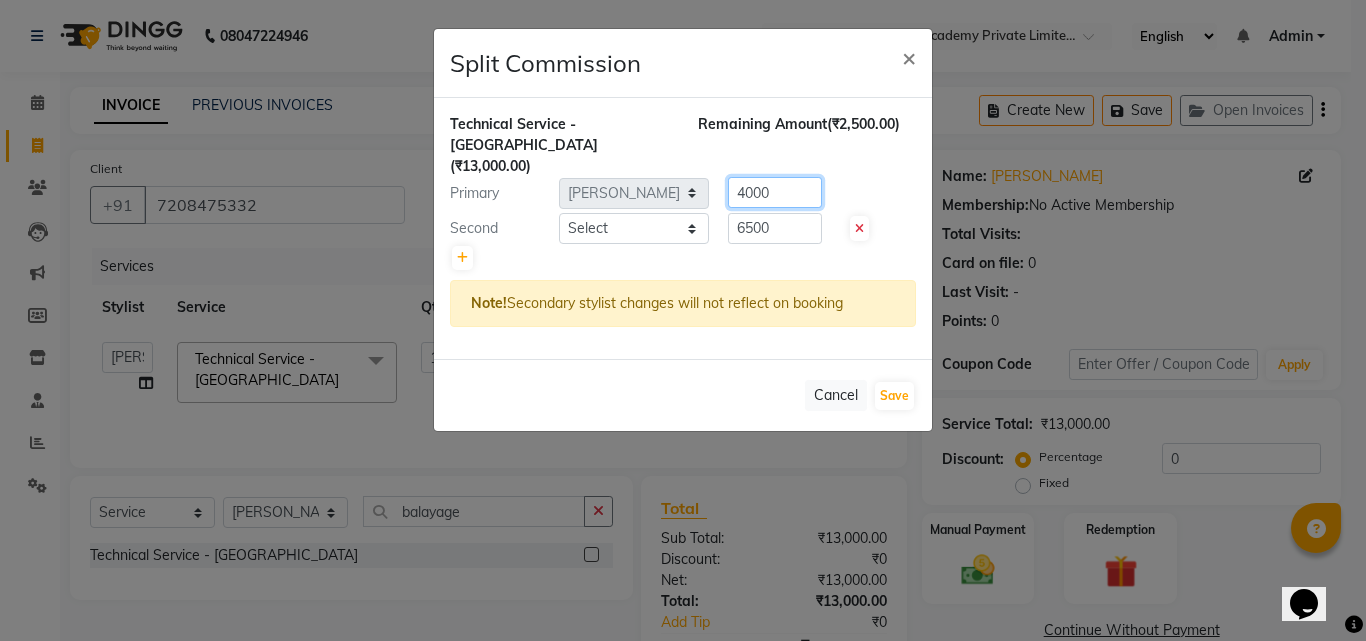 type on "4000" 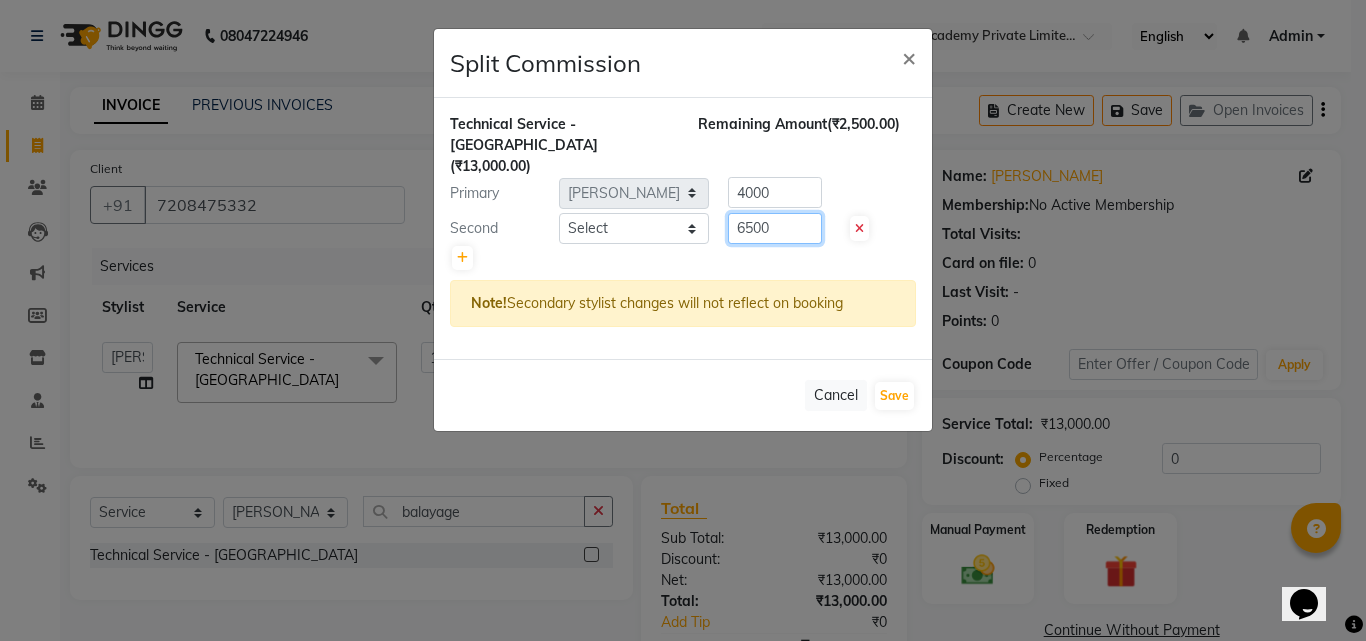 click on "6500" 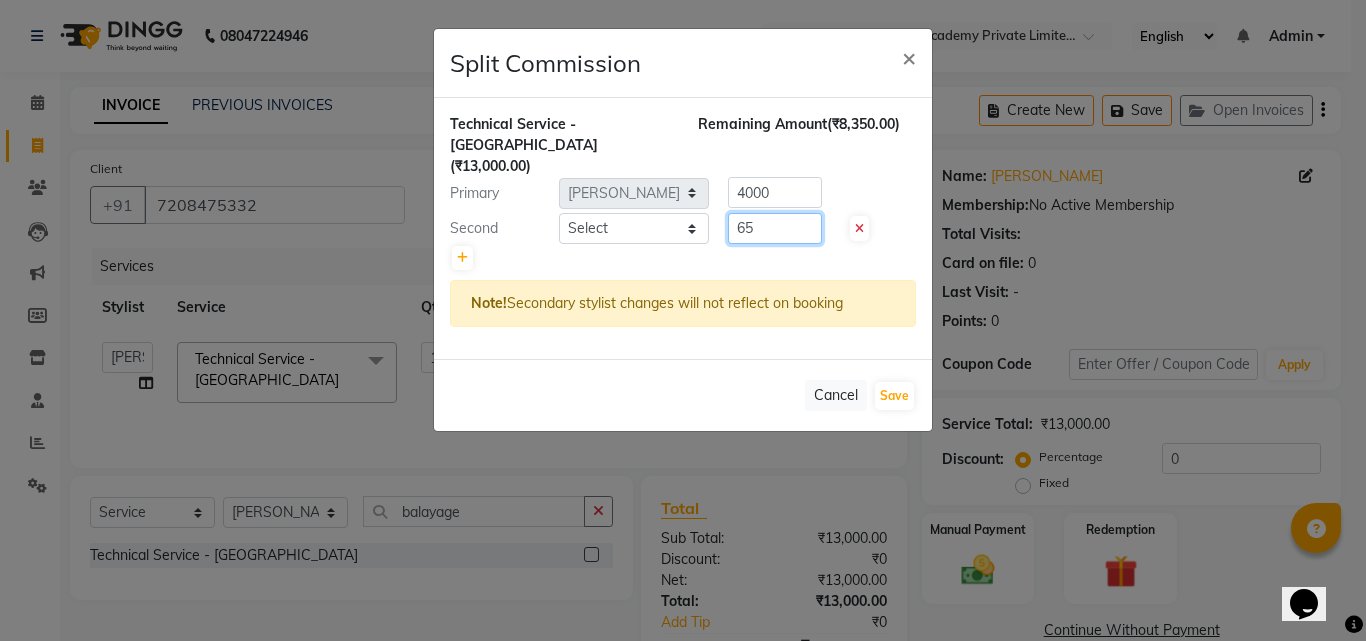 type on "6" 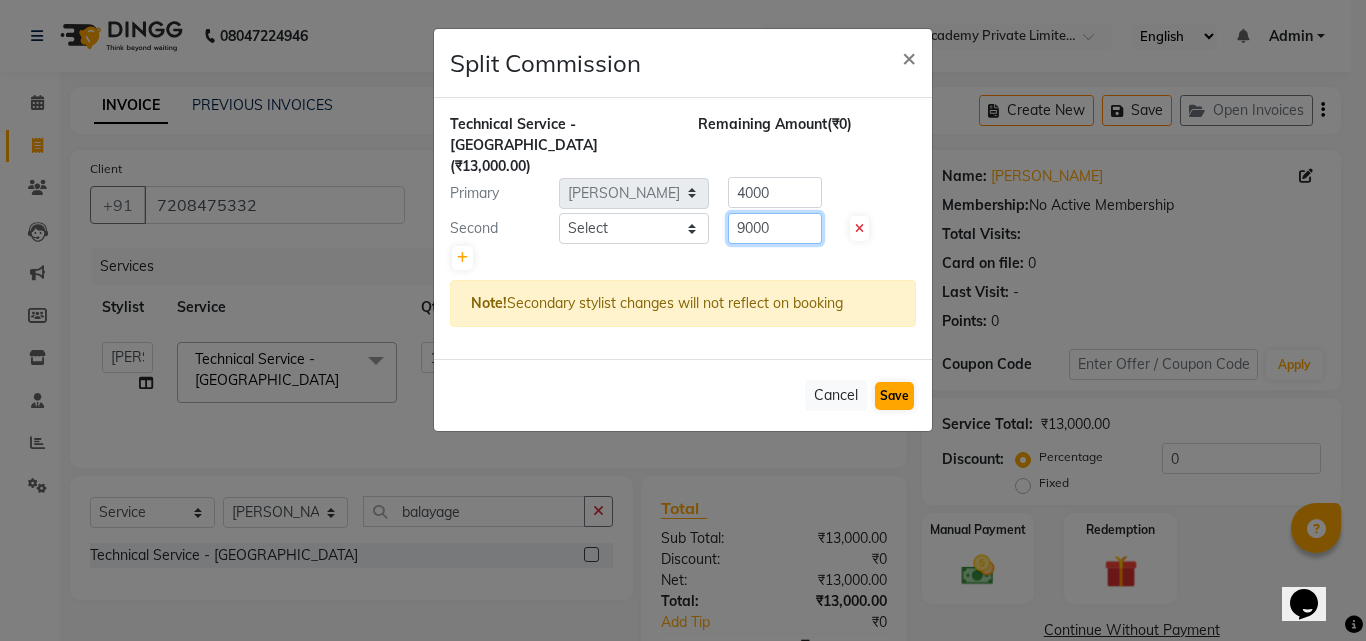 type on "9000" 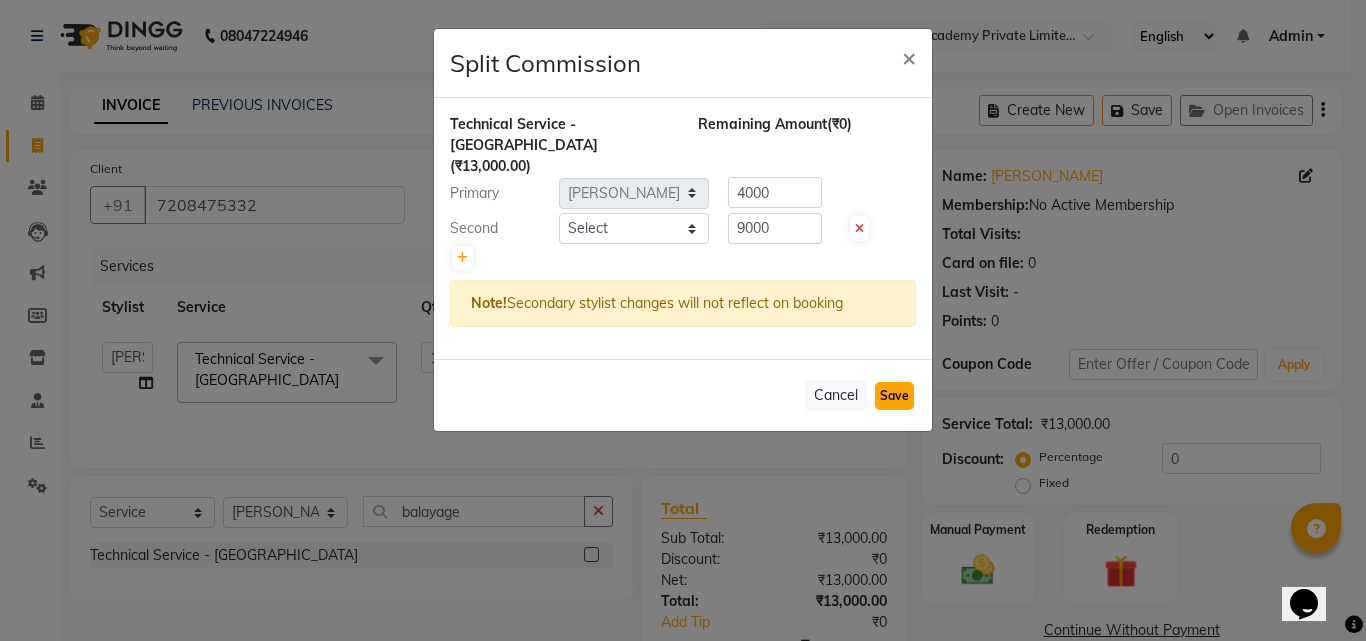 click on "Save" 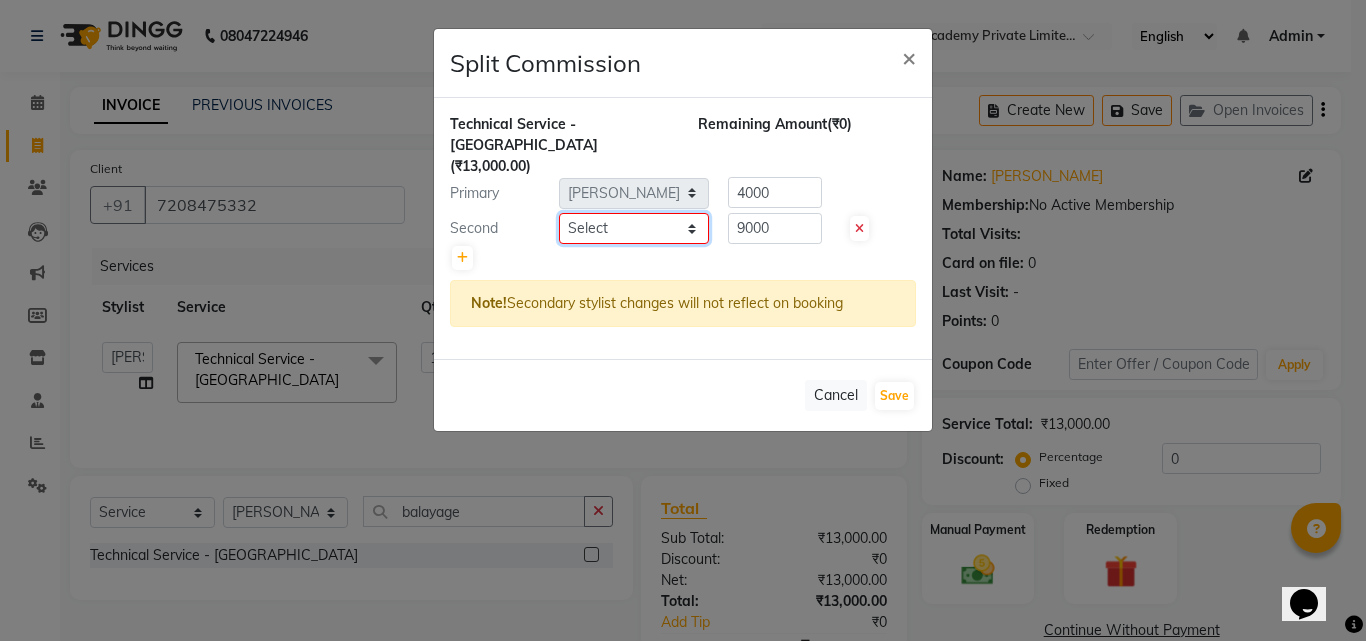 click on "Select  [PERSON_NAME]    [PERSON_NAME]   [PERSON_NAME]    [PERSON_NAME]   [PERSON_NAME]    [PERSON_NAME]   [PERSON_NAME]   [PERSON_NAME] Damai" 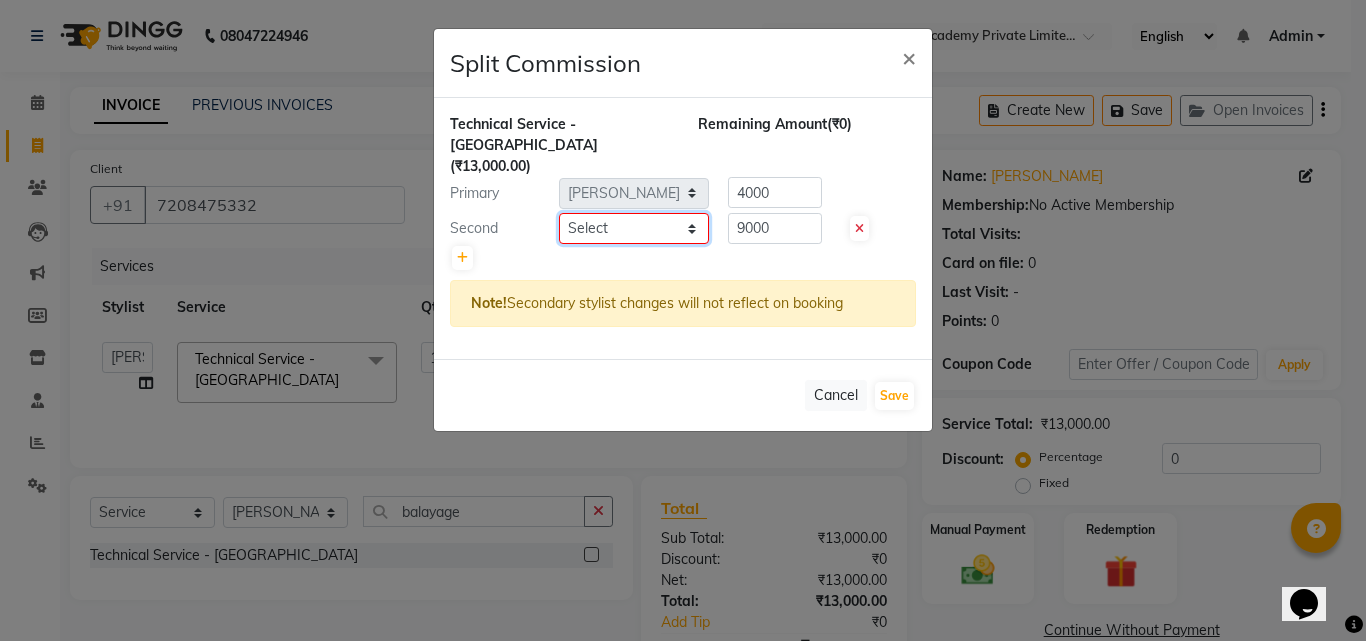 select on "68174" 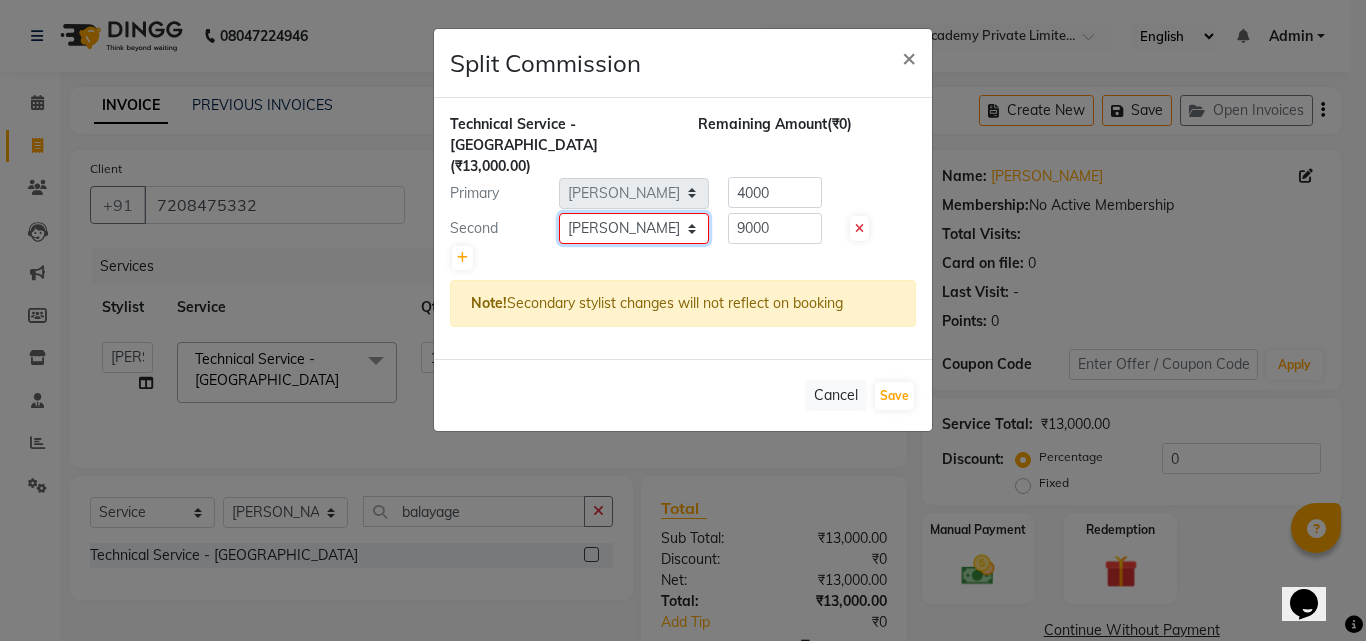 click on "Select  [PERSON_NAME]    [PERSON_NAME]   [PERSON_NAME]    [PERSON_NAME]   [PERSON_NAME]    [PERSON_NAME]   [PERSON_NAME]   [PERSON_NAME] Damai" 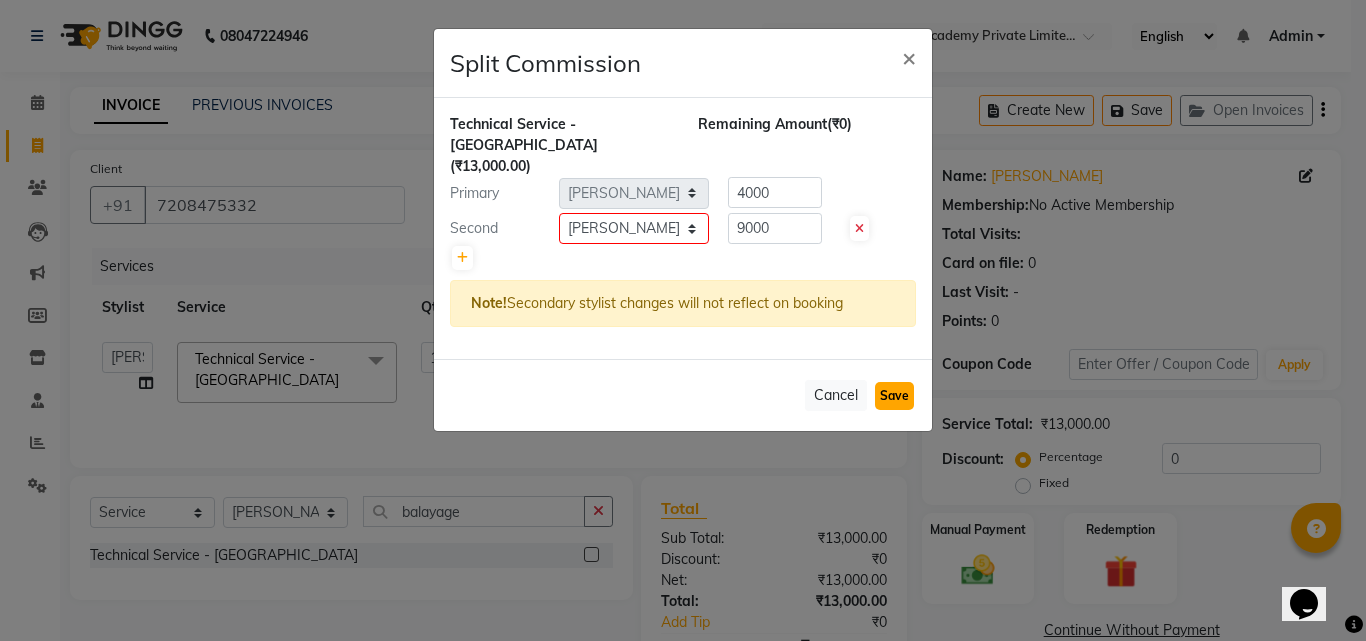 click on "Save" 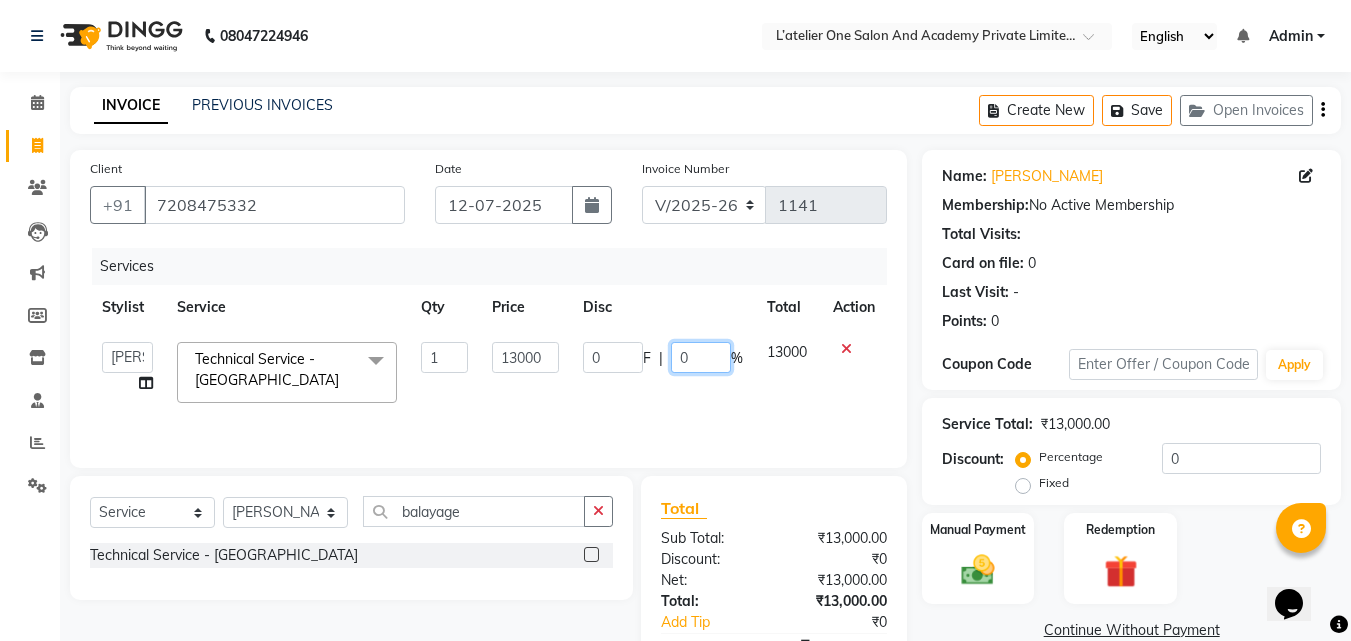 click on "0" 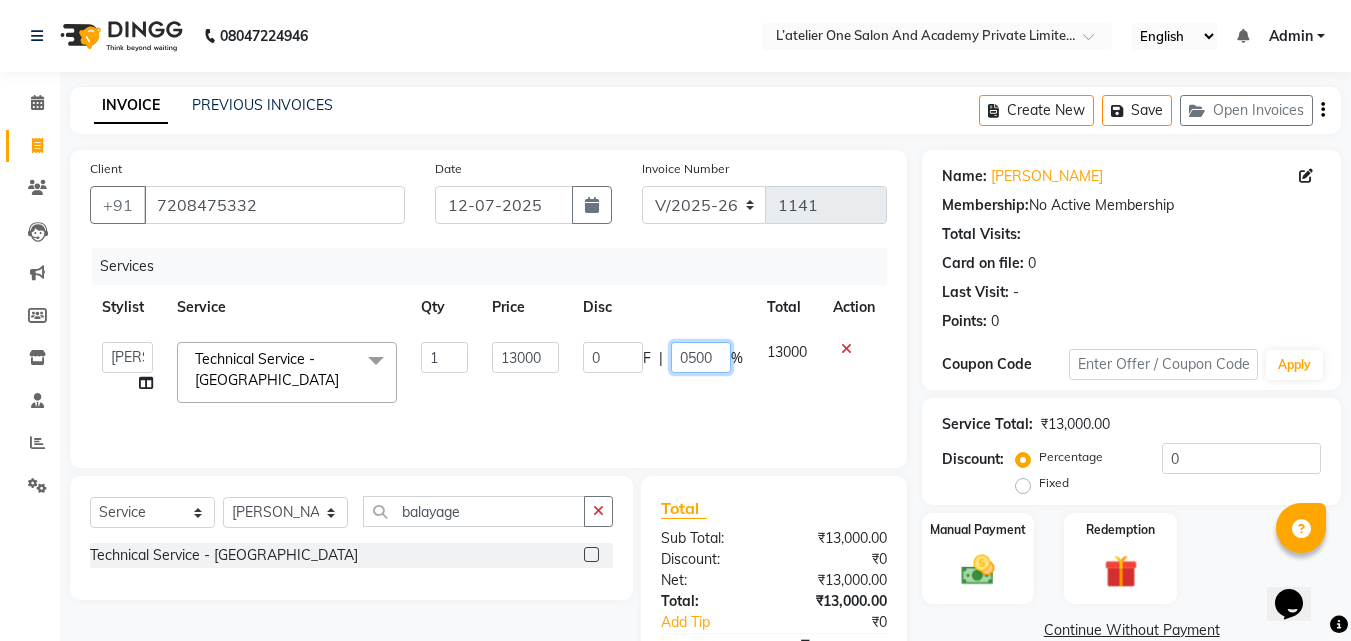 type on "05000" 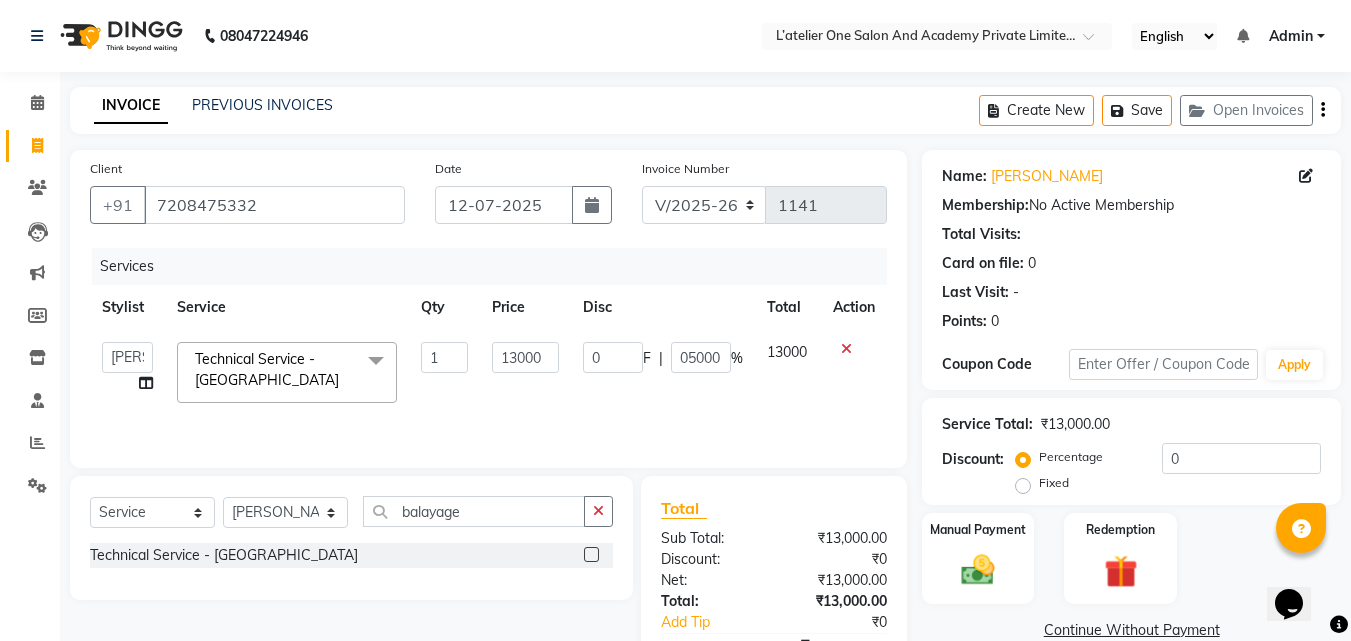click on "0 F | 05000 %" 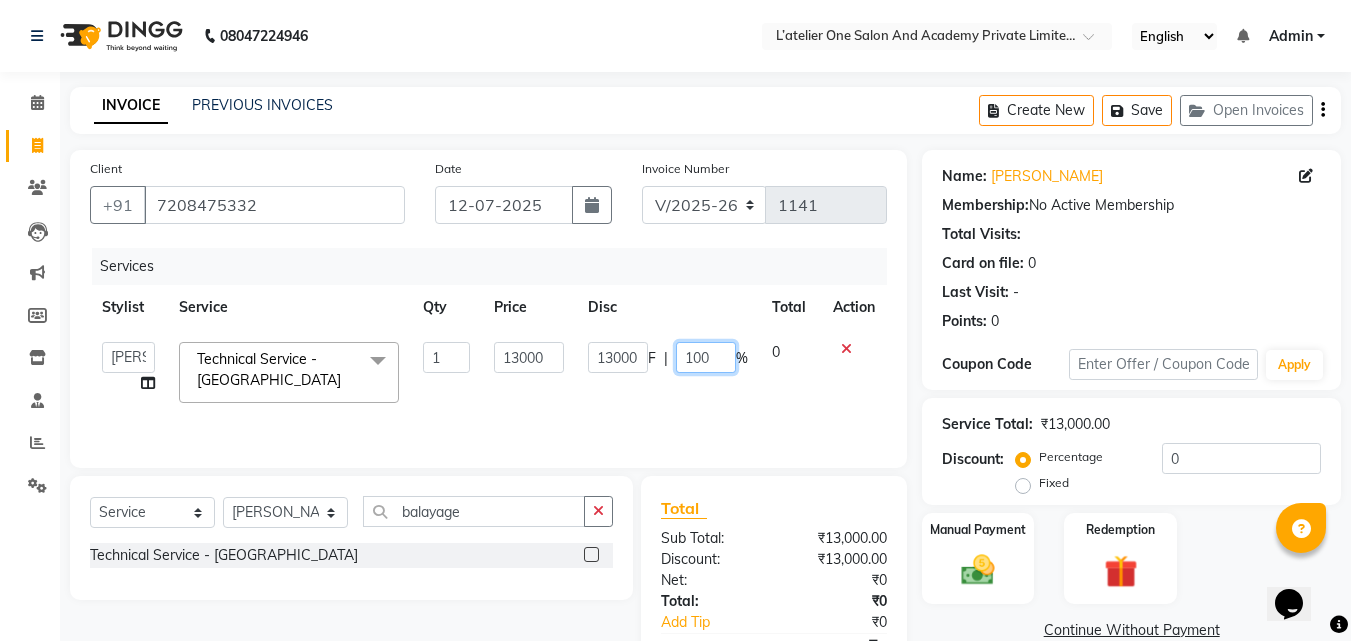 click on "100" 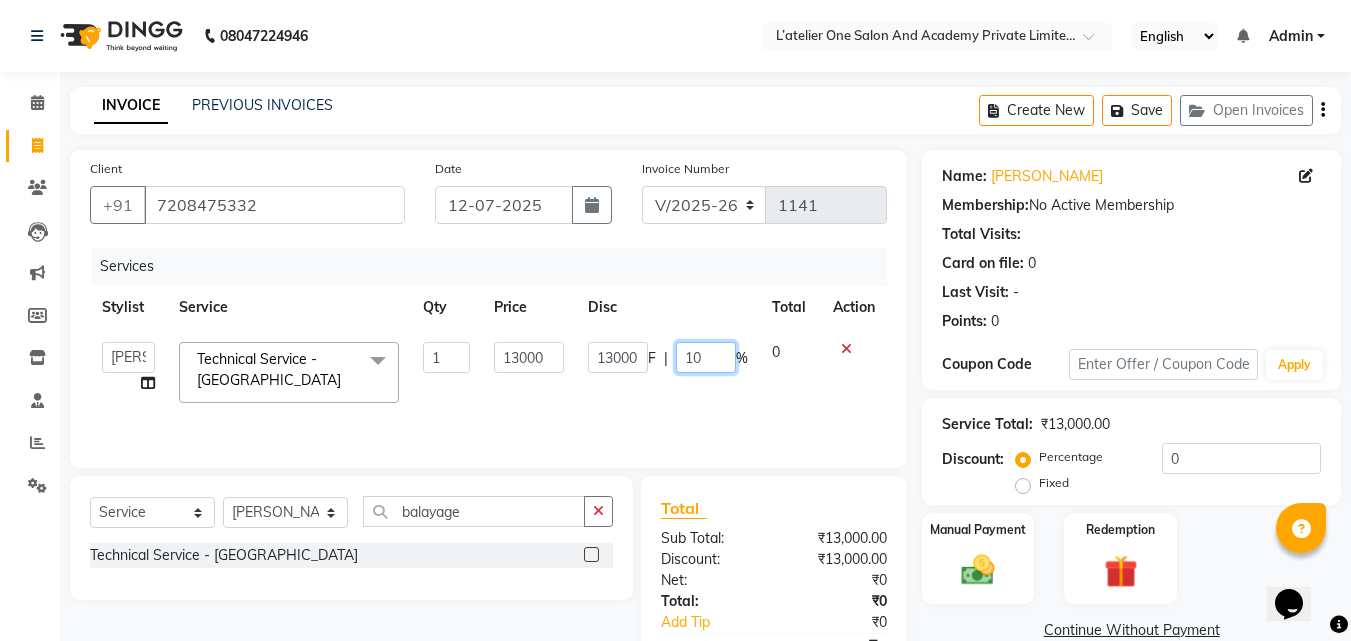 type on "1" 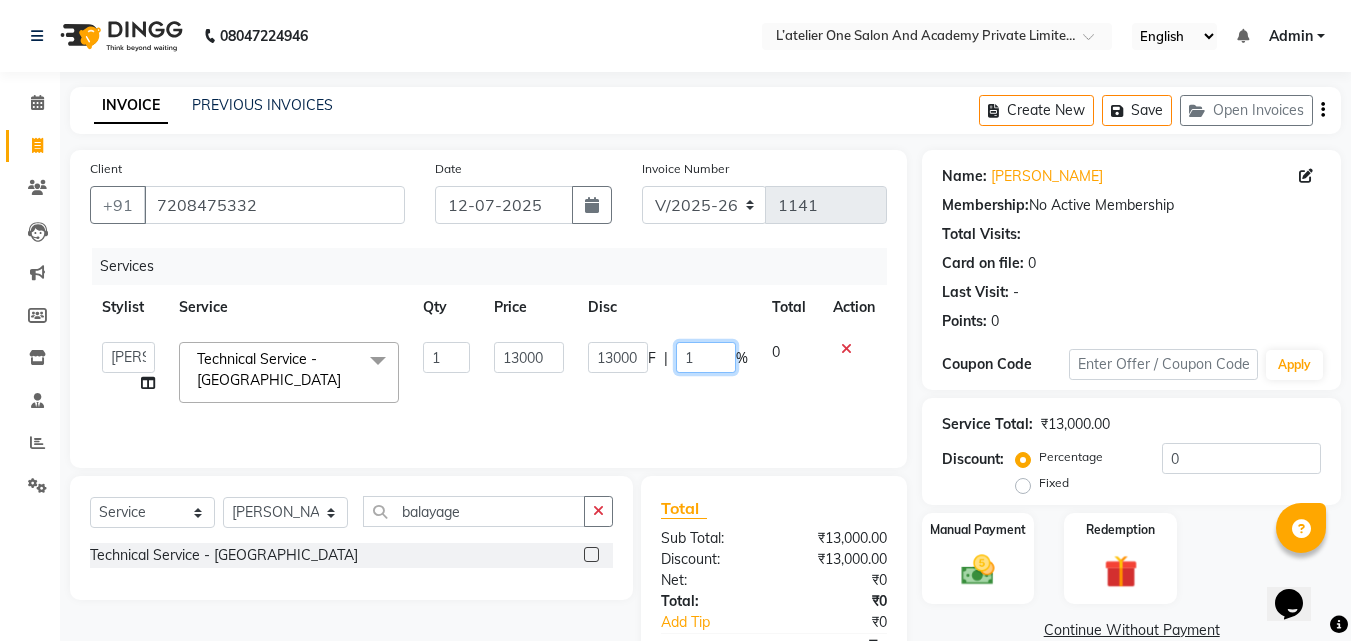 type 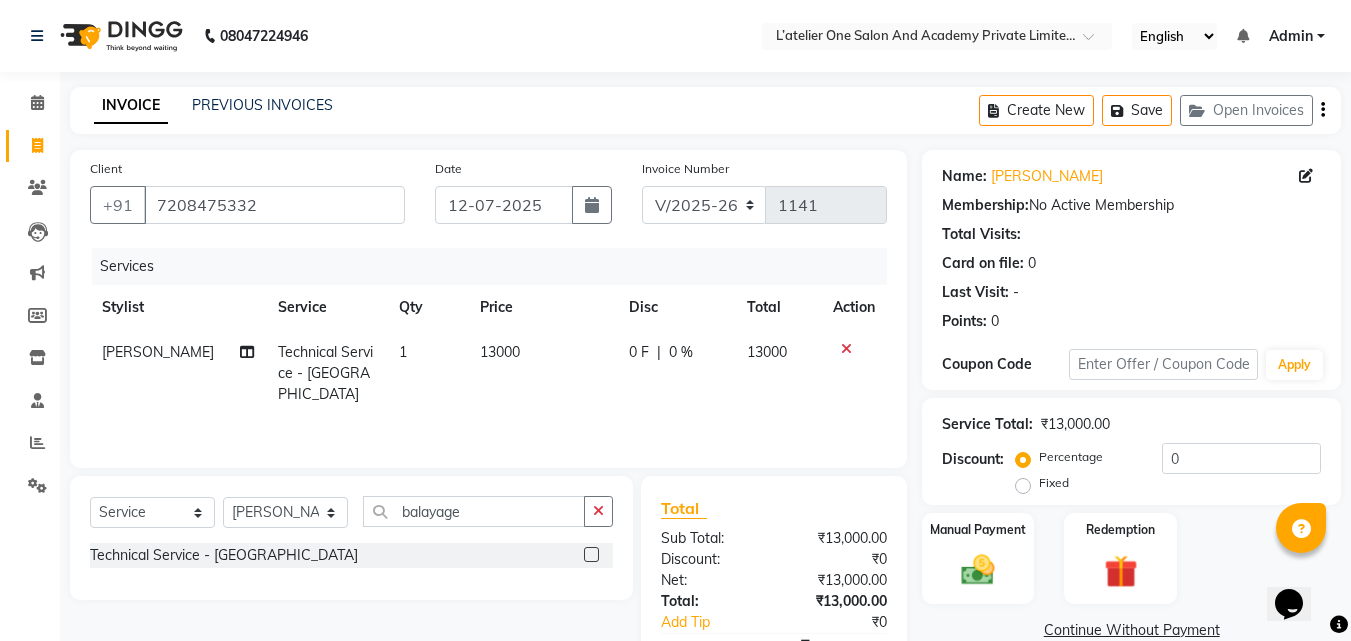 click on "0 F" 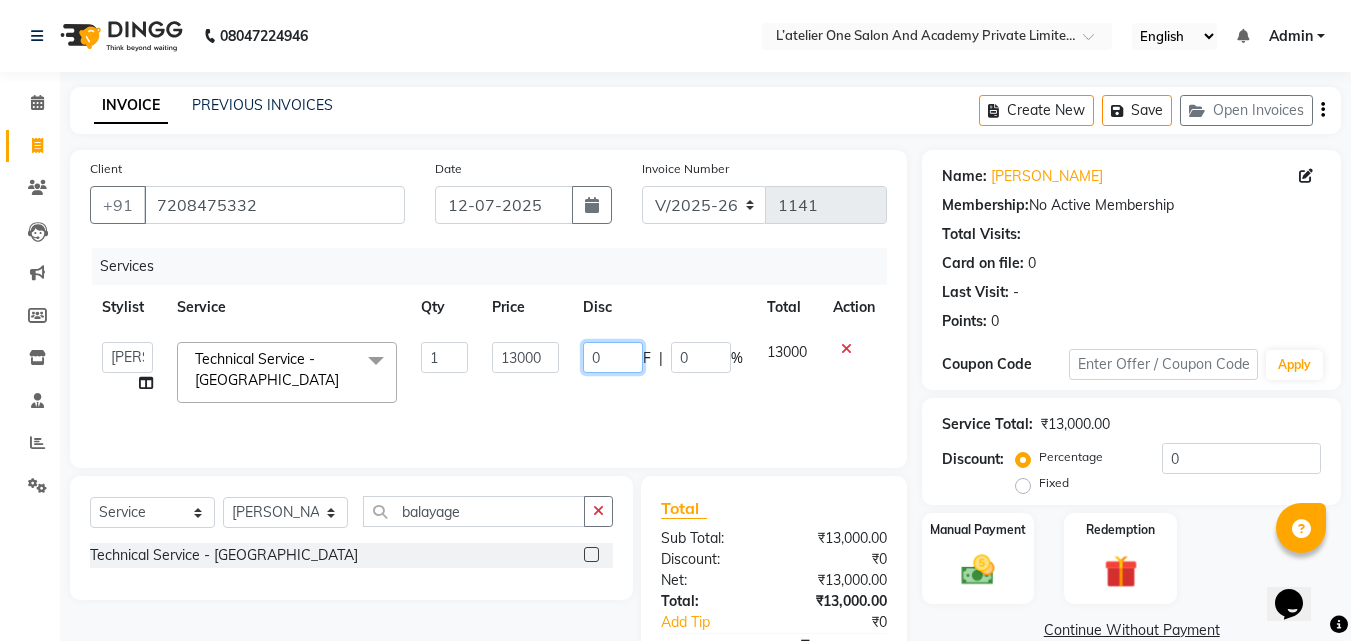click on "0" 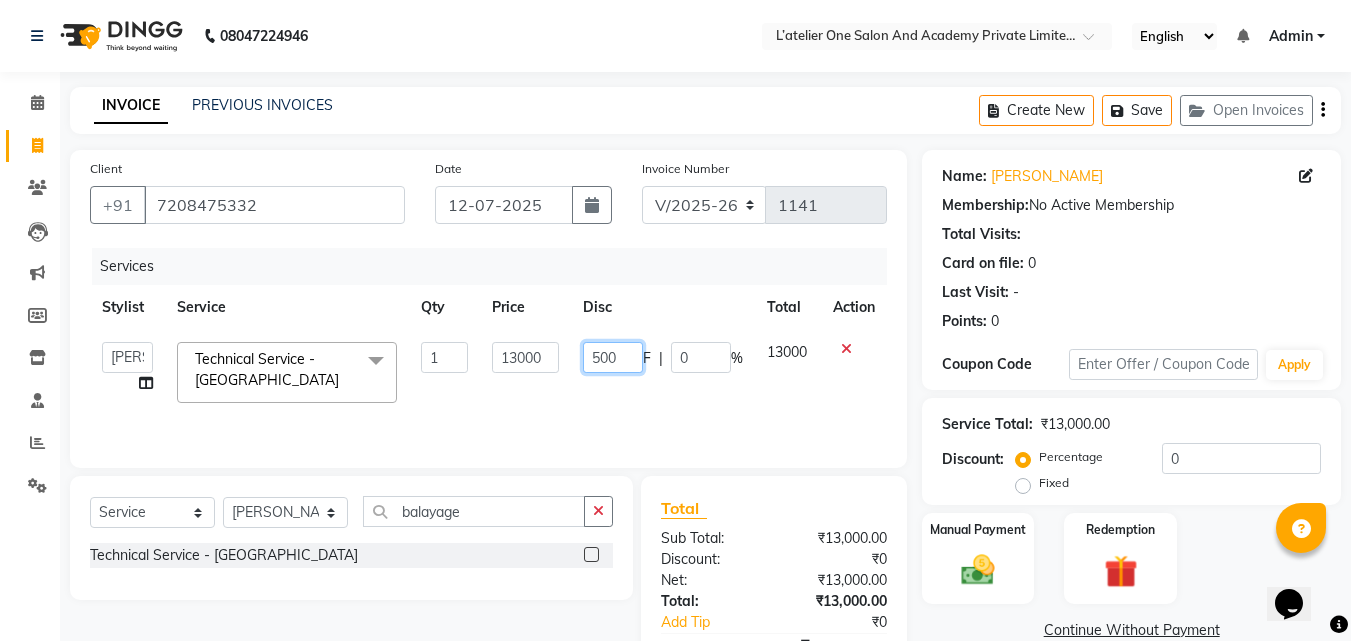 type on "5000" 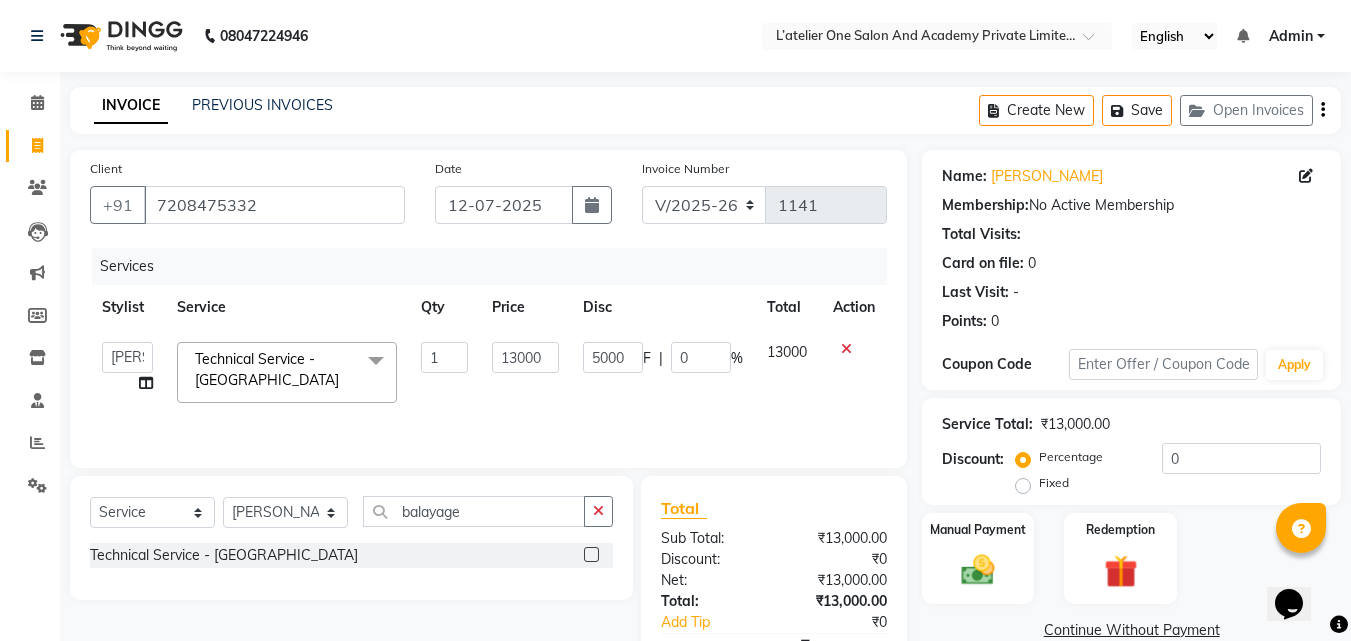 click on "5000 F | 0 %" 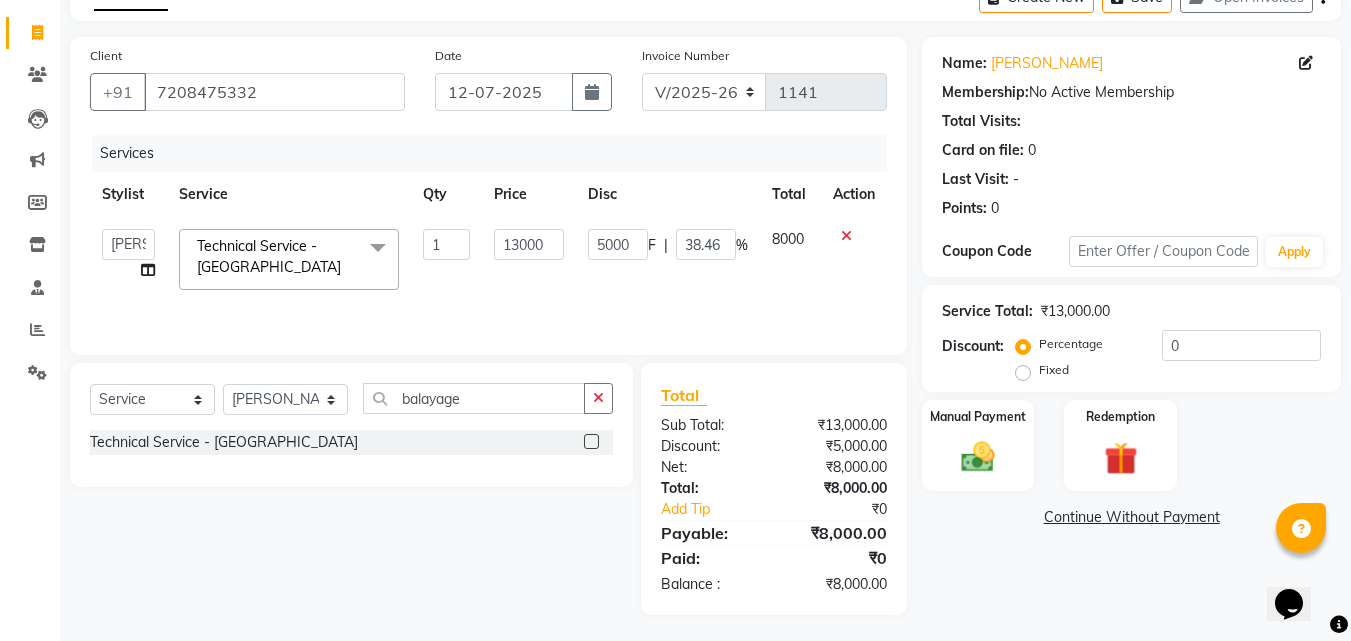 scroll, scrollTop: 117, scrollLeft: 0, axis: vertical 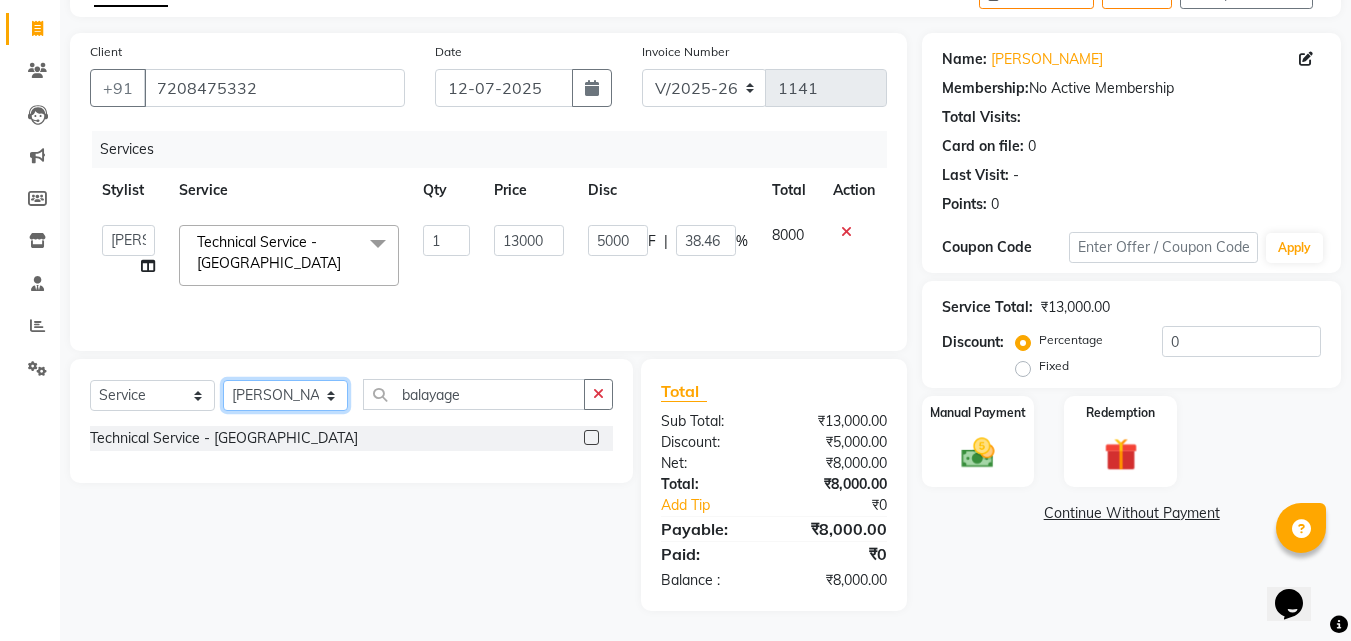 click on "Select Stylist [PERSON_NAME]  [PERSON_NAME] [PERSON_NAME]  [PERSON_NAME] [PERSON_NAME]  [PERSON_NAME] [PERSON_NAME] [PERSON_NAME] Damai" 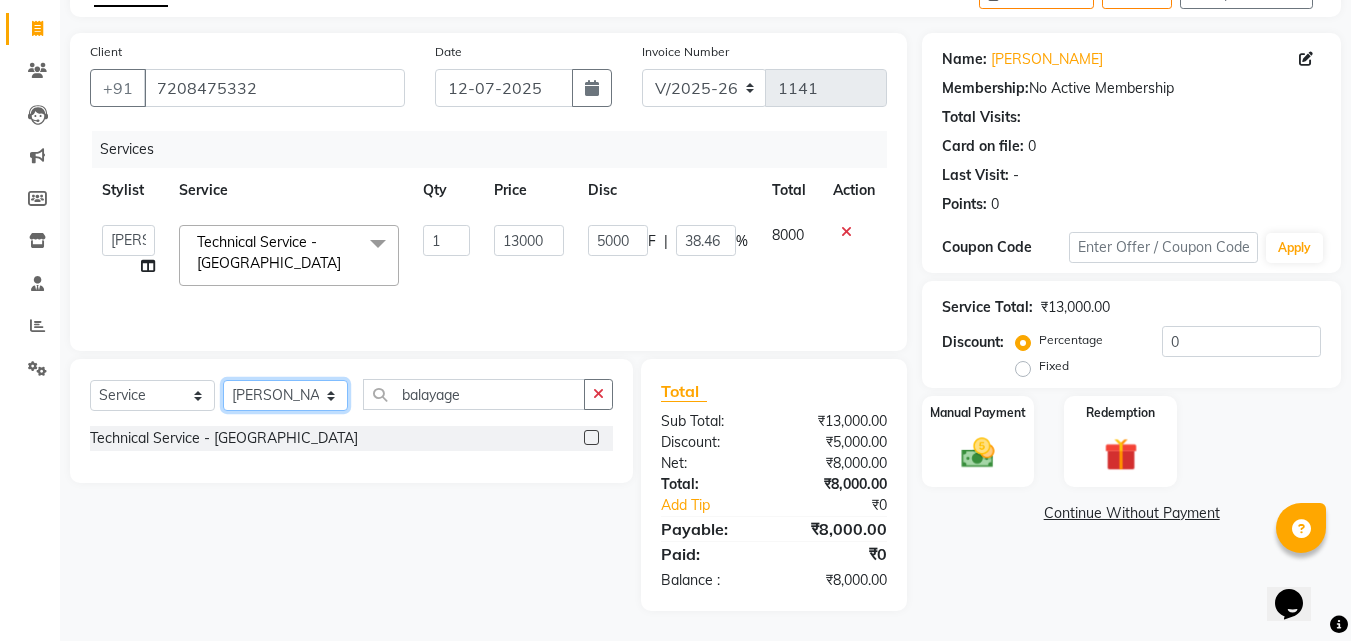 select on "55360" 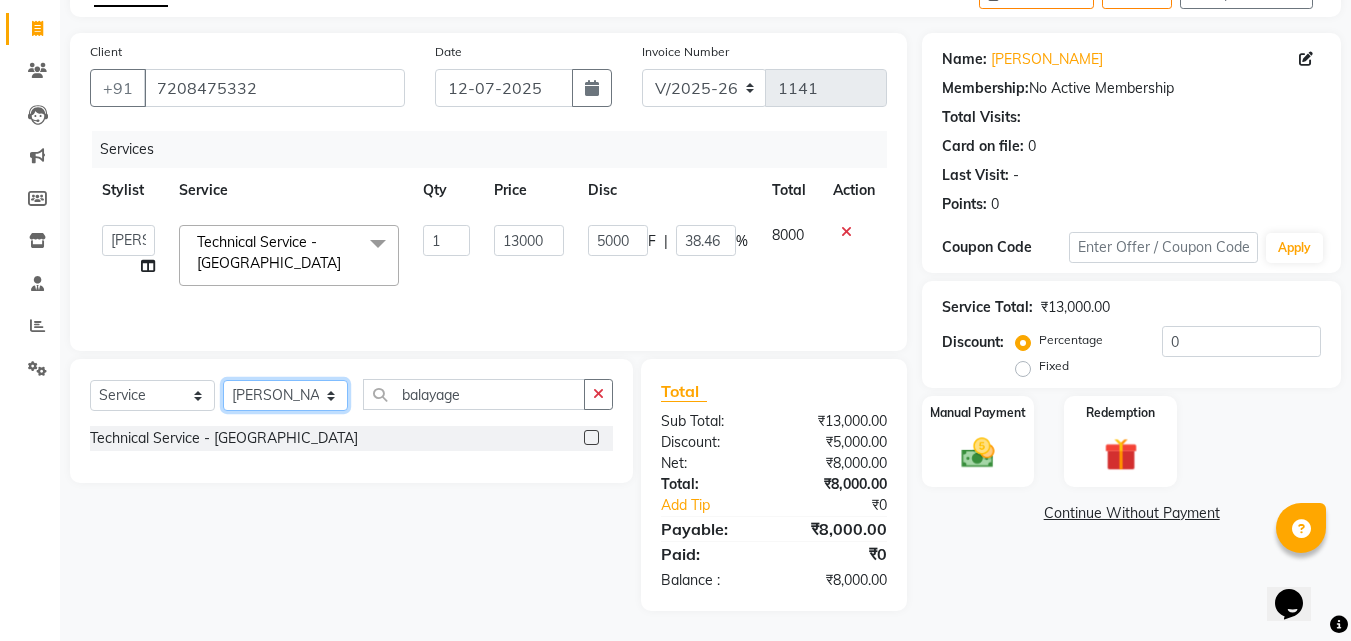 click on "Select Stylist [PERSON_NAME]  [PERSON_NAME] [PERSON_NAME]  [PERSON_NAME] [PERSON_NAME]  [PERSON_NAME] [PERSON_NAME] [PERSON_NAME] Damai" 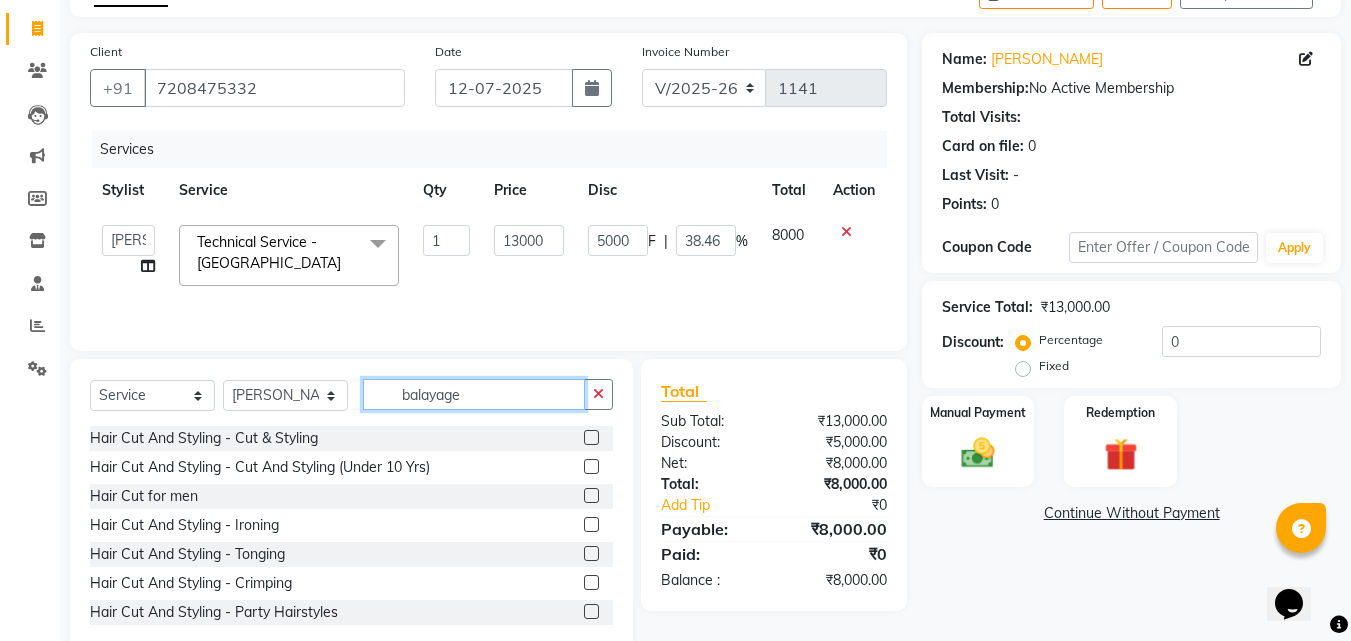 click on "balayage" 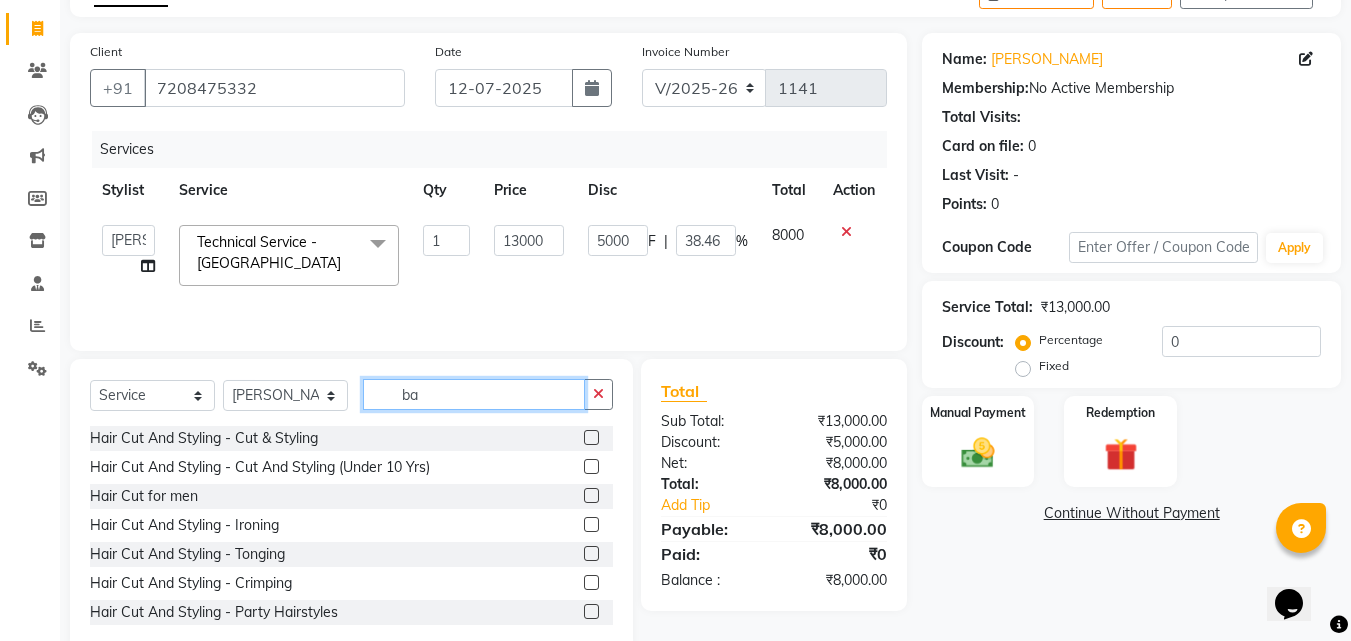 type on "b" 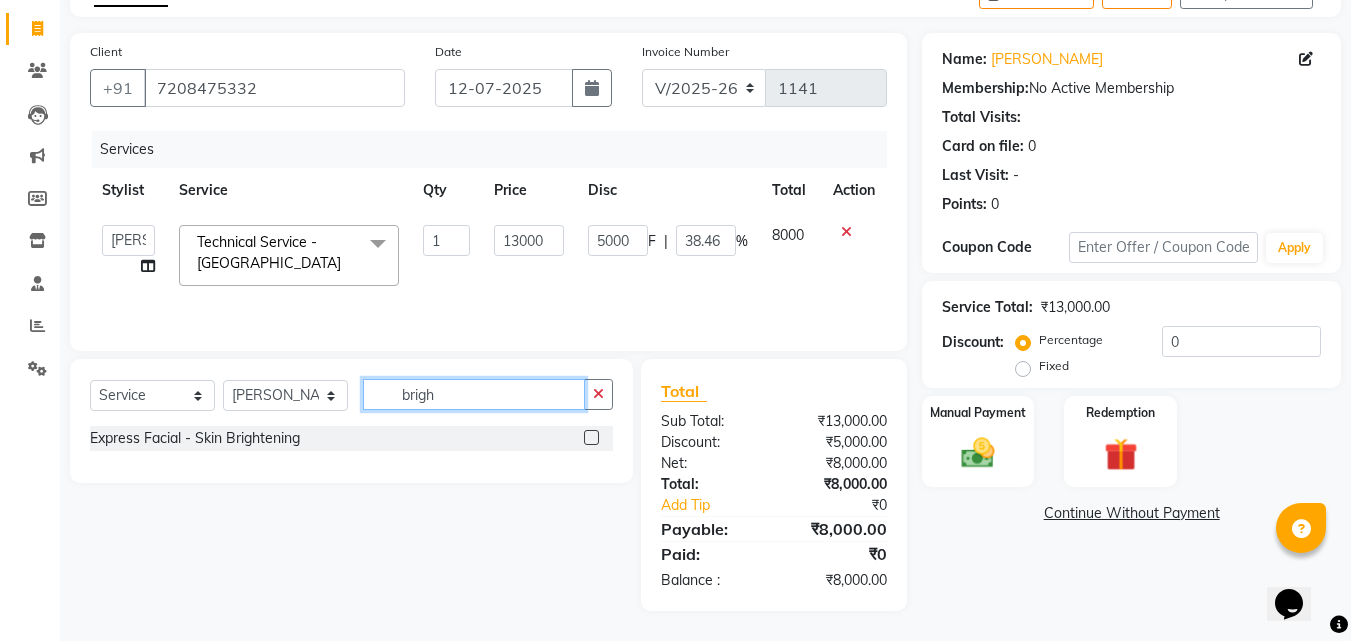 type on "brigh" 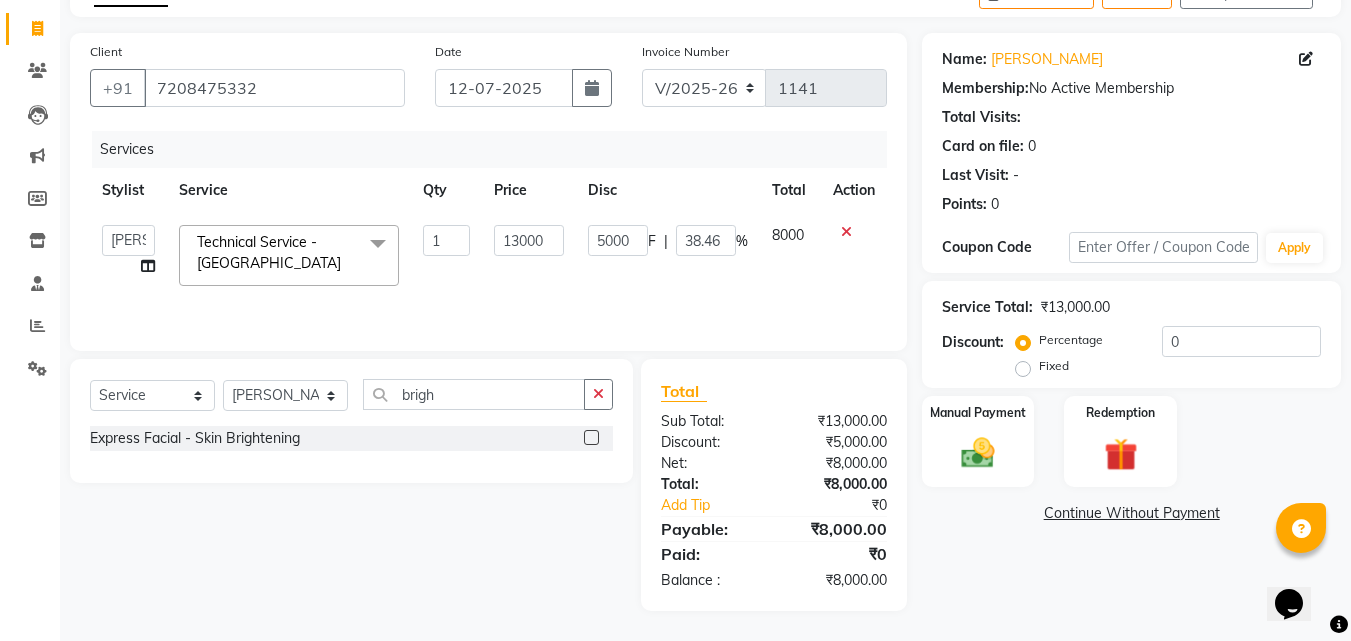 click 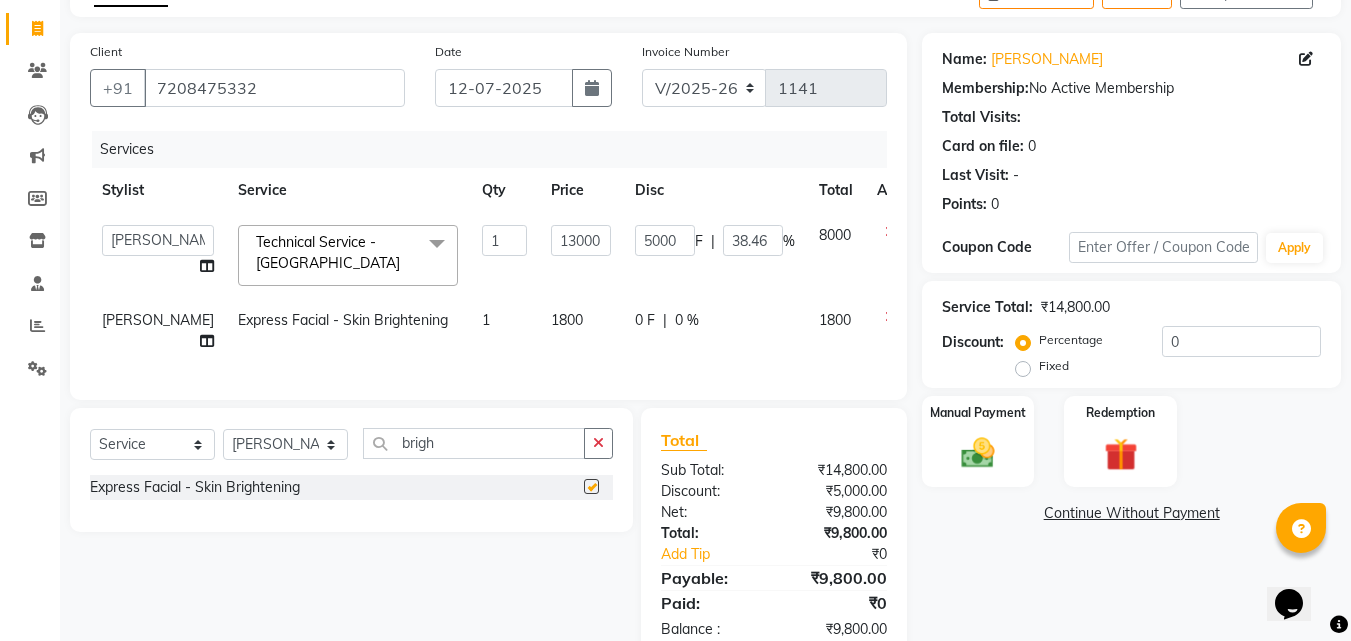 checkbox on "false" 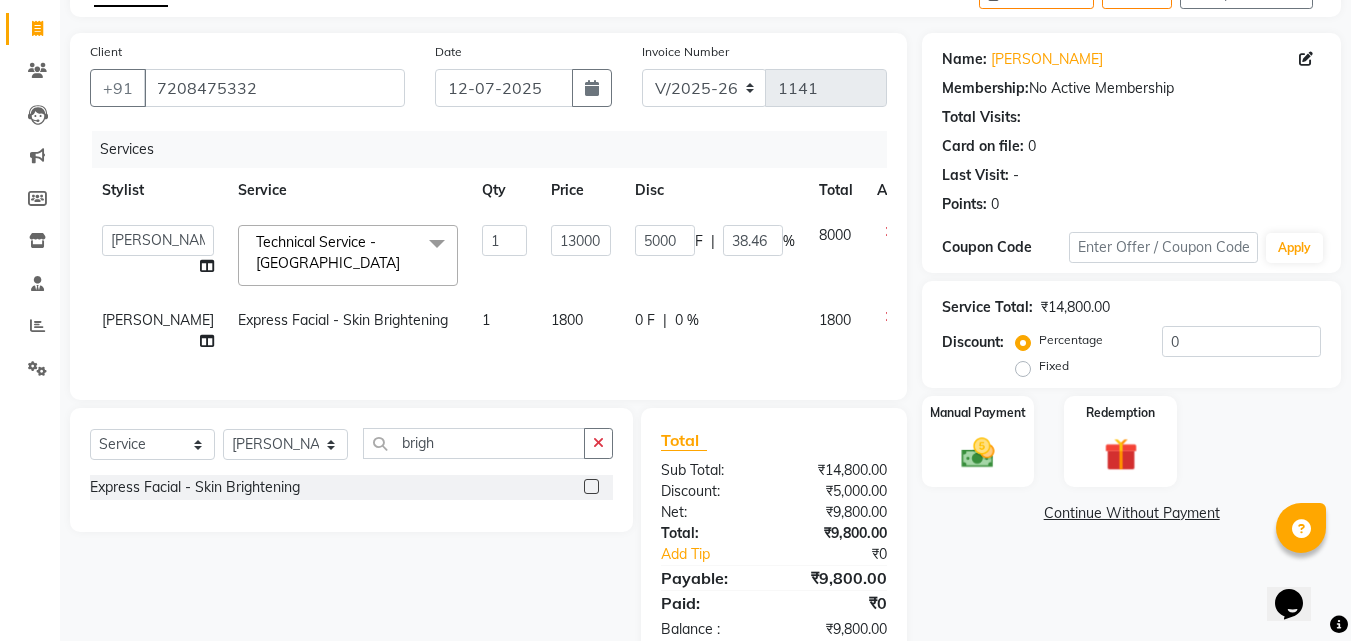 click on "1800" 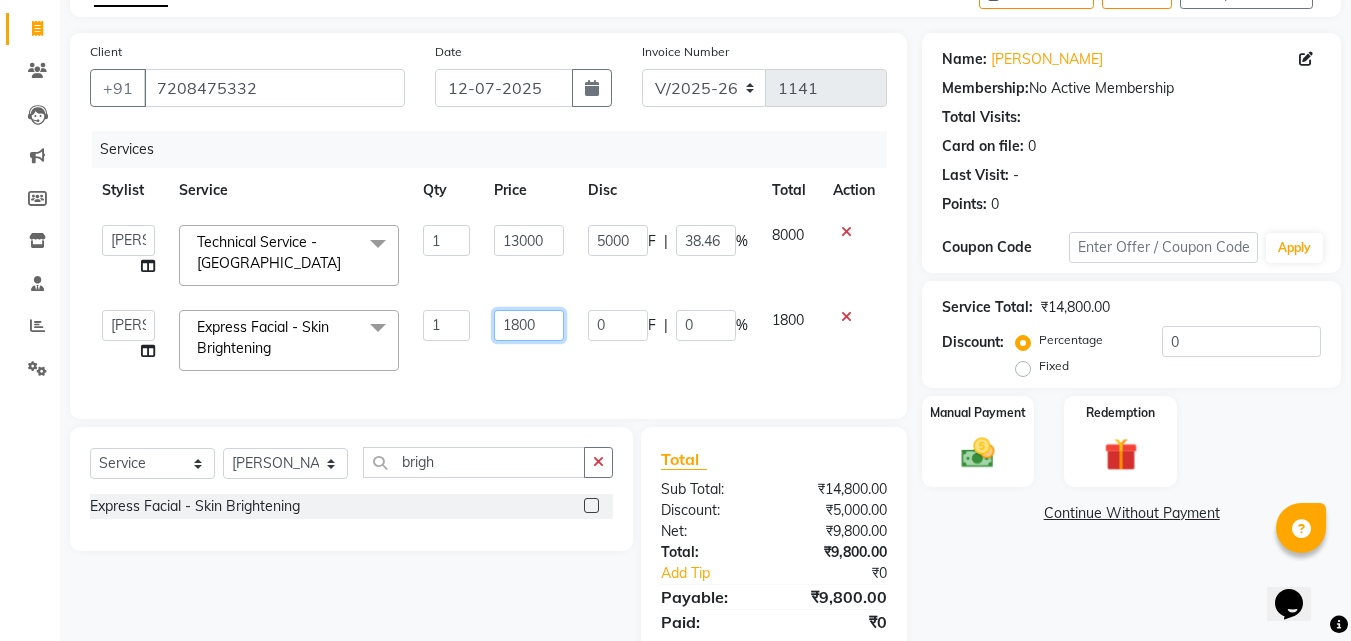 click on "1800" 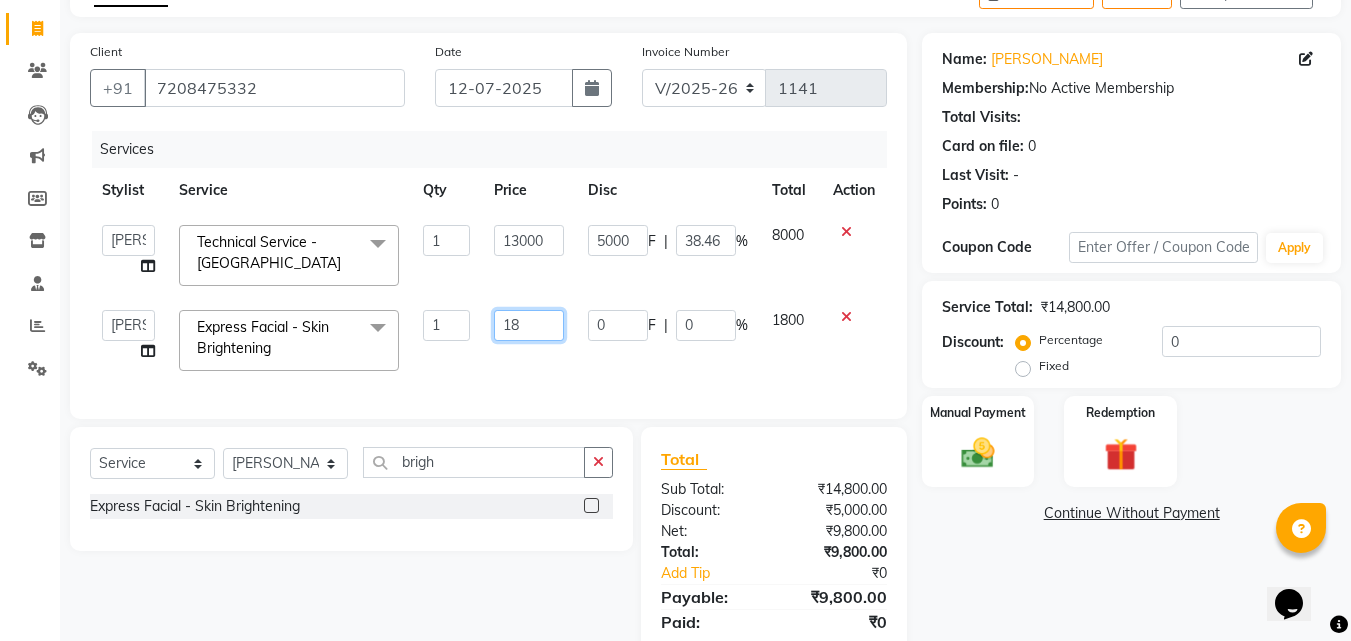 type on "1" 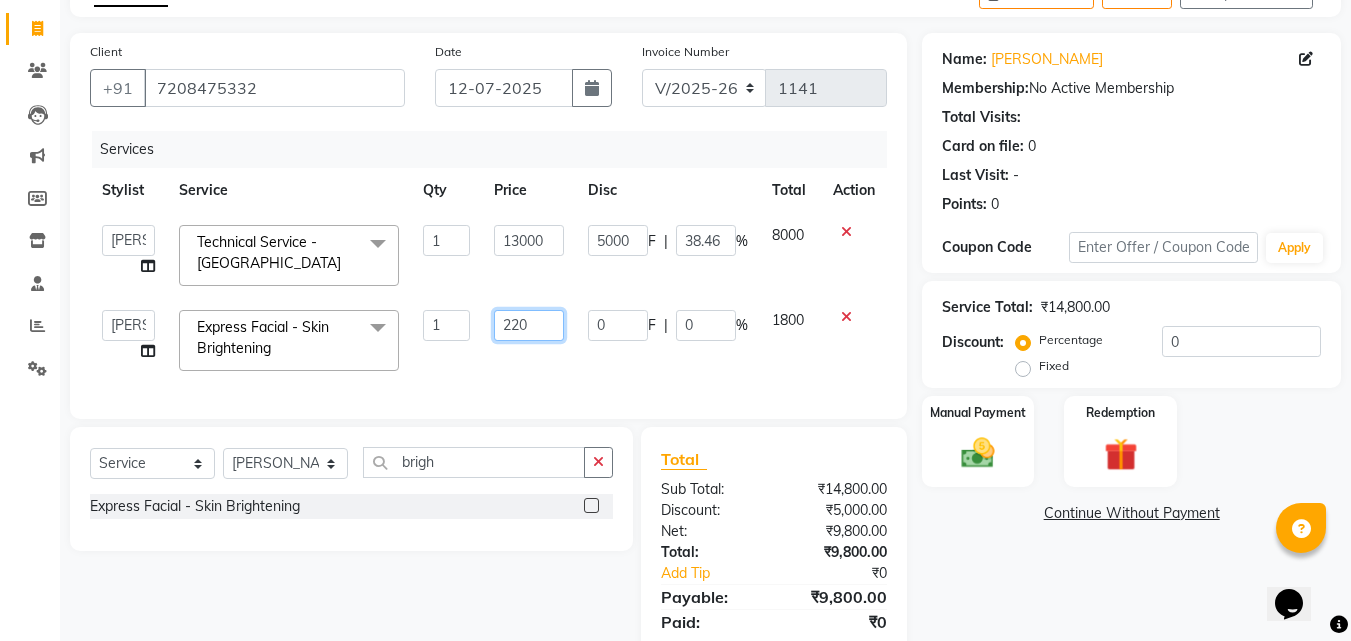 type on "2200" 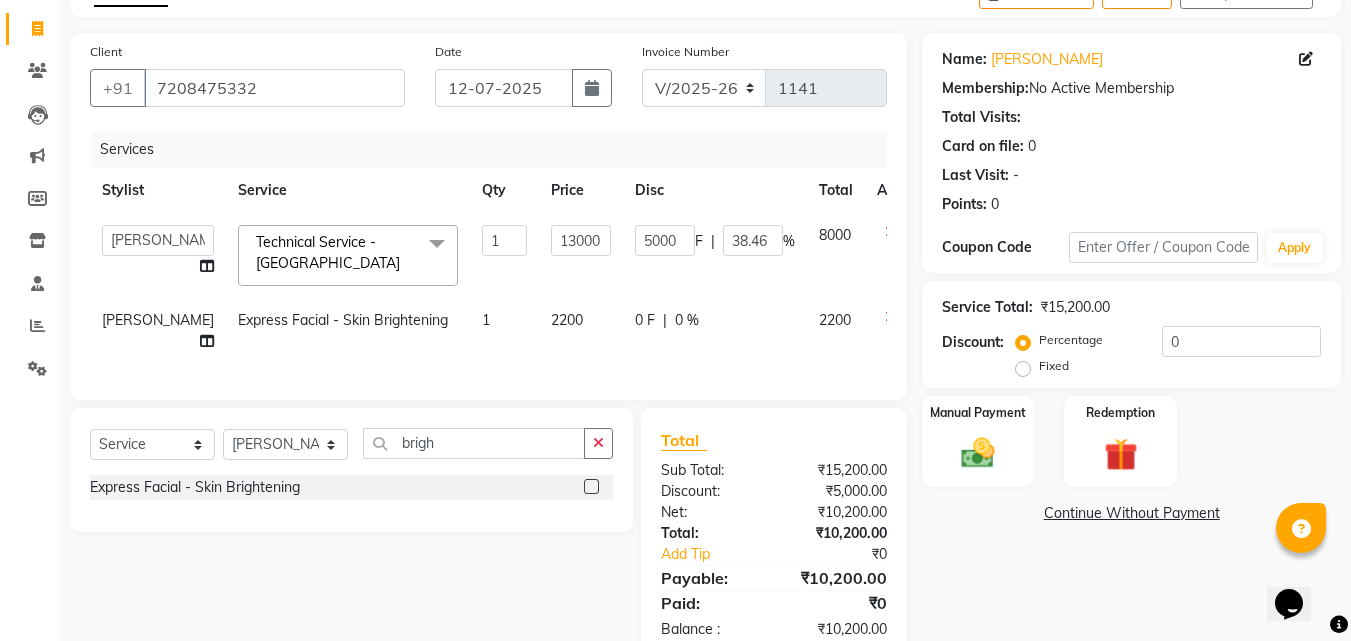 click on "0 %" 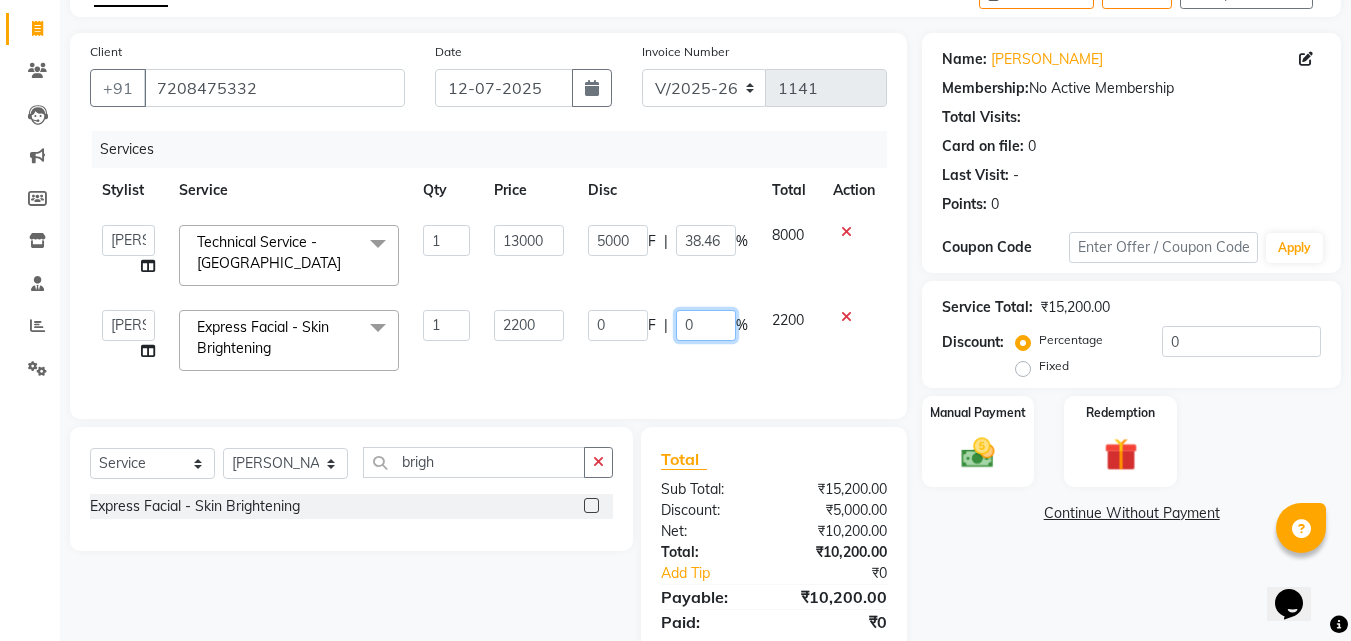 click on "0" 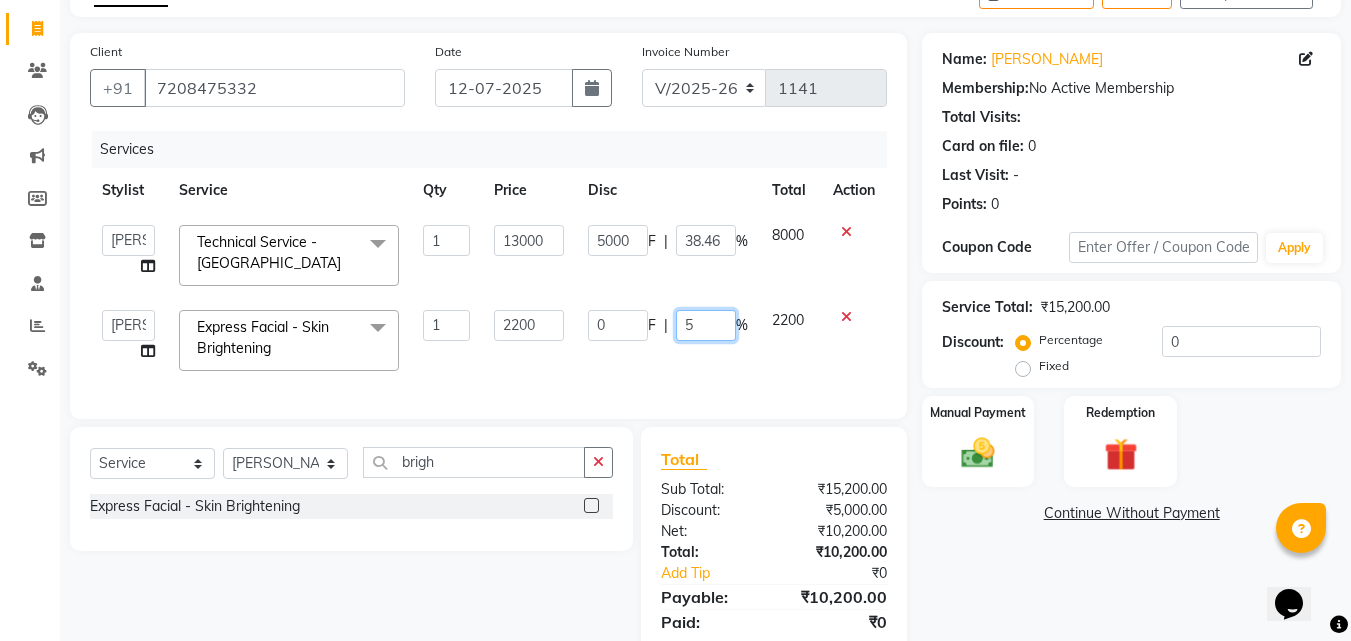 type on "50" 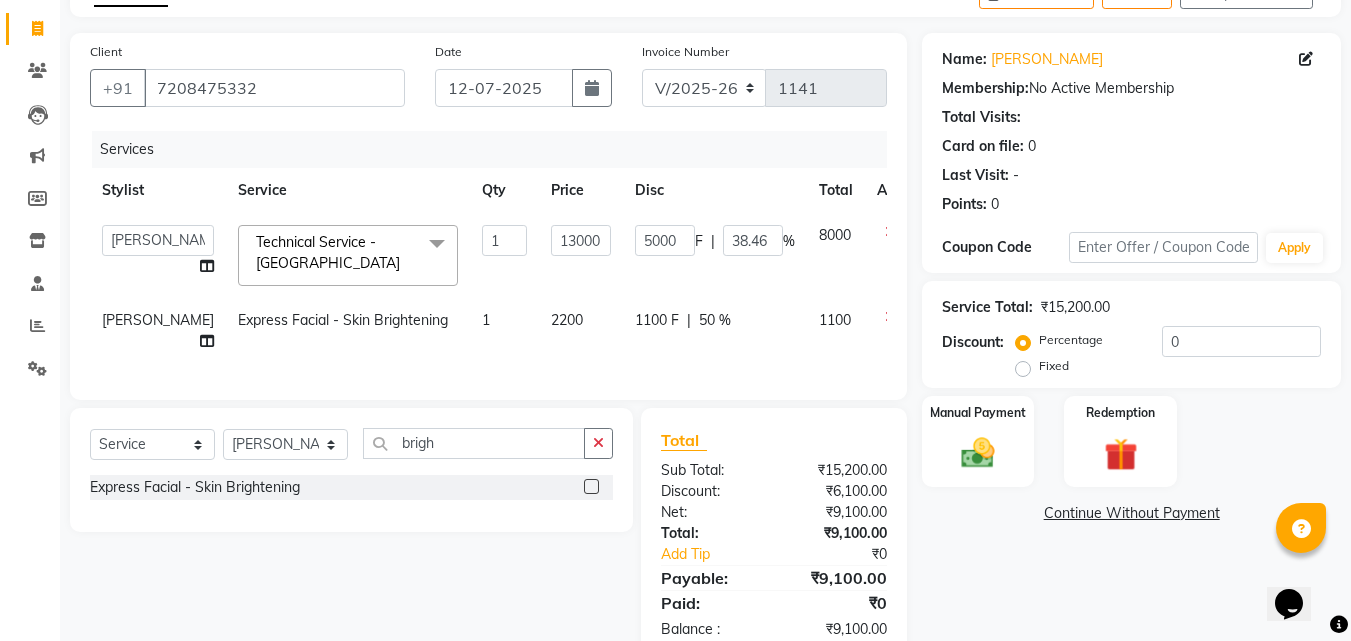 click on "1100 F | 50 %" 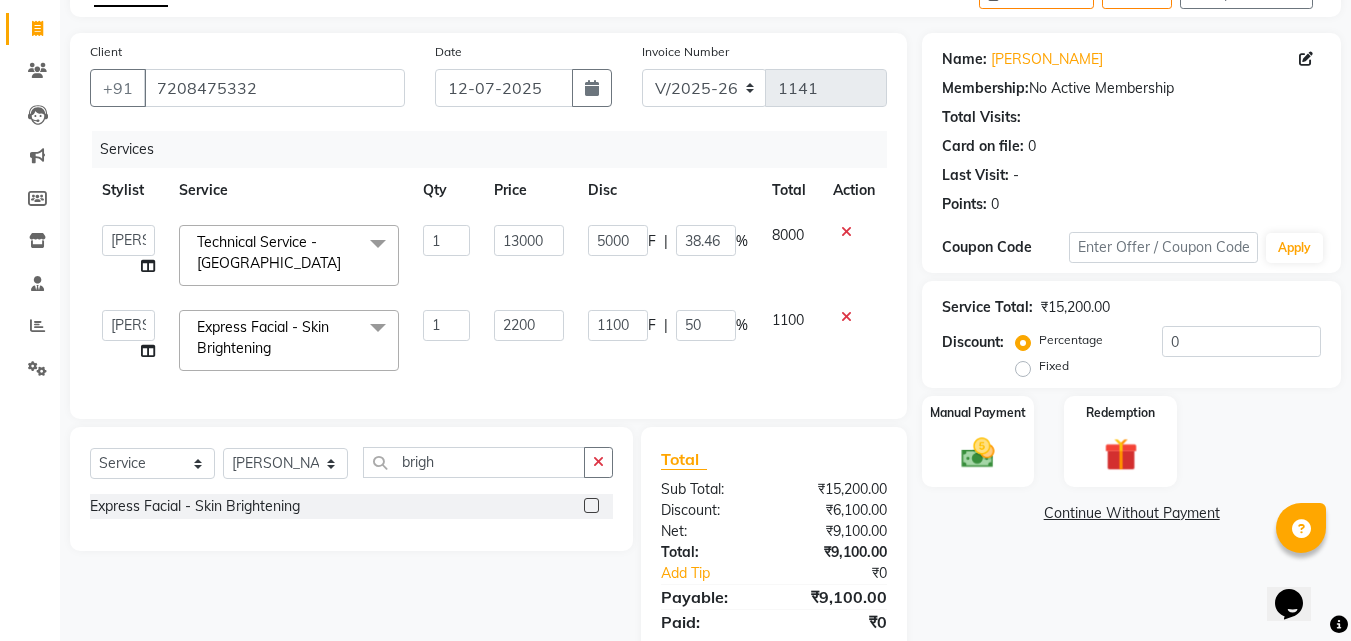 scroll, scrollTop: 200, scrollLeft: 0, axis: vertical 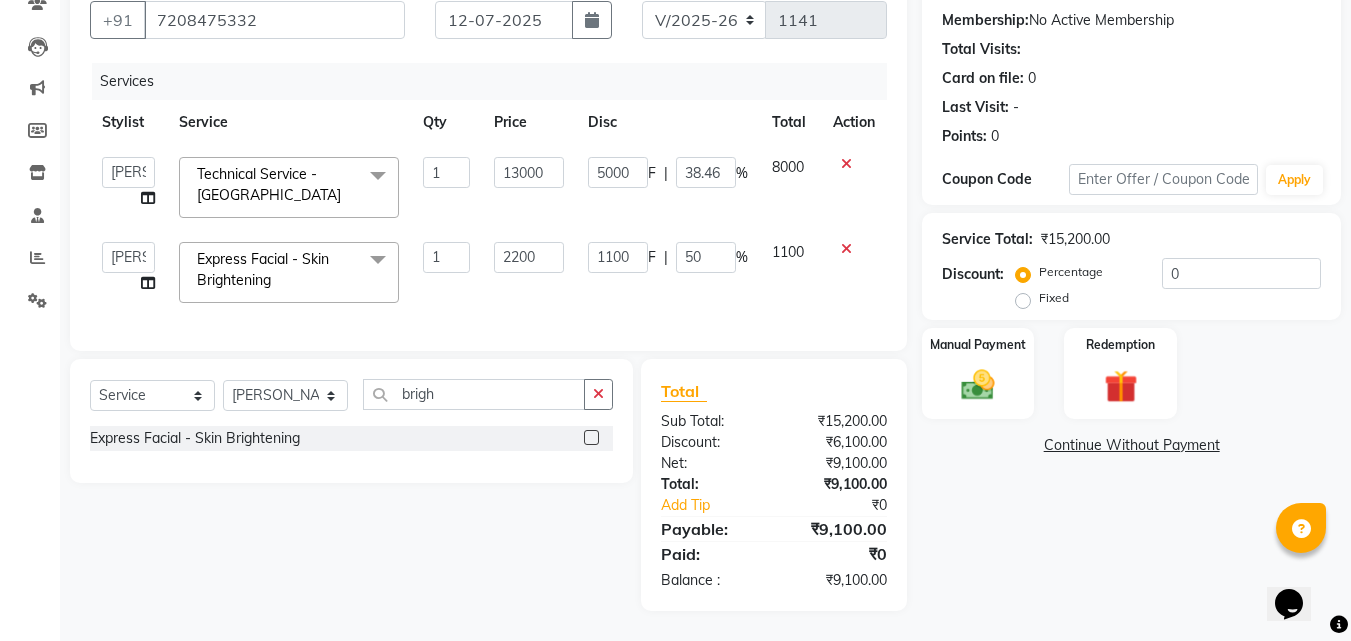 click on "INVOICE PREVIOUS INVOICES Create New   Save   Open Invoices  Client [PHONE_NUMBER] Date [DATE] Invoice Number V/2025 V/[PHONE_NUMBER] Services Stylist Service Qty Price Disc Total Action  [PERSON_NAME]    [PERSON_NAME]   [PERSON_NAME]    [PERSON_NAME]   [PERSON_NAME]    [PERSON_NAME]   [PERSON_NAME]   [PERSON_NAME] Damai  Technical Service - [GEOGRAPHIC_DATA]  x Hair Cut And Styling - Cut & Styling Hair Cut And Styling - Cut And Styling (Under 10 Yrs) Hair Cut for men Hair Cut And Styling - Ironing Hair Cut And Styling - Tonging Hair Cut And Styling - Crimping Hair Cut And Styling - Party Hairstyles Hair Cut And Styling - Bridal Hairstyle Hair Cut And Styling - Hair Wash & Blowdry Hair Cut And Styling - Hair Cut By [PERSON_NAME] Eye brows  Fore head  Upperlips/ chin Olamor Facial offer Loreal HAirspa  Offer gel polish Hydra Facial Hydra Facial upperlips / Forehead / Chin Technical Service - Root Touch Up Technical Service - Global Color Technical Service - Classic Highlights Technical Service - Balayage Hair Treatments - Tanino 1" 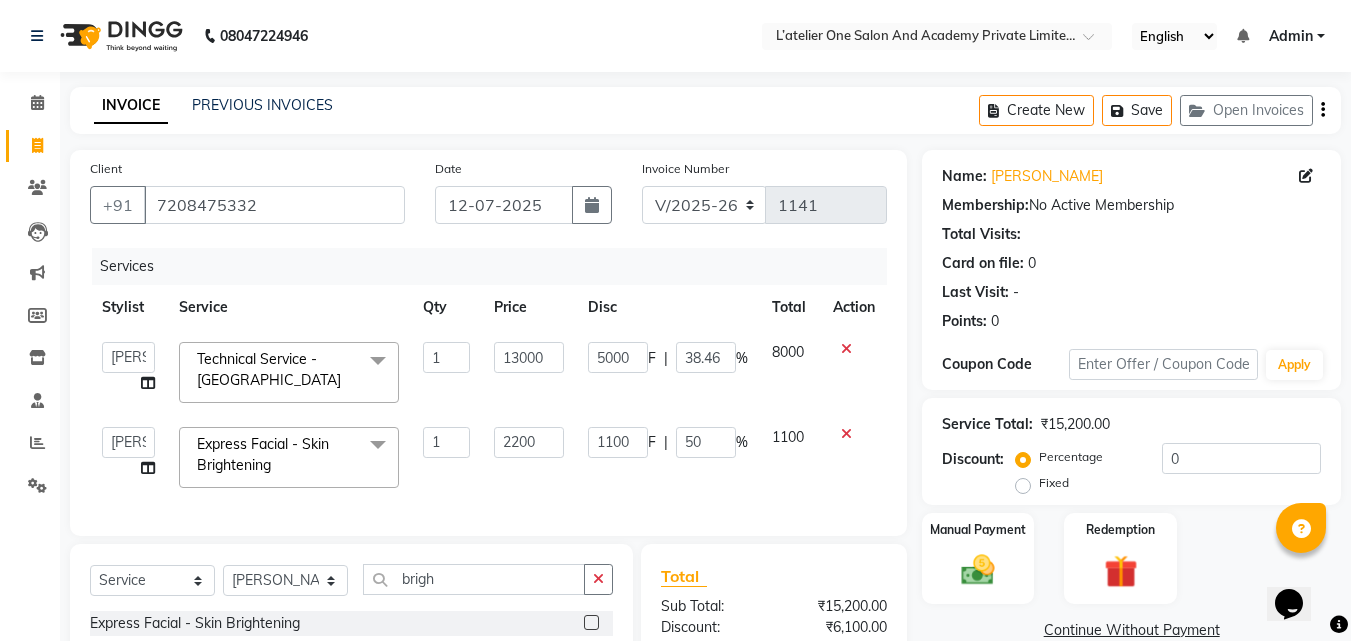 scroll, scrollTop: 200, scrollLeft: 0, axis: vertical 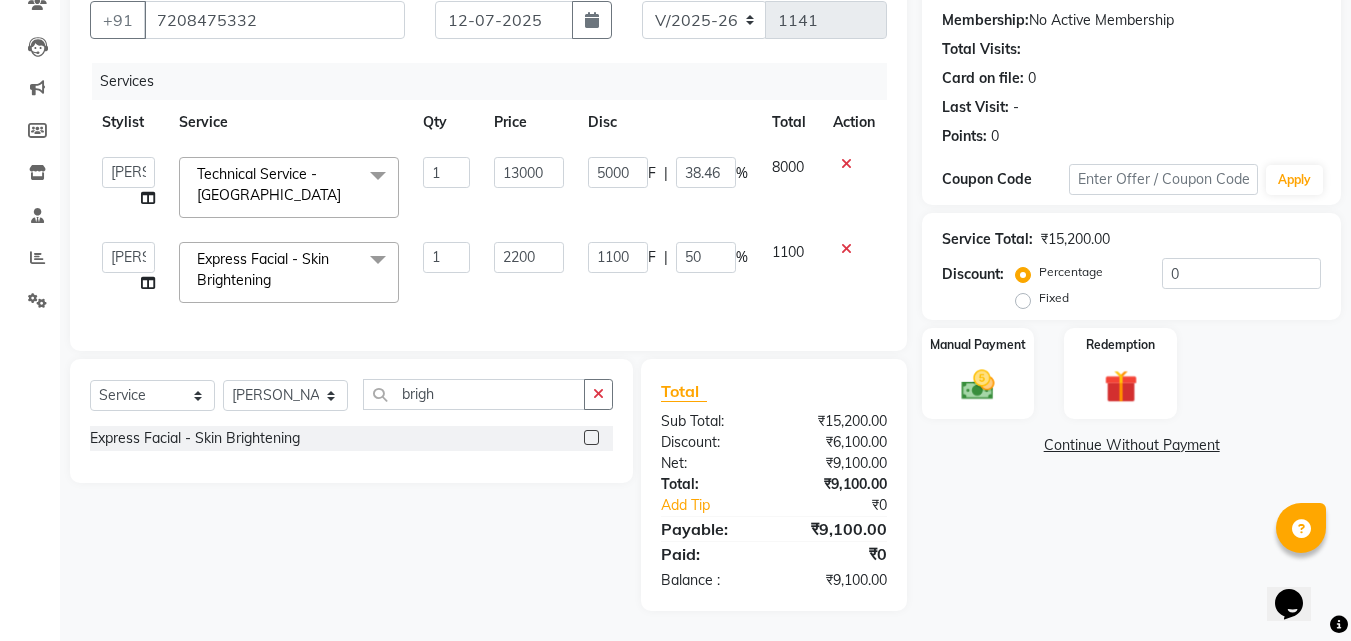 click on "Name: [PERSON_NAME] Membership:  No Active Membership  Total Visits:   Card on file:  0 Last Visit:   - Points:   0  Coupon Code Apply Service Total:  ₹15,200.00  Discount:  Percentage   Fixed  0 Manual Payment Redemption  Continue Without Payment" 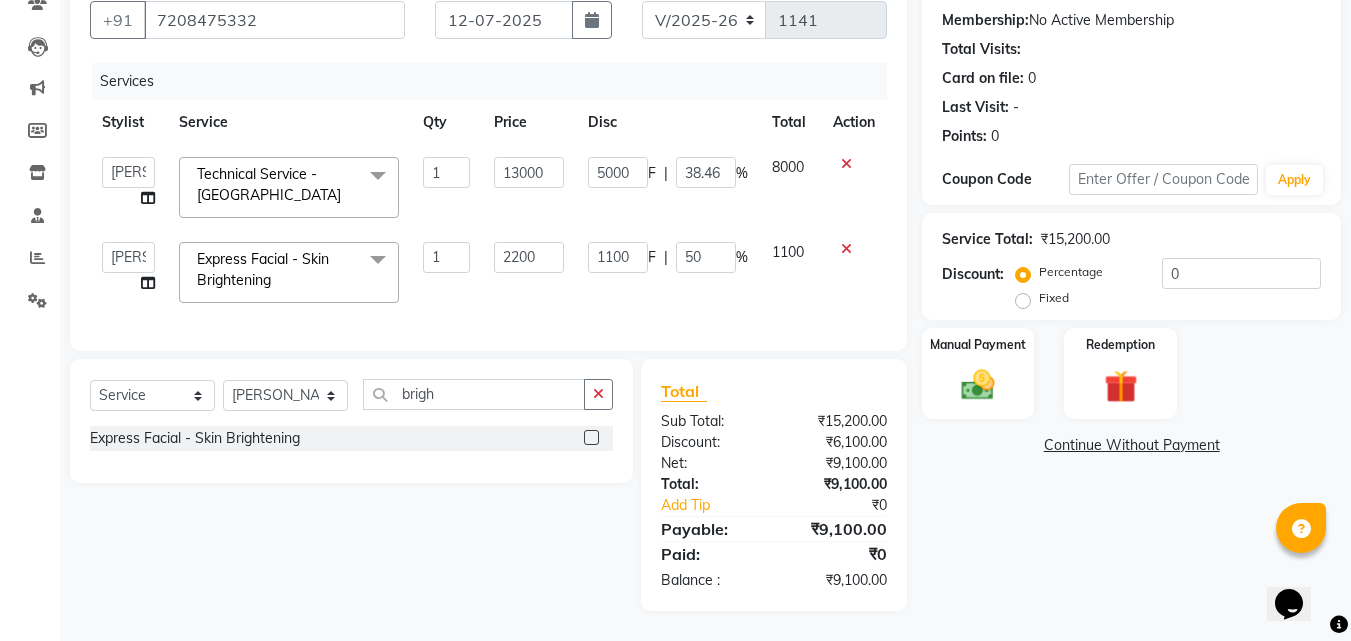 click on "Select  Service  Product  Membership  Package Voucher Prepaid Gift Card  Select Stylist [PERSON_NAME]  [PERSON_NAME] [PERSON_NAME]  [PERSON_NAME] [PERSON_NAME]  [PERSON_NAME] [PERSON_NAME] [PERSON_NAME] Damai brigh Express Facial - Skin Brightening" 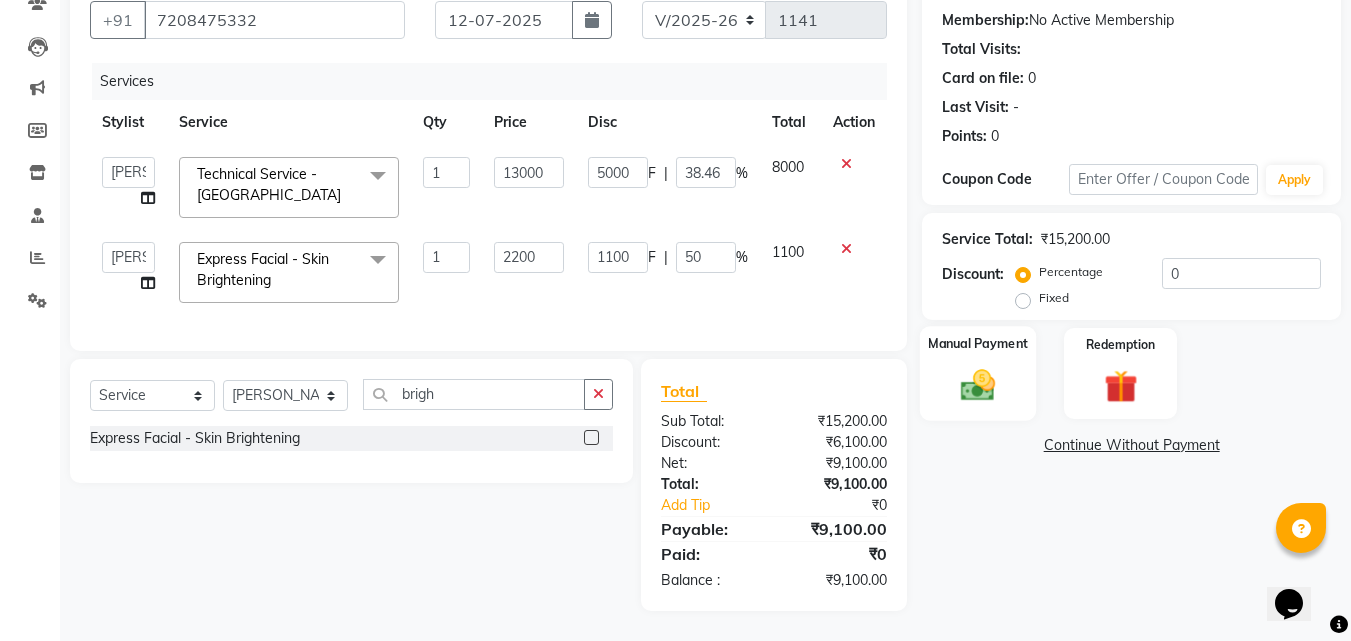 drag, startPoint x: 964, startPoint y: 377, endPoint x: 1052, endPoint y: 398, distance: 90.47099 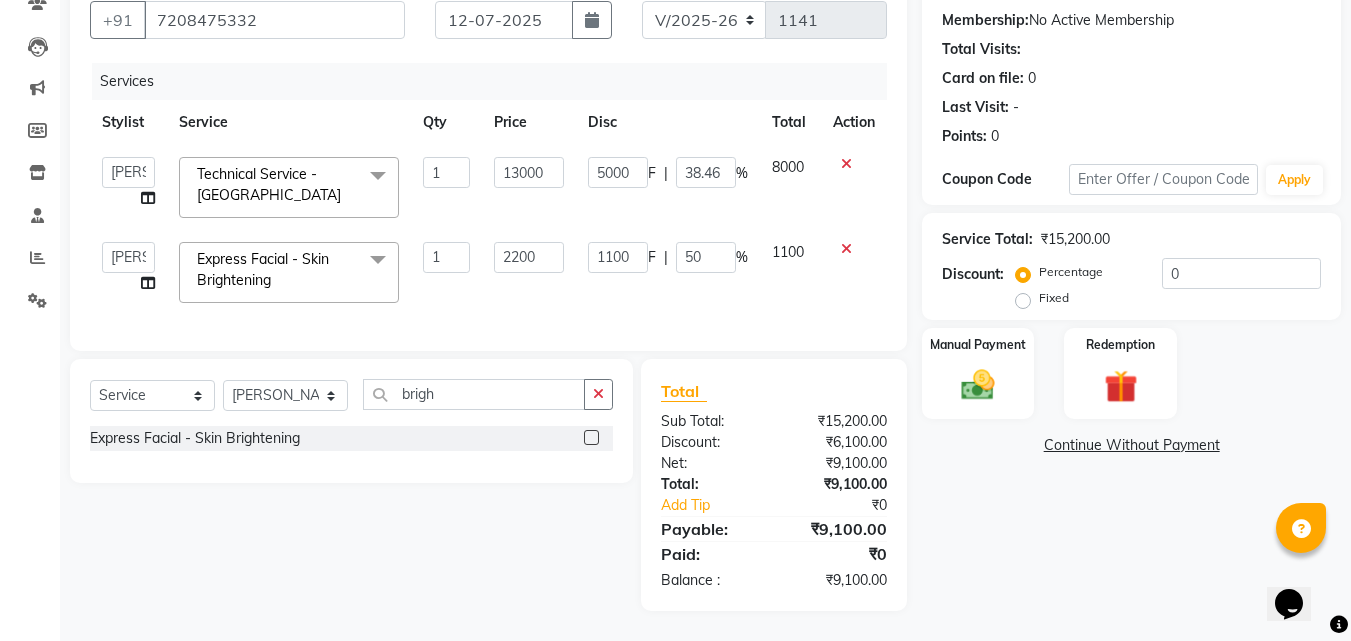 click 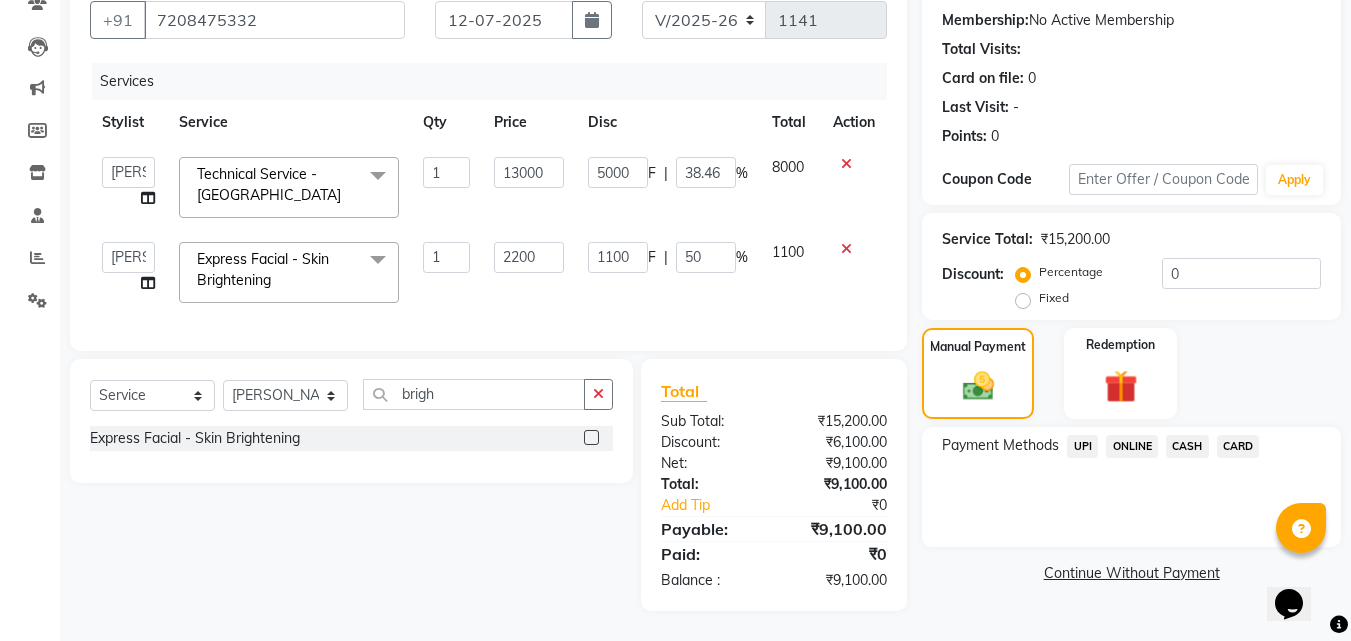 click on "ONLINE" 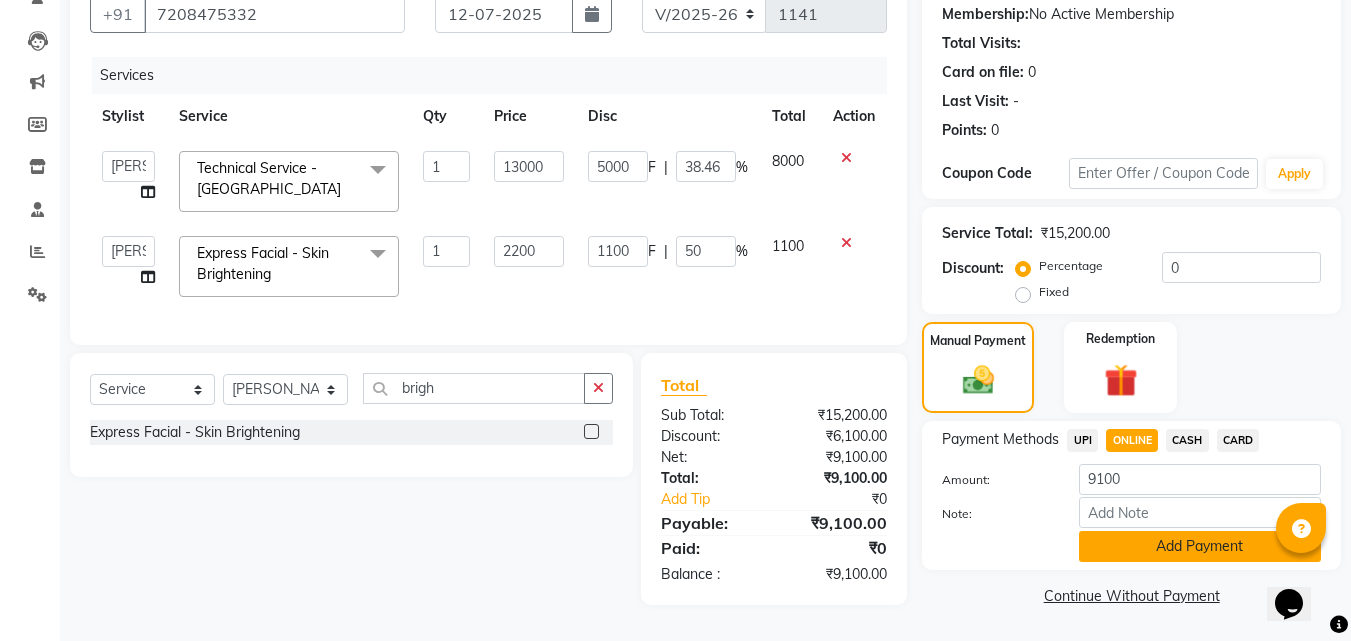click on "Add Payment" 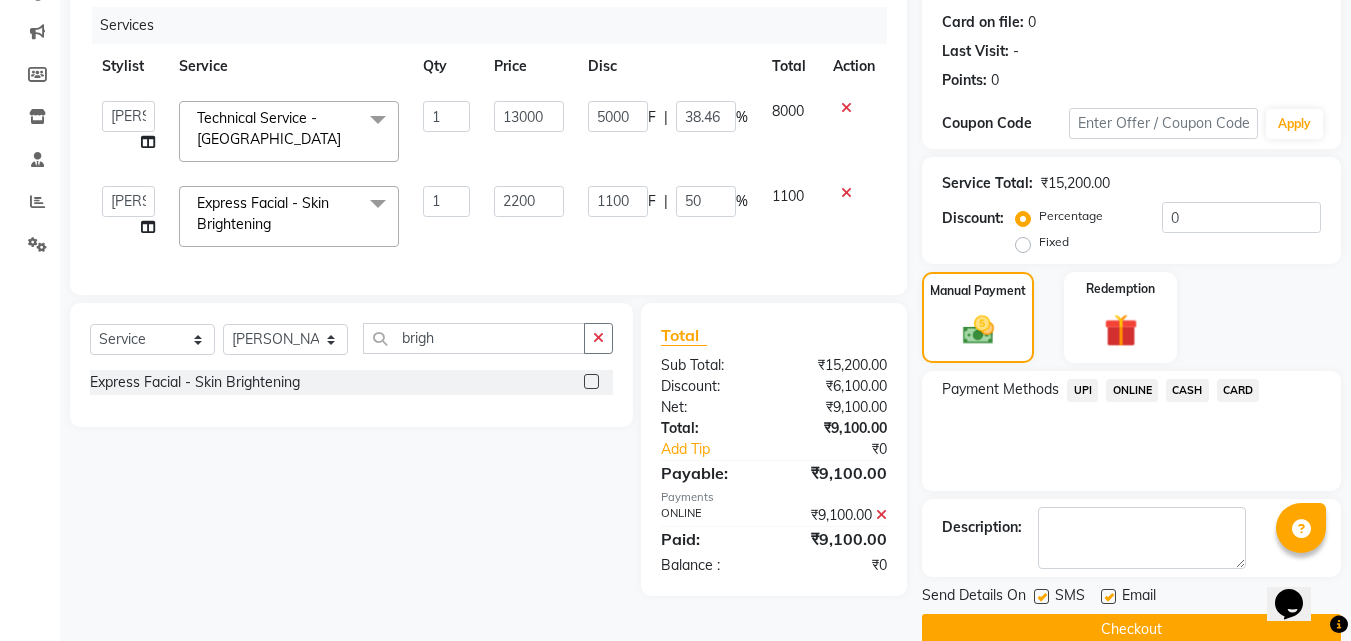 scroll, scrollTop: 275, scrollLeft: 0, axis: vertical 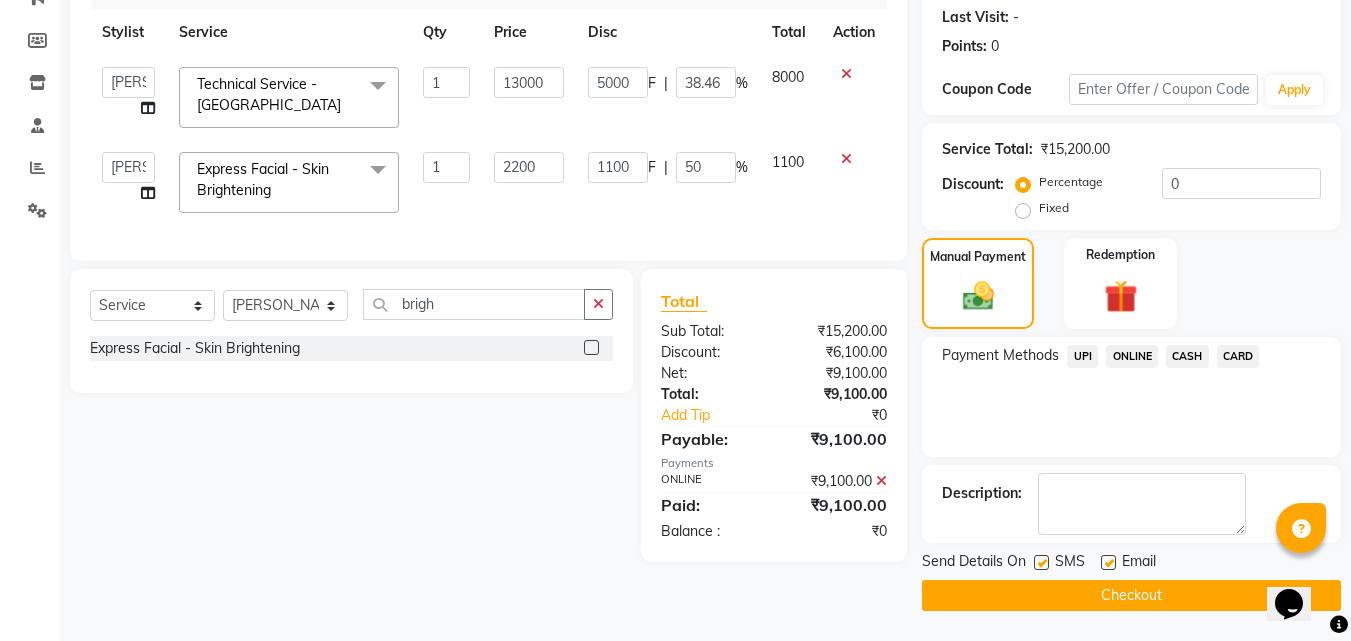 click on "Send Details On SMS Email  Checkout" 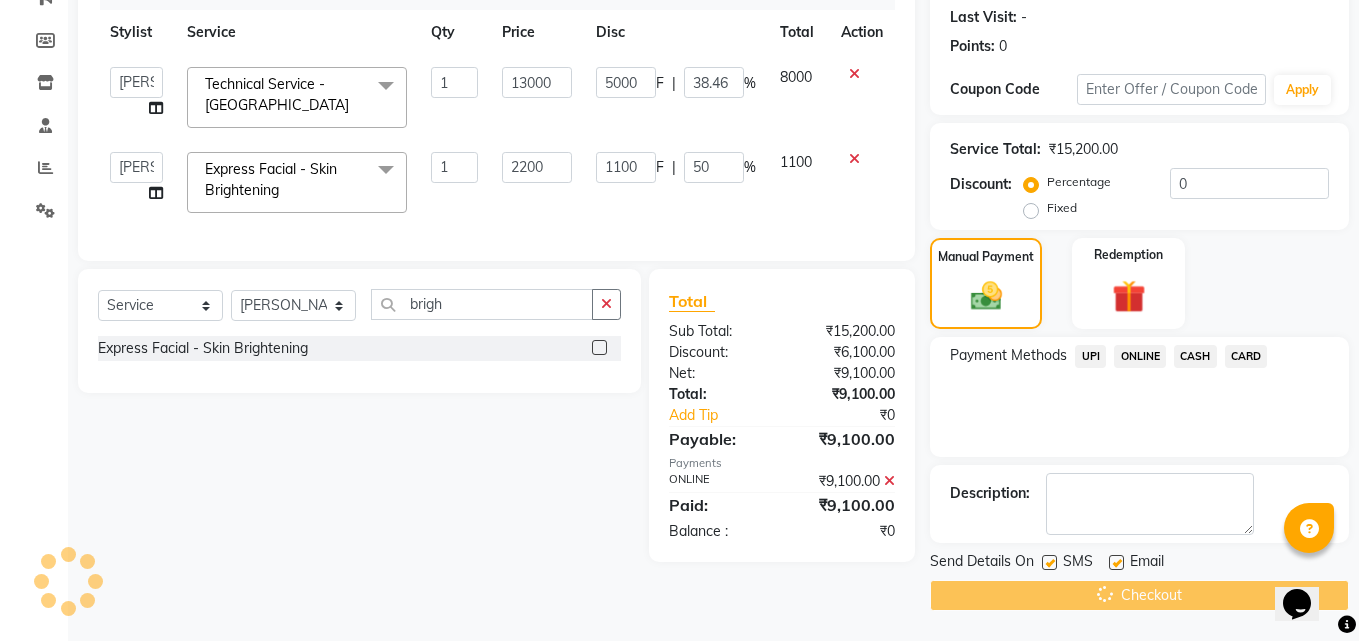scroll, scrollTop: 0, scrollLeft: 0, axis: both 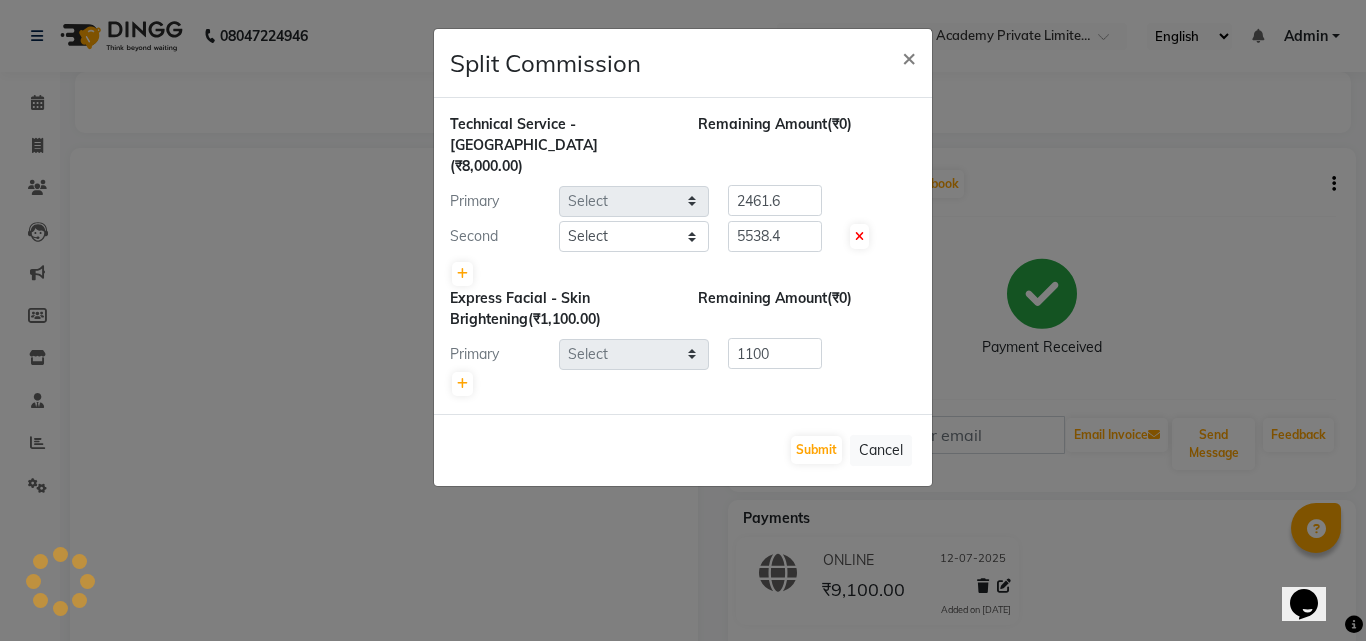 select on "57291" 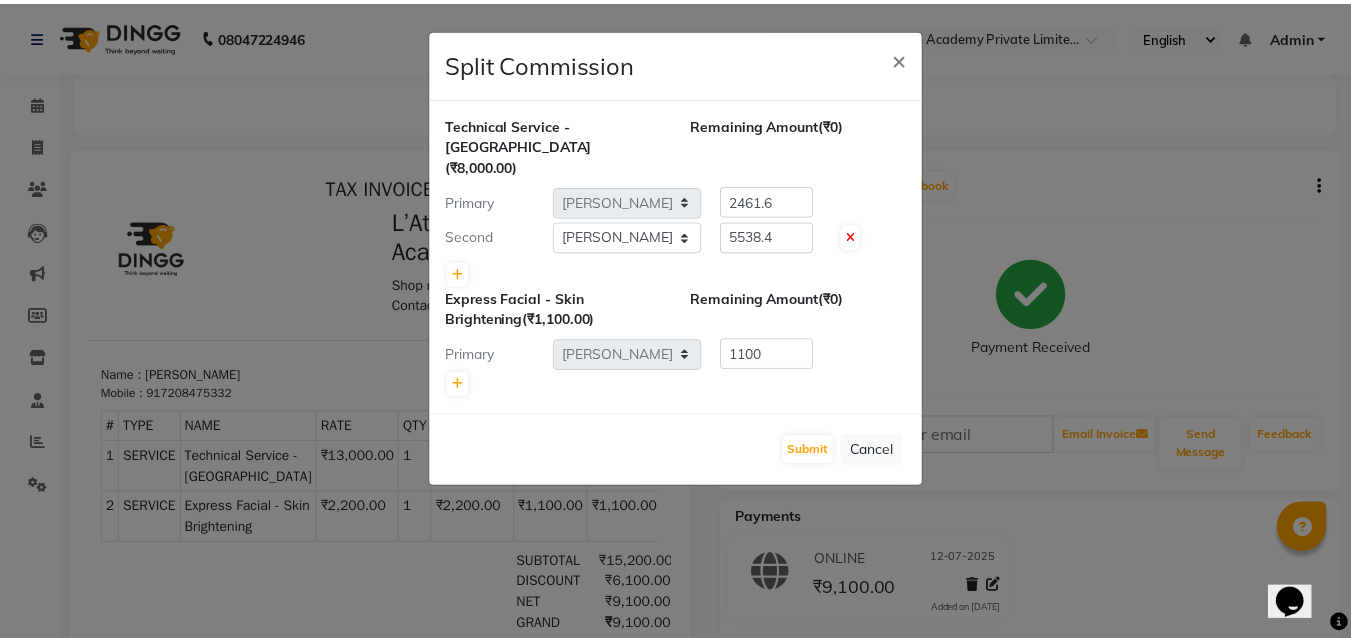 scroll, scrollTop: 0, scrollLeft: 0, axis: both 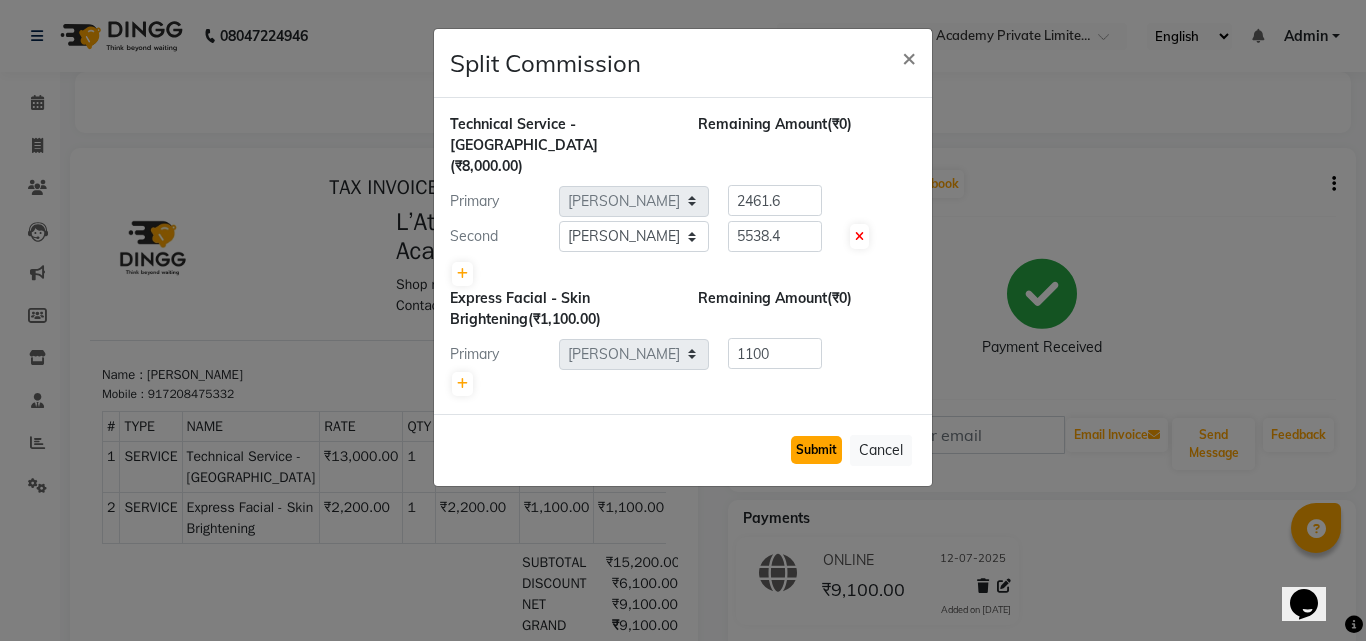 click on "Submit" 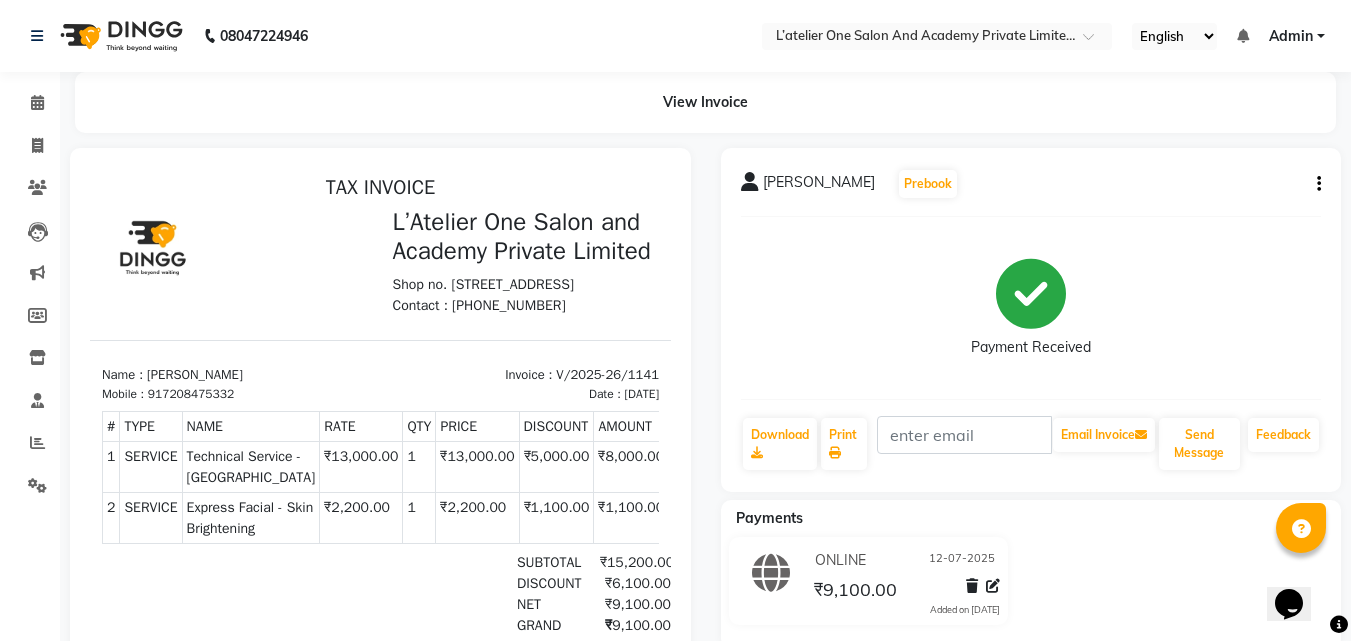 click at bounding box center (235, 262) 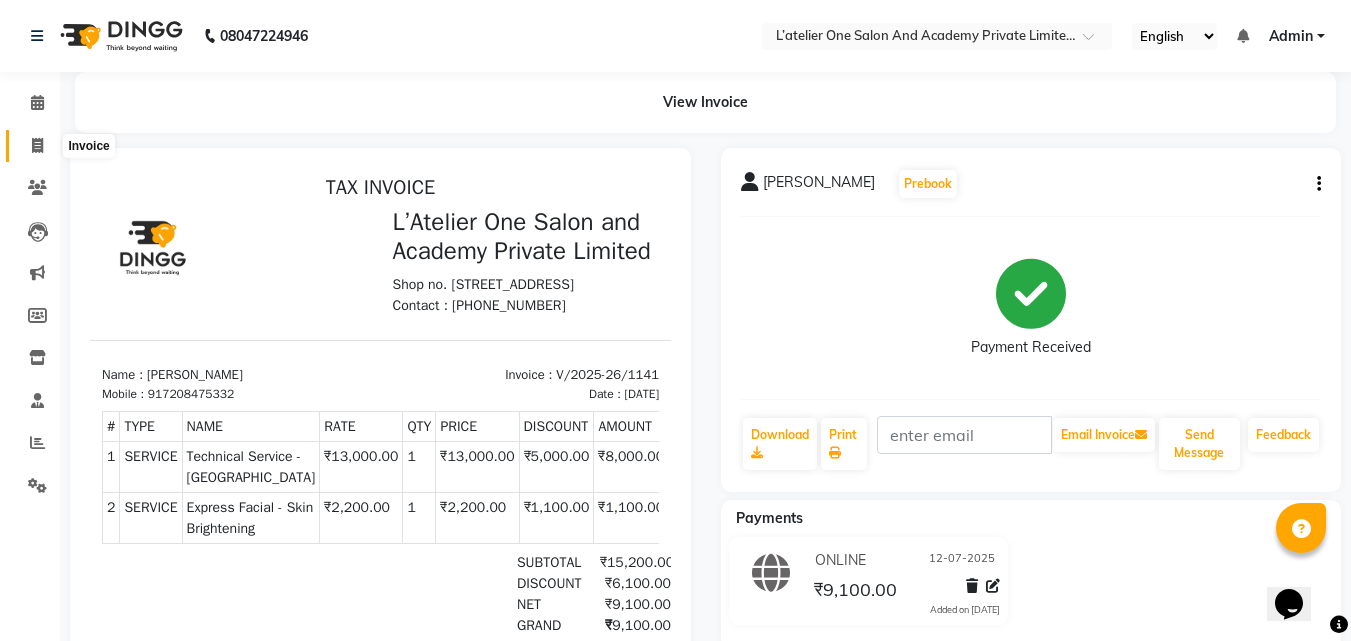 click 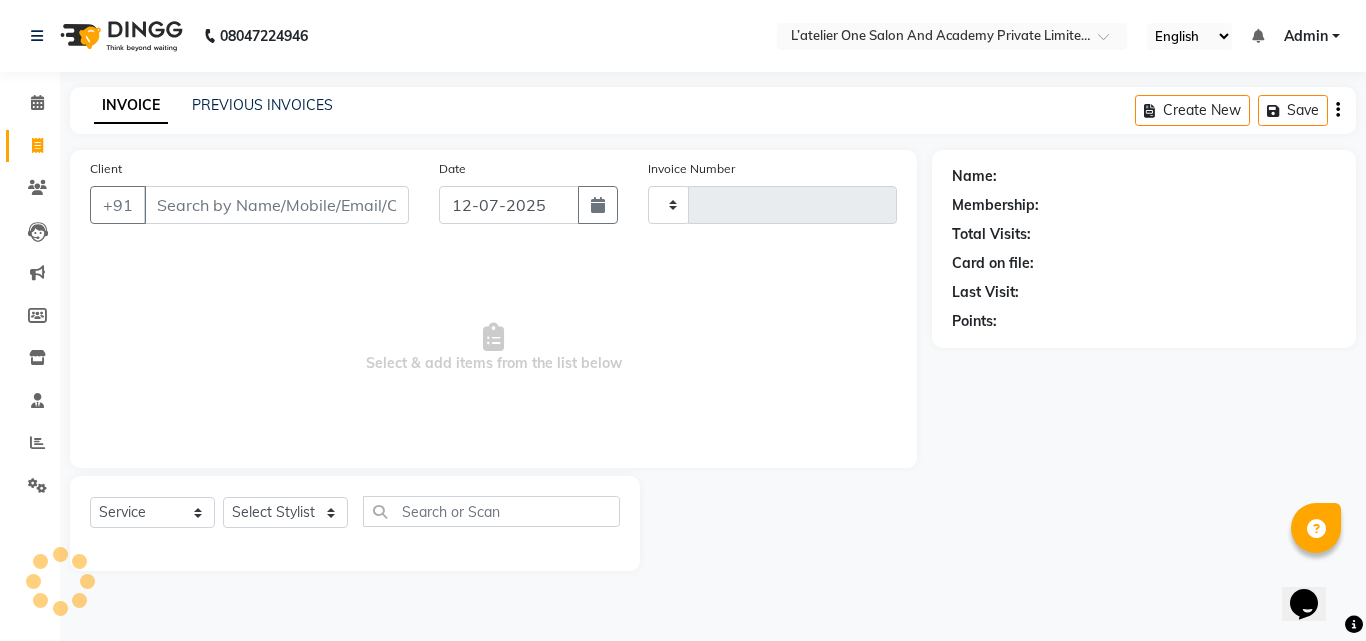 type on "1142" 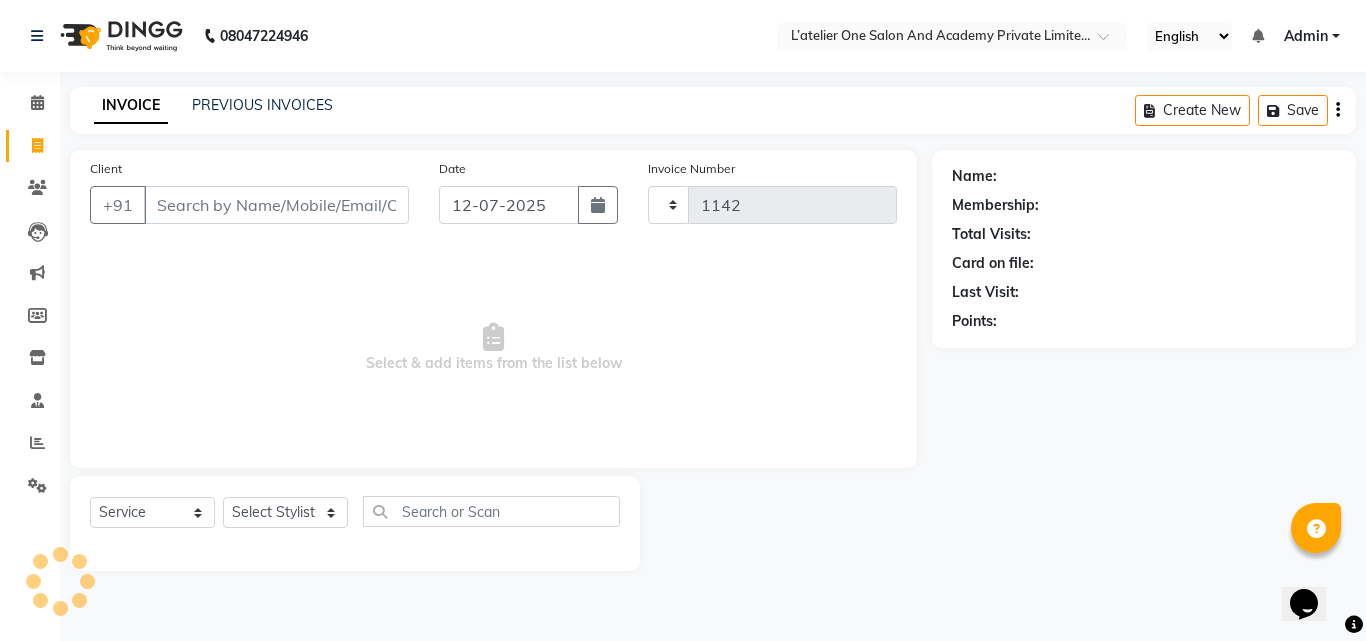 select on "6939" 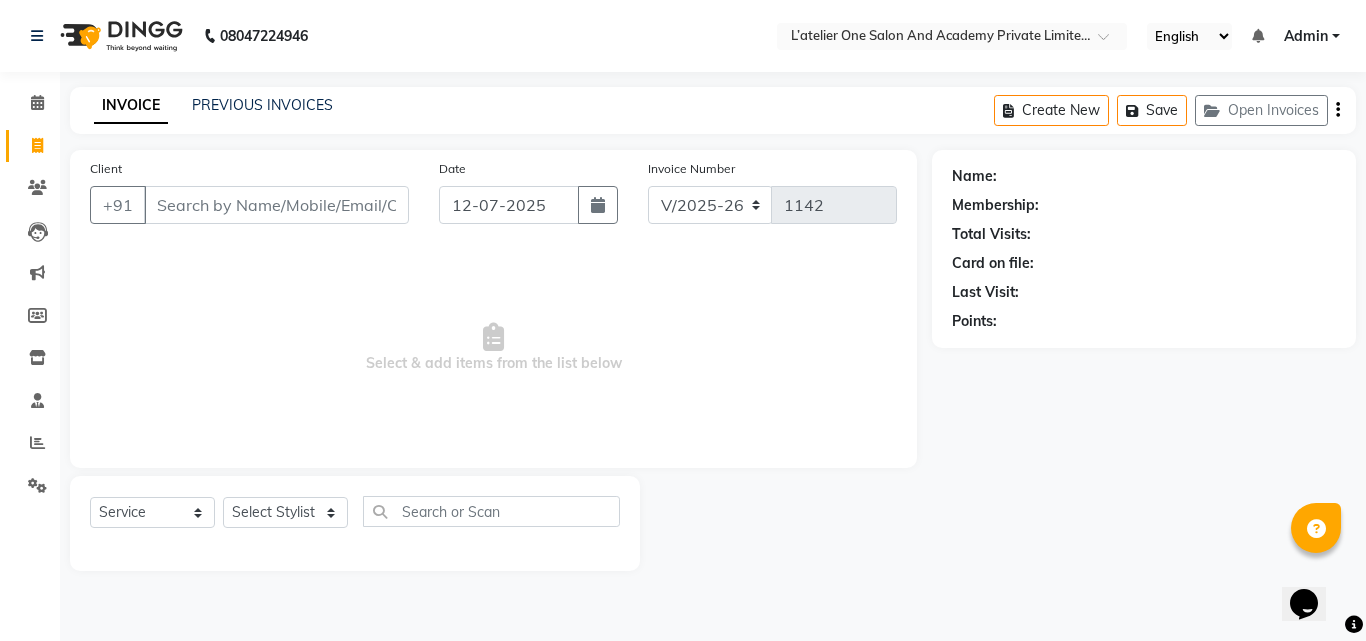 click on "Client" at bounding box center (276, 205) 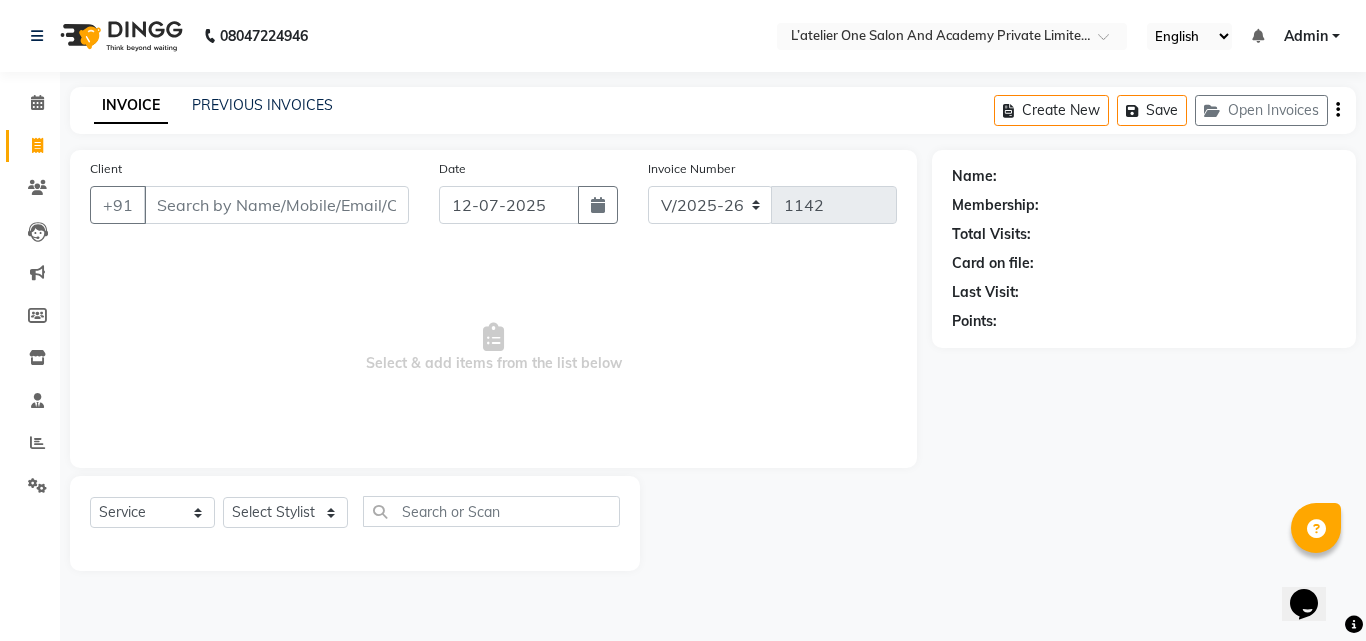 click on "Client" at bounding box center (276, 205) 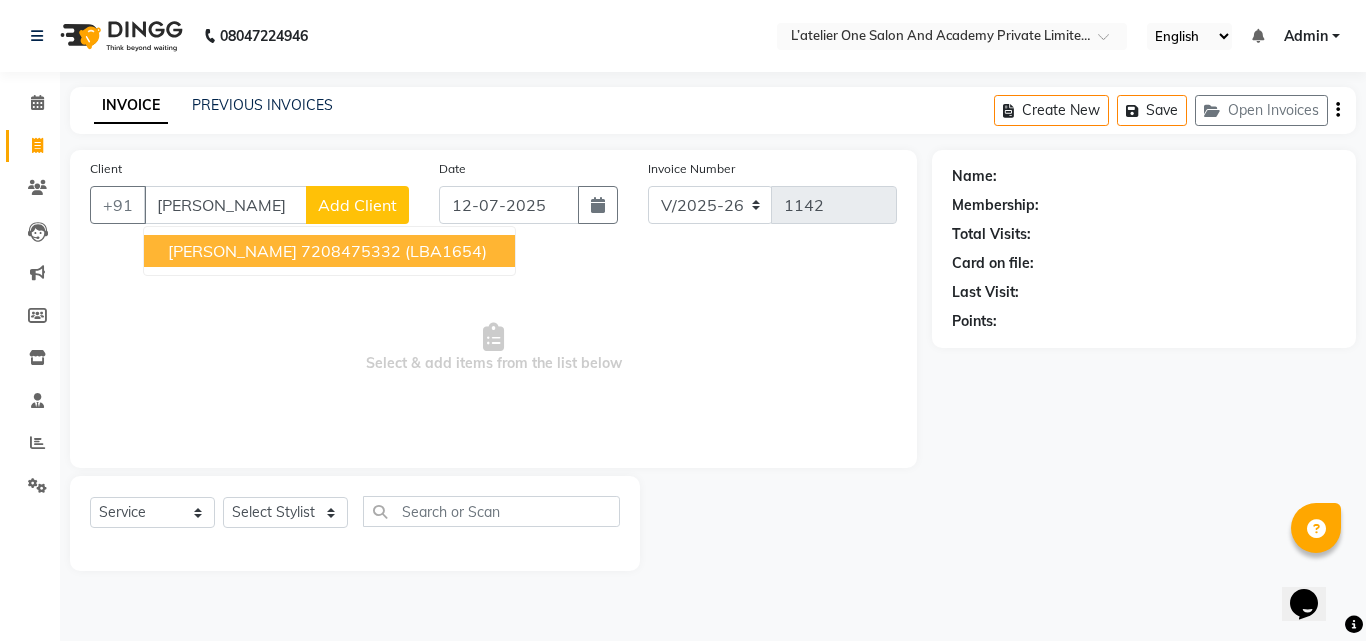 click on "7208475332" at bounding box center [351, 251] 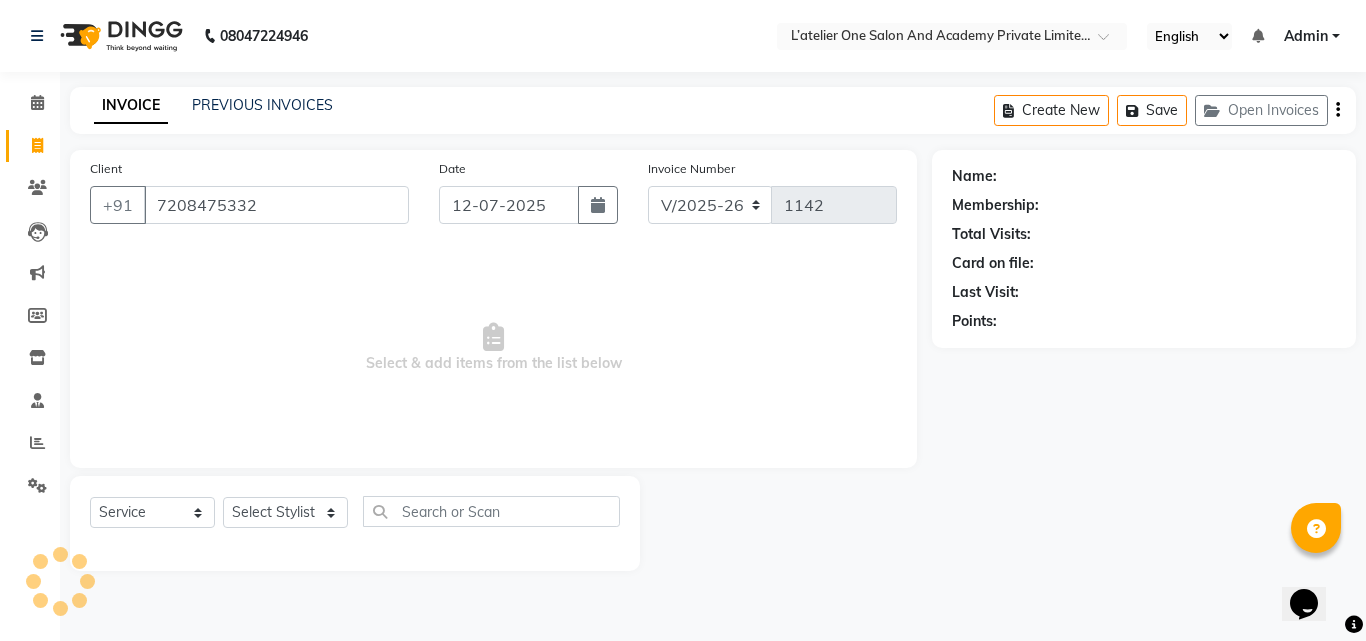 type on "7208475332" 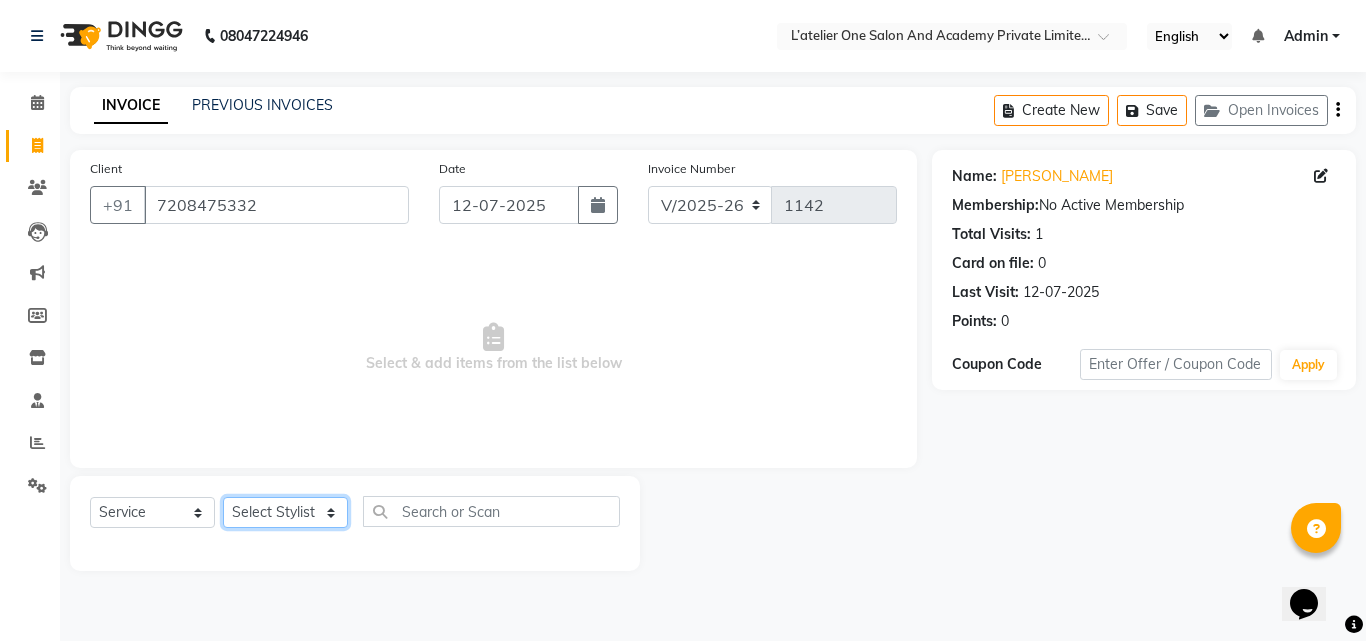 click on "Select Stylist [PERSON_NAME]  [PERSON_NAME] [PERSON_NAME]  [PERSON_NAME] [PERSON_NAME]  [PERSON_NAME] [PERSON_NAME] [PERSON_NAME] Damai" 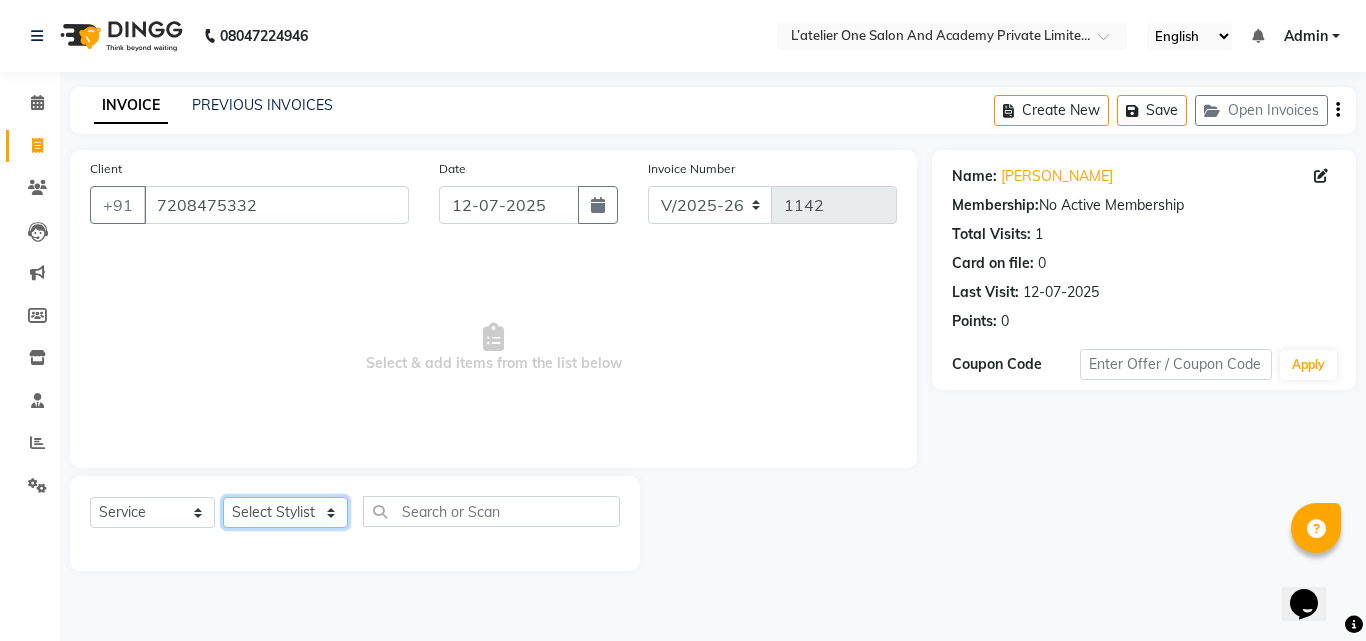 select on "57291" 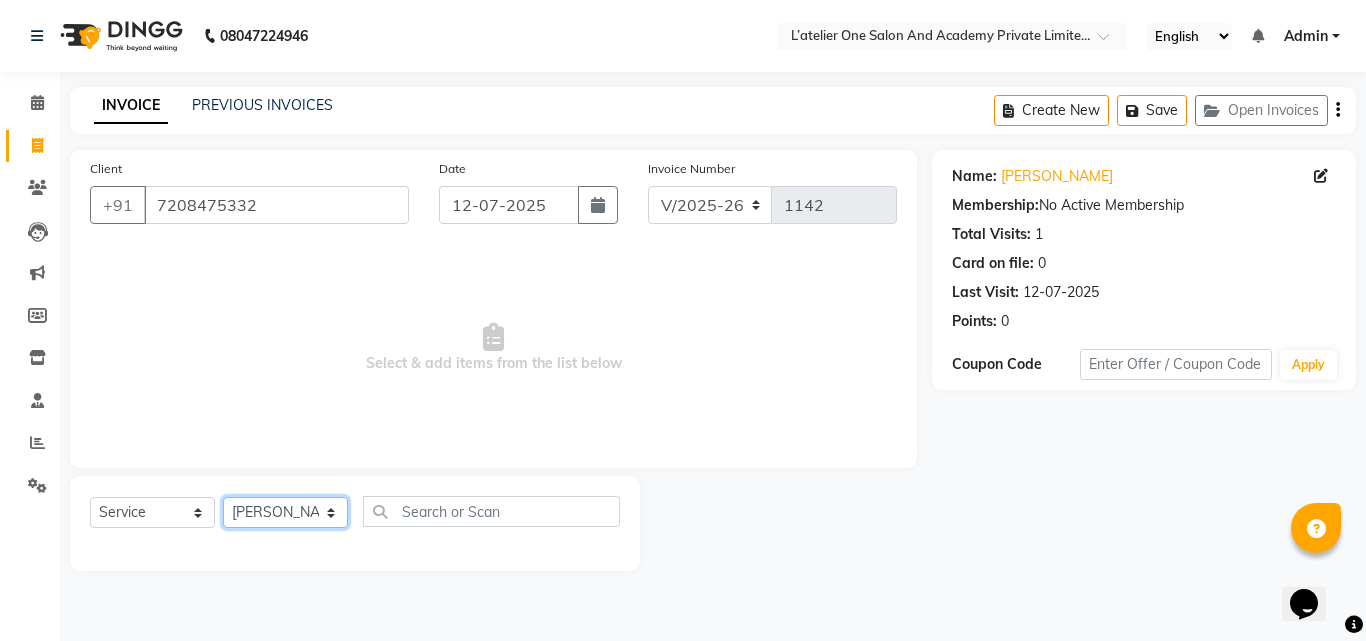 click on "Select Stylist [PERSON_NAME]  [PERSON_NAME] [PERSON_NAME]  [PERSON_NAME] [PERSON_NAME]  [PERSON_NAME] [PERSON_NAME] [PERSON_NAME] Damai" 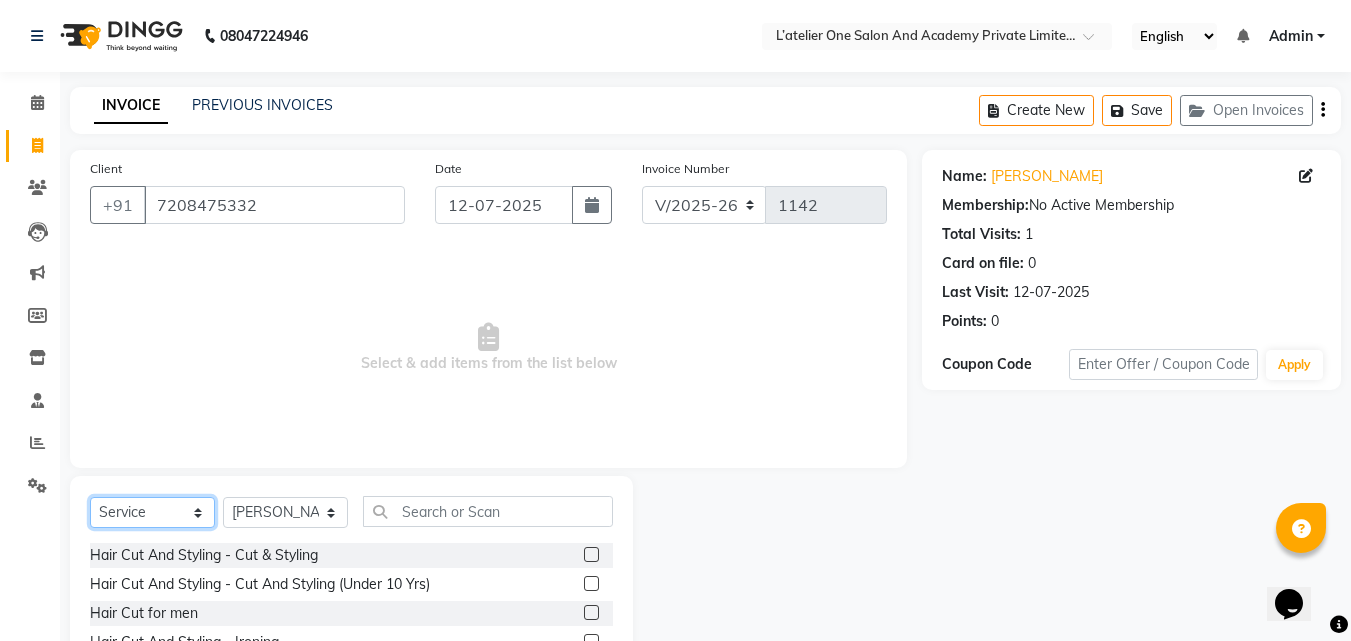 click on "Select  Service  Product  Membership  Package Voucher Prepaid Gift Card" 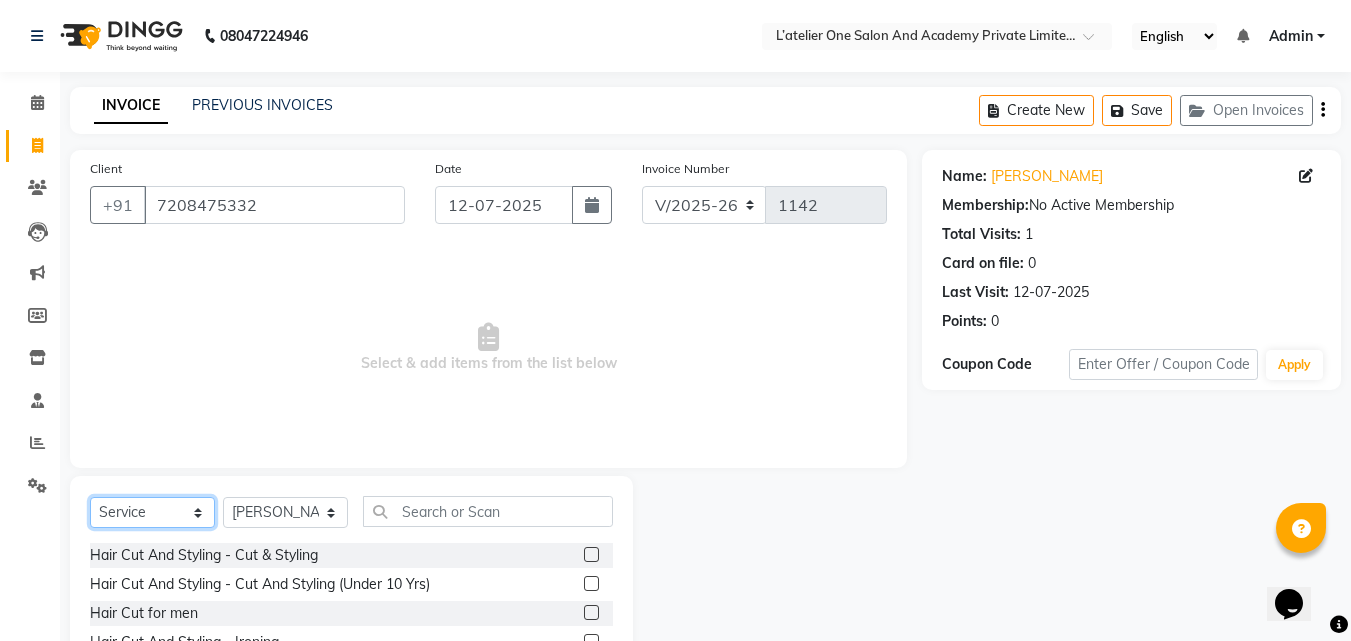 select on "product" 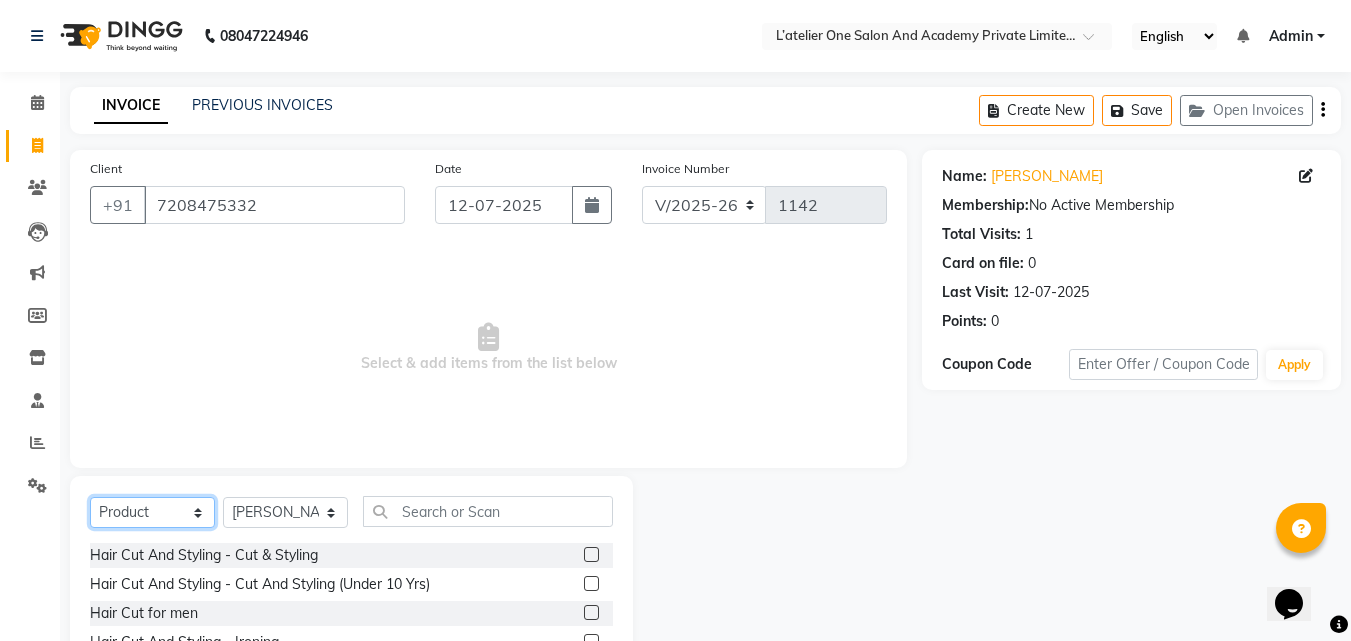 click on "Select  Service  Product  Membership  Package Voucher Prepaid Gift Card" 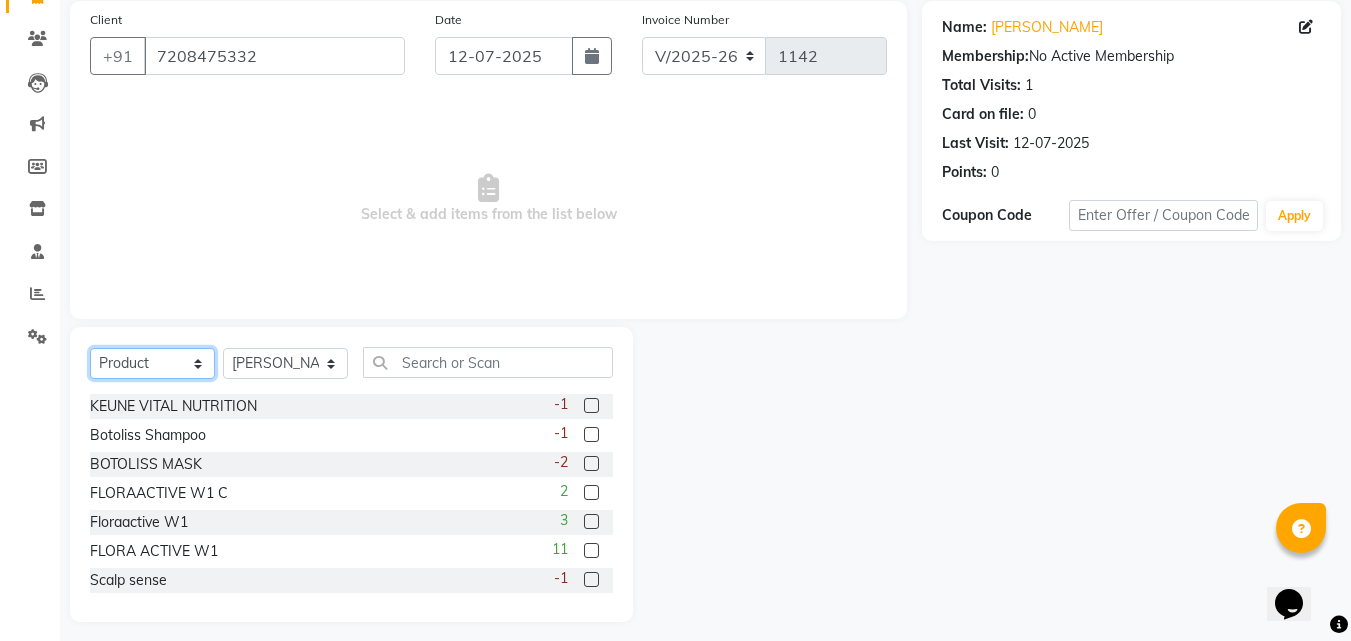 scroll, scrollTop: 160, scrollLeft: 0, axis: vertical 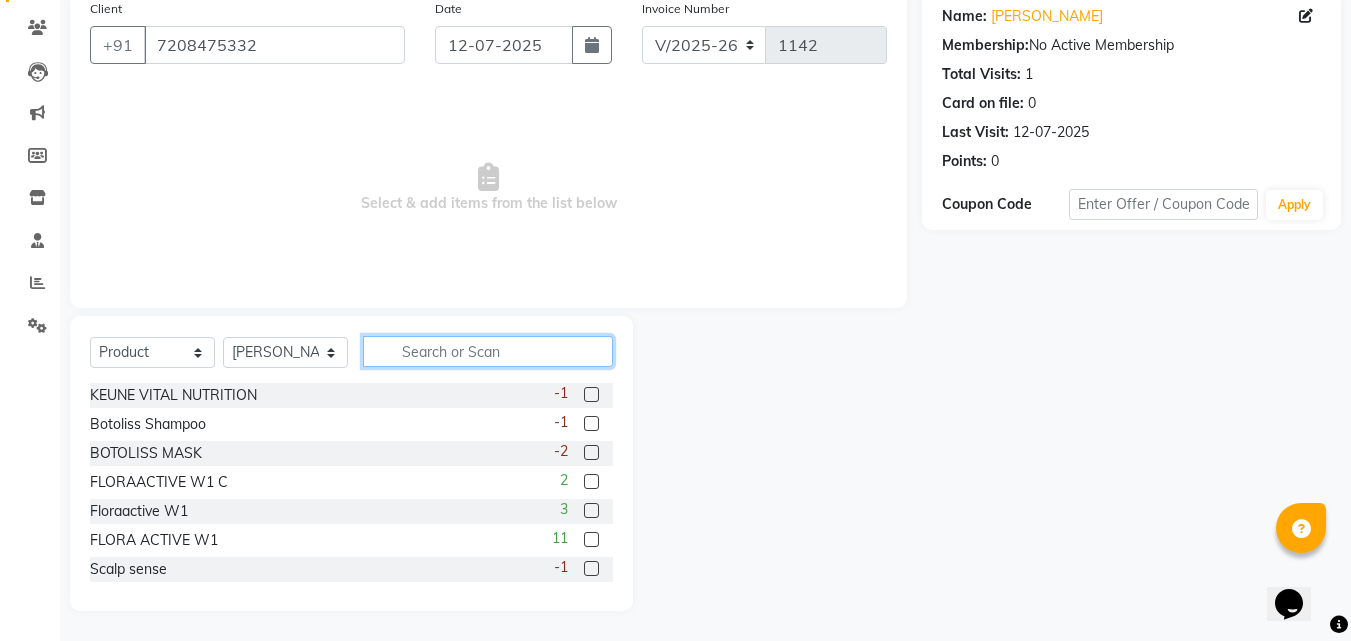 click 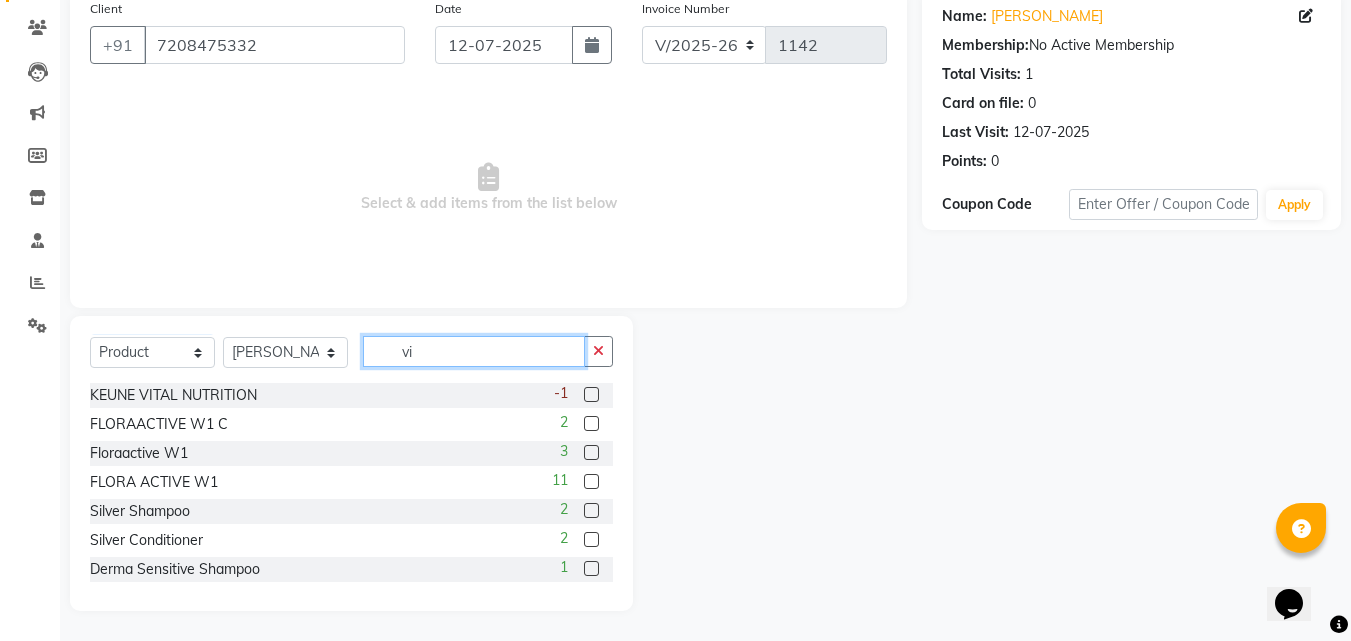 scroll, scrollTop: 76, scrollLeft: 0, axis: vertical 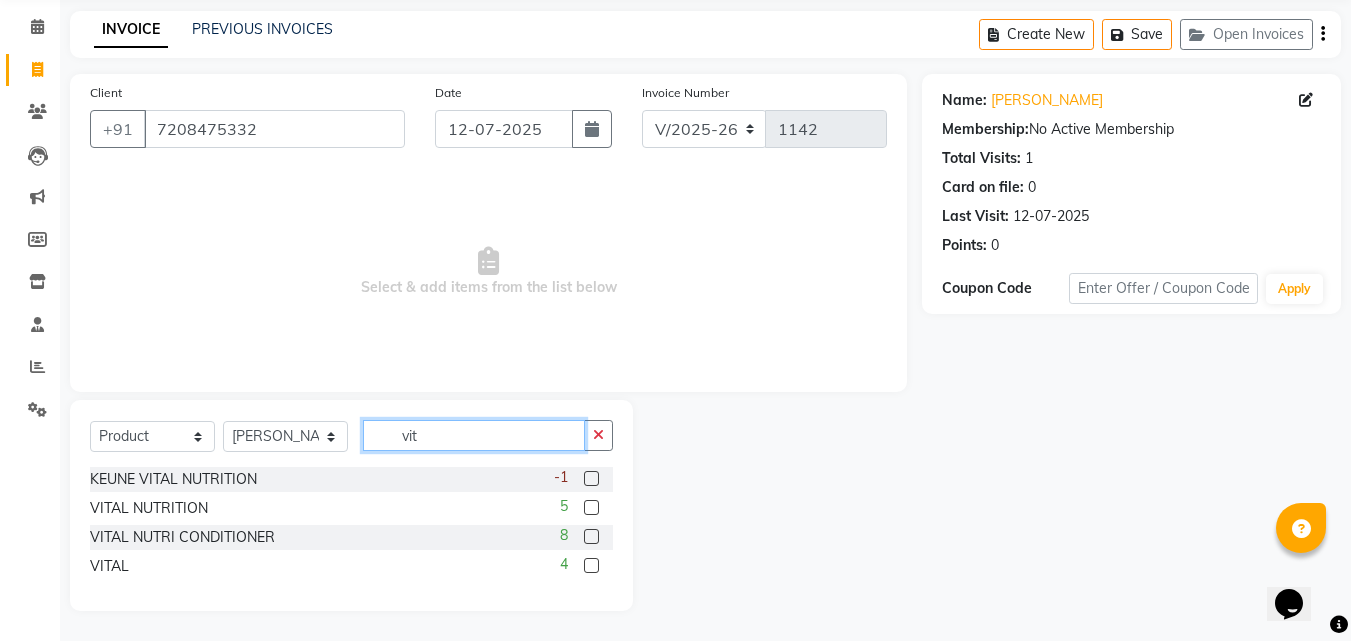 type on "vit" 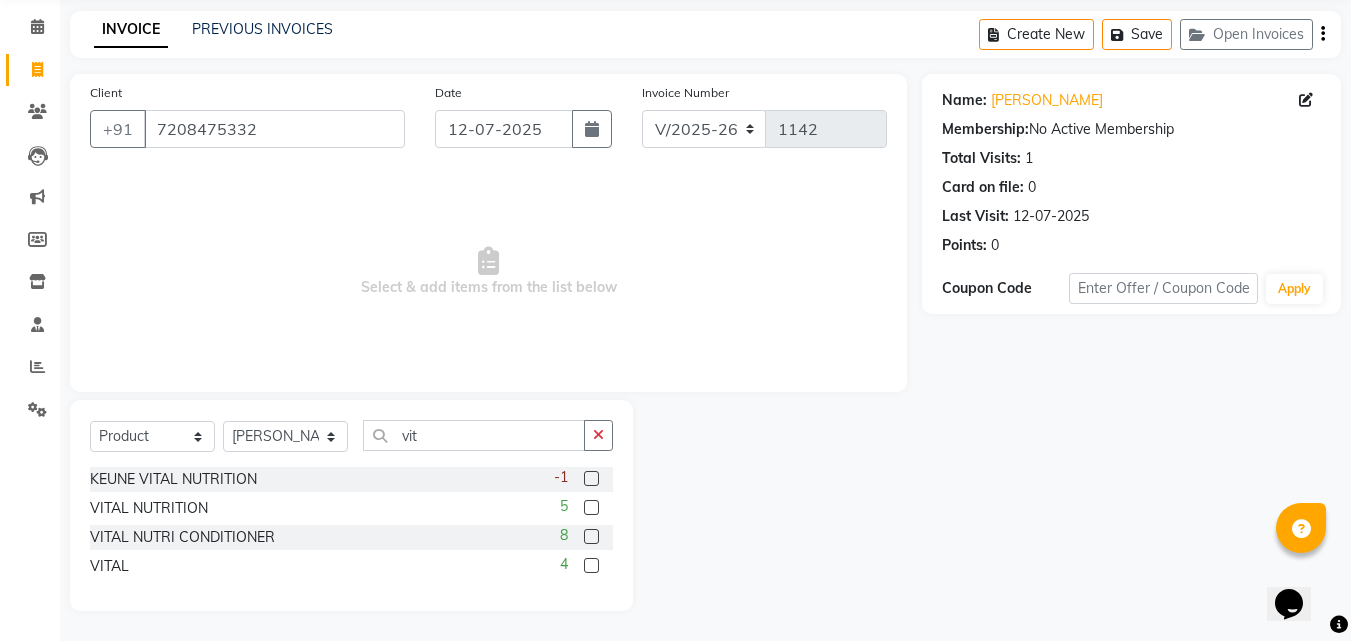 click 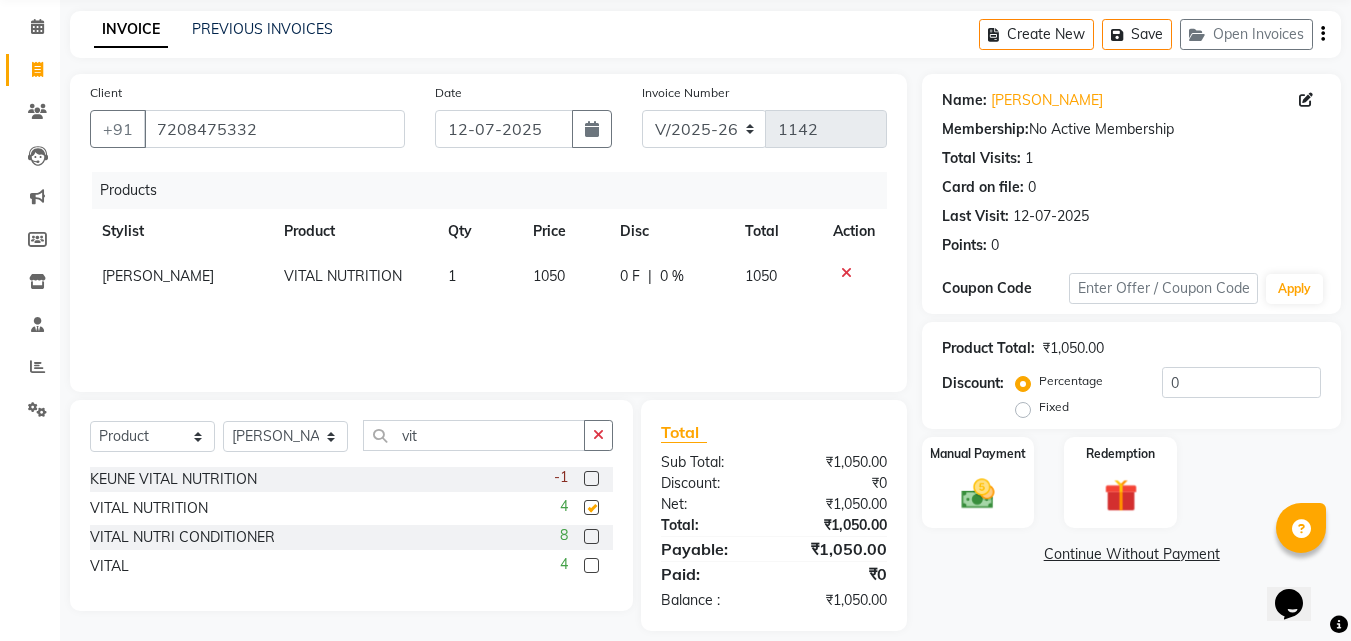 checkbox on "false" 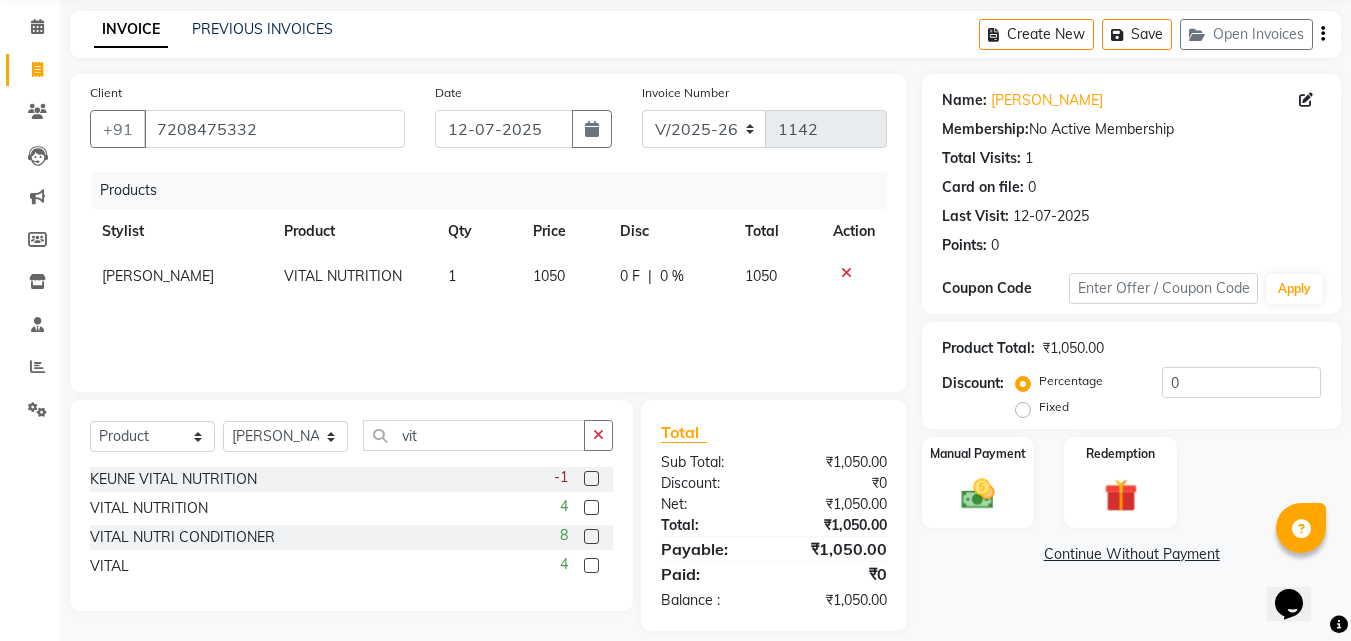 click on "1050" 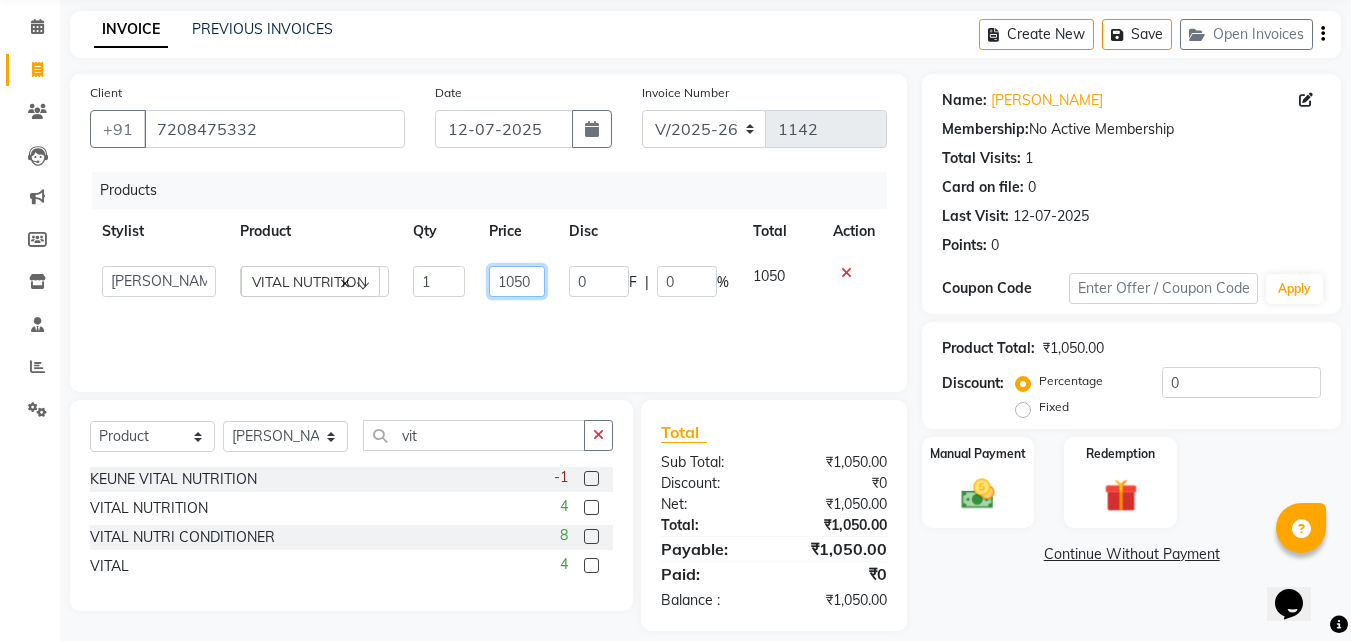 click on "1050" 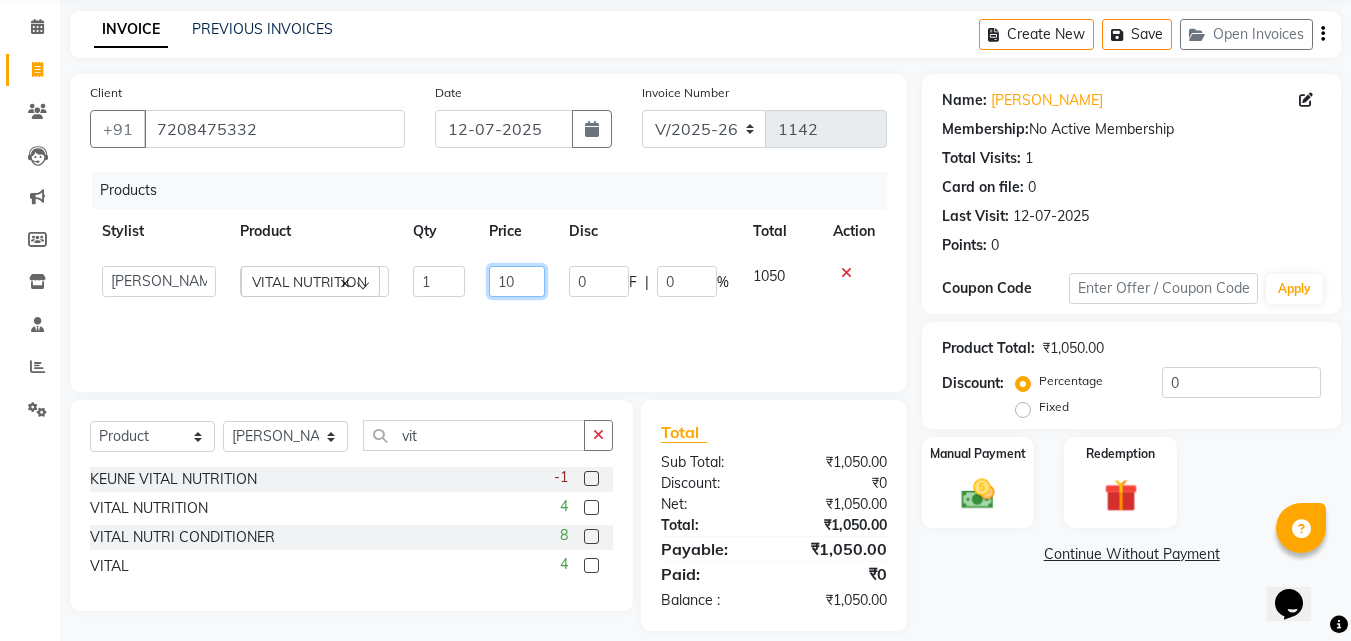 type on "1" 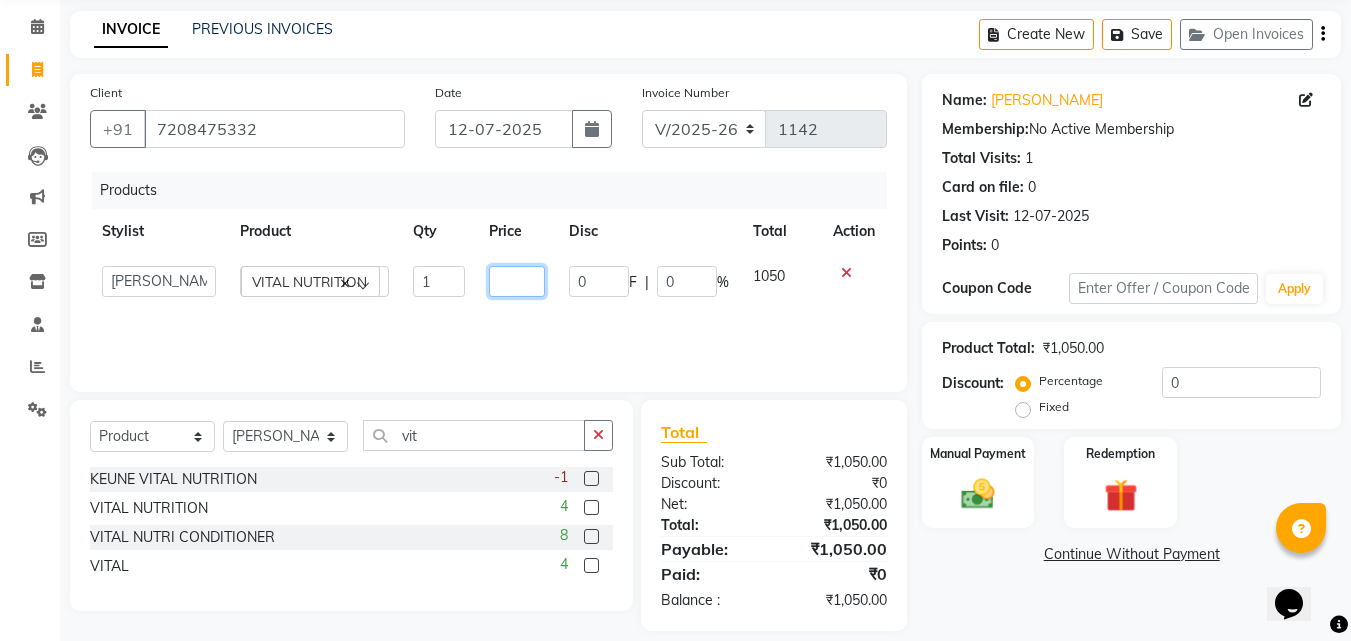 type on "4" 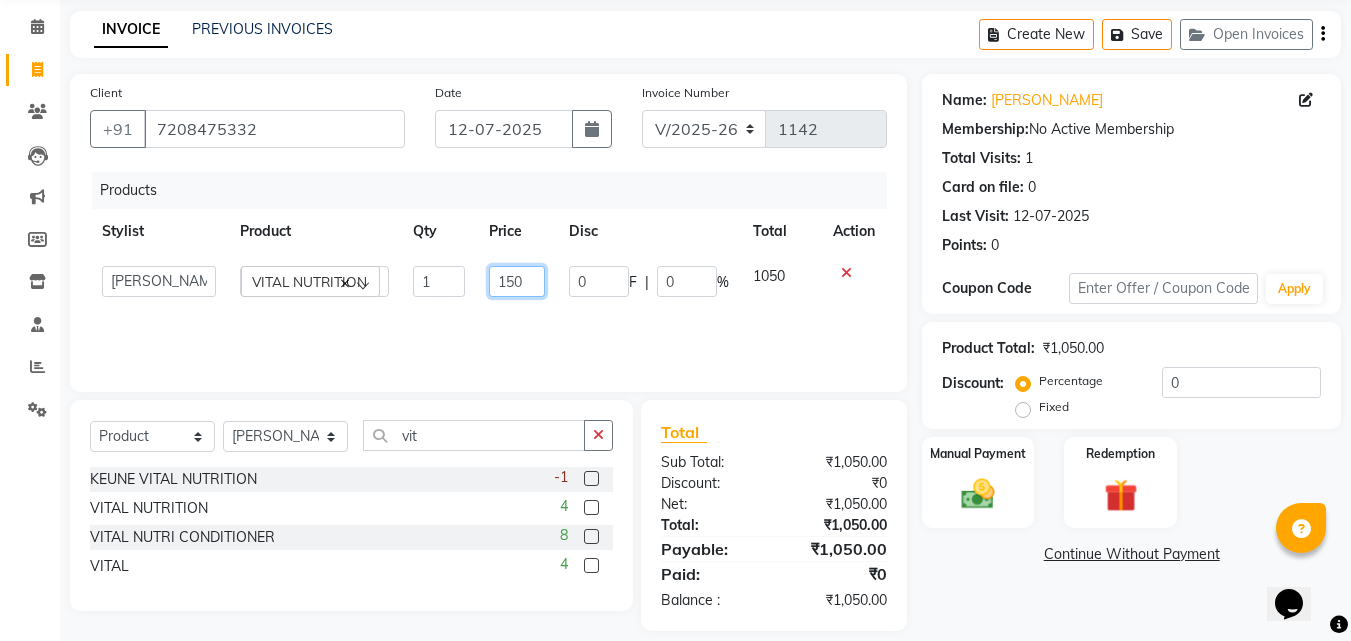 type on "1500" 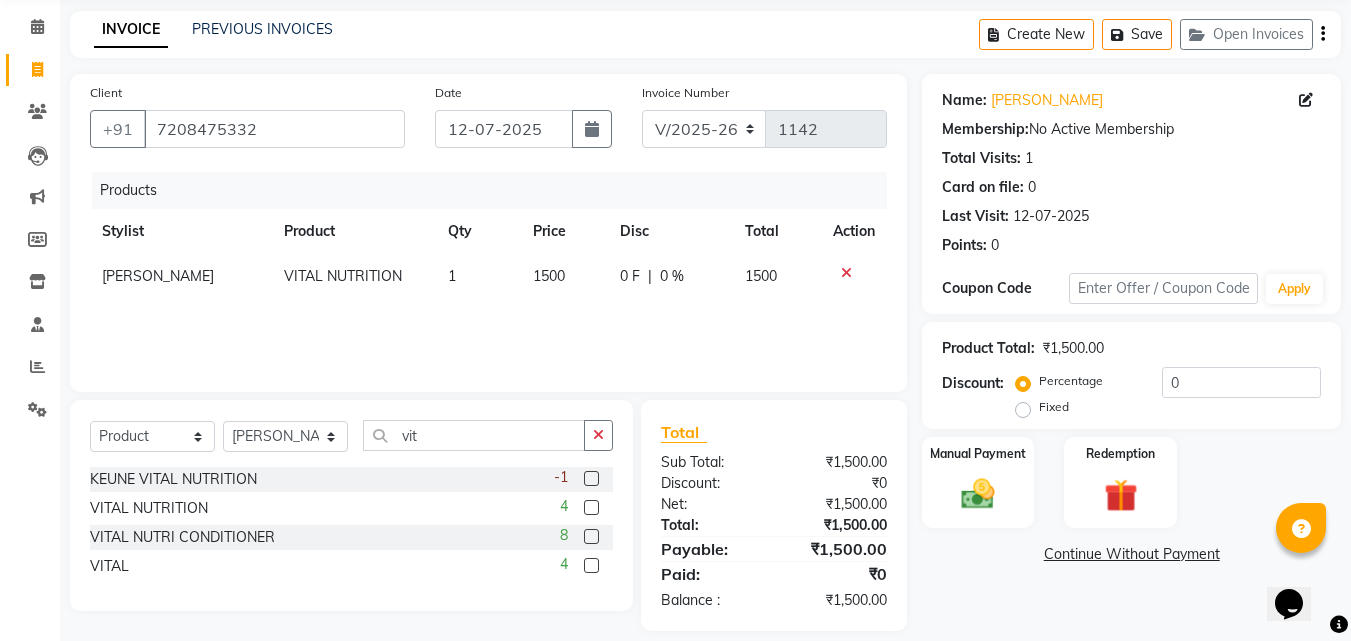 click on "Products Stylist Product Qty Price Disc Total Action [PERSON_NAME] VITAL NUTRITION  1 1500 0 F | 0 % 1500" 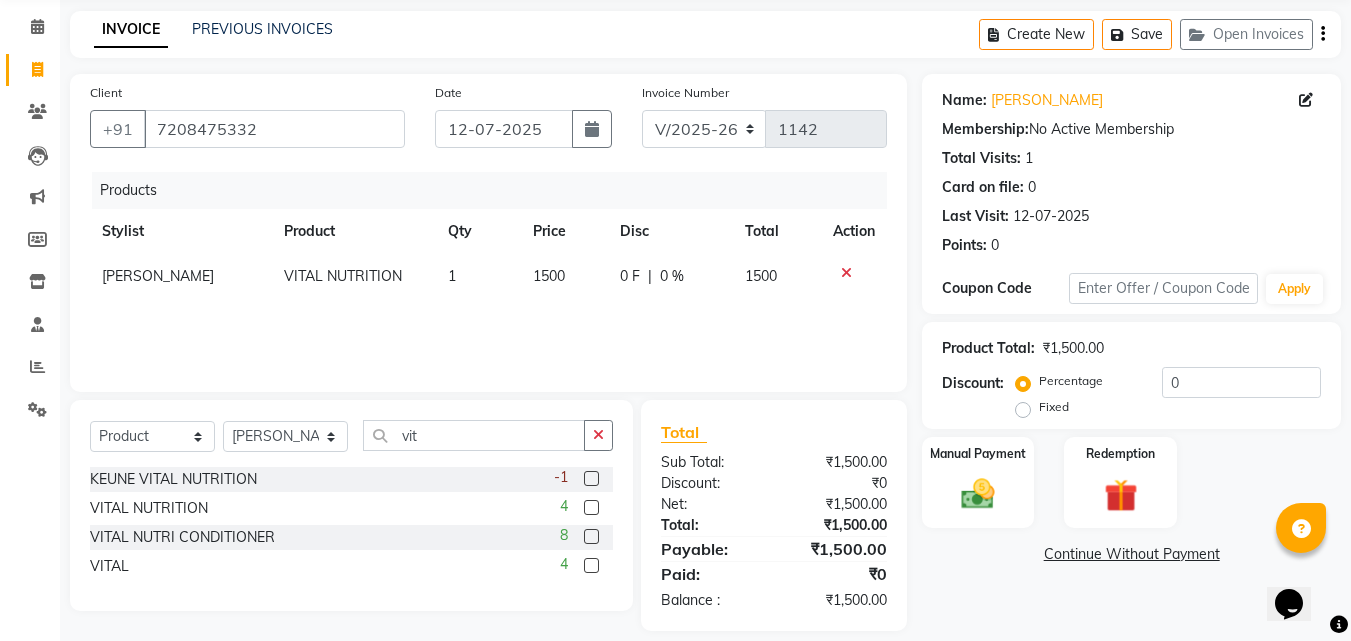 scroll, scrollTop: 96, scrollLeft: 0, axis: vertical 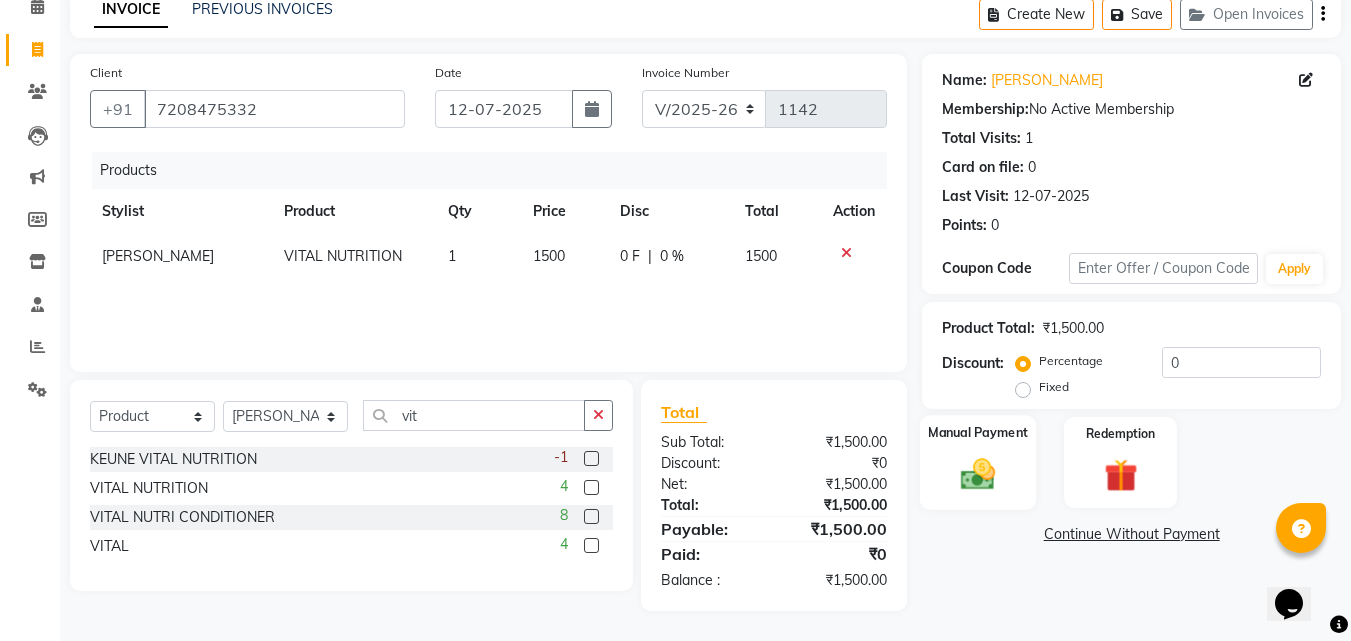 click 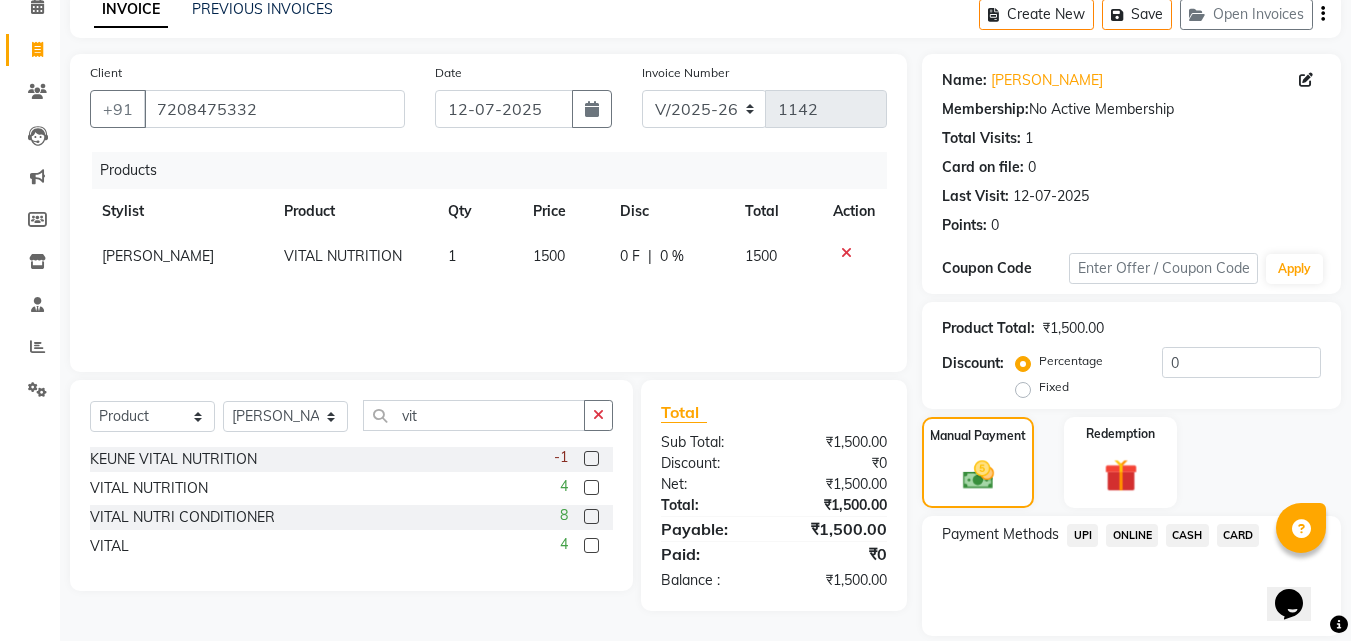 click on "ONLINE" 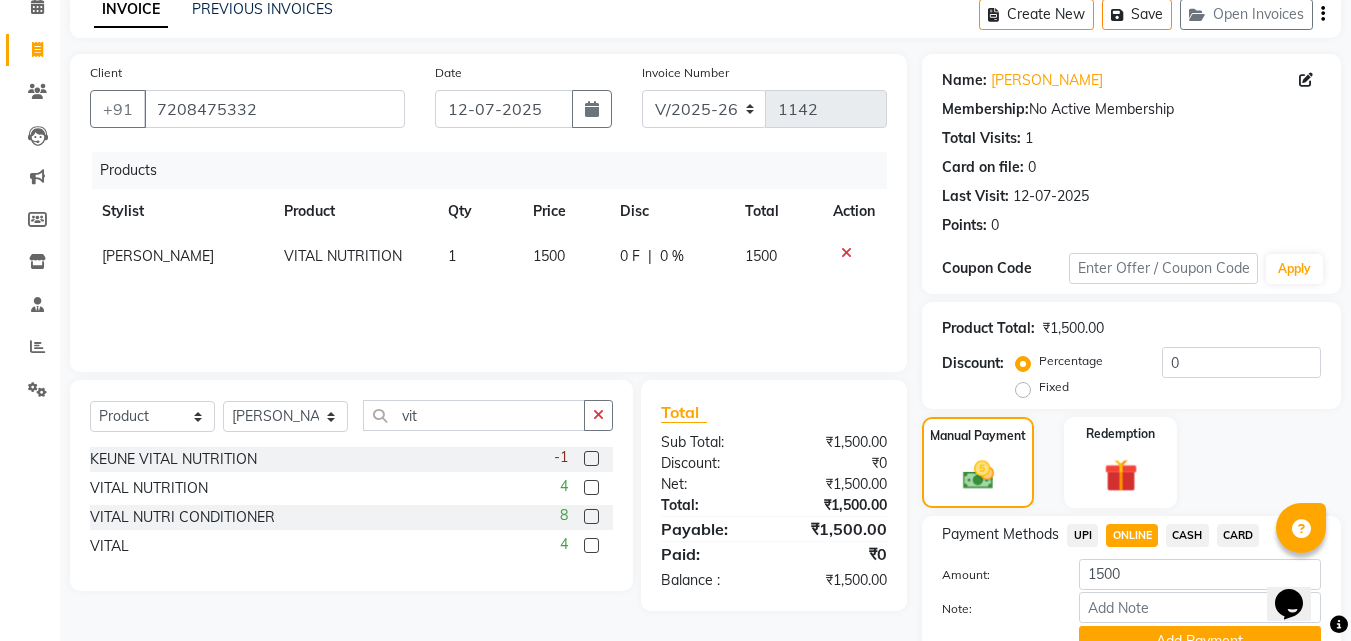 click on "CARD" 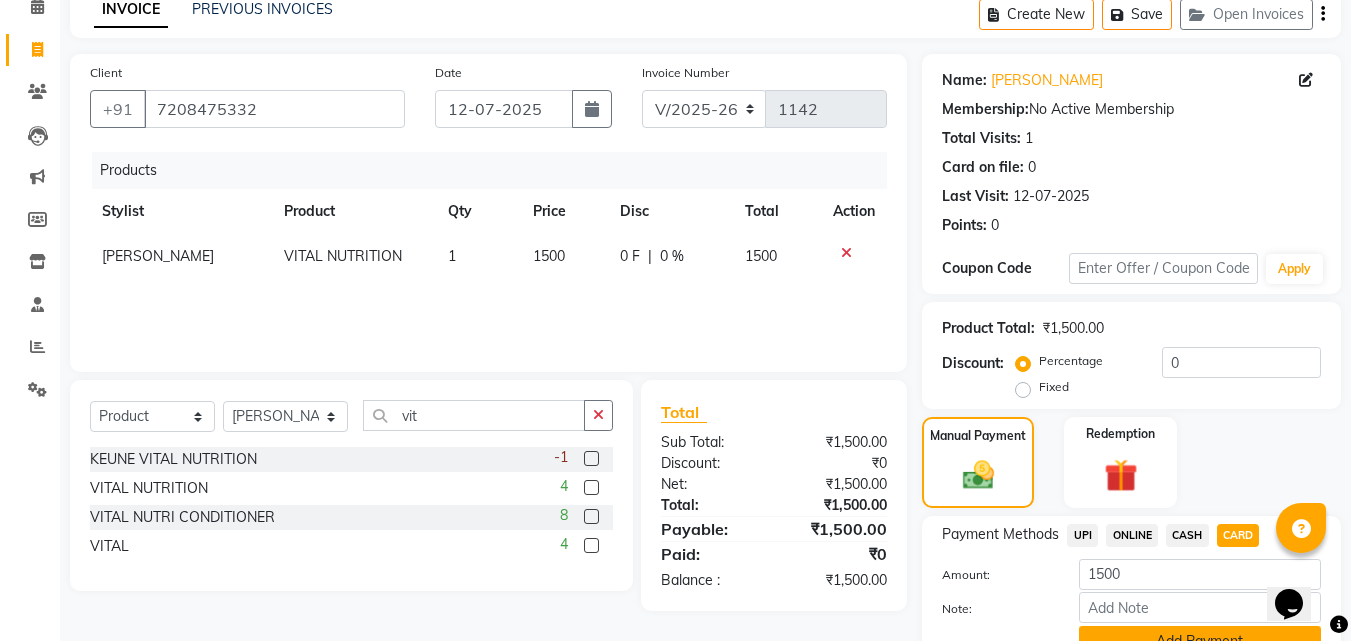 click on "Add Payment" 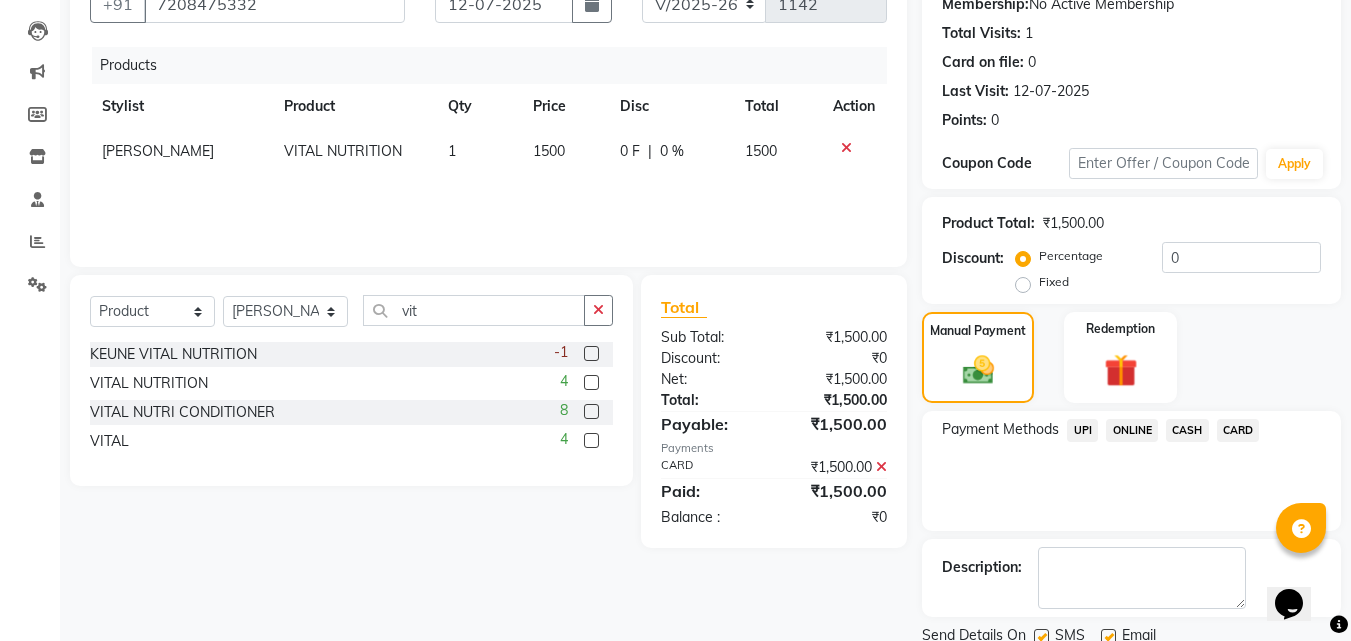 scroll, scrollTop: 275, scrollLeft: 0, axis: vertical 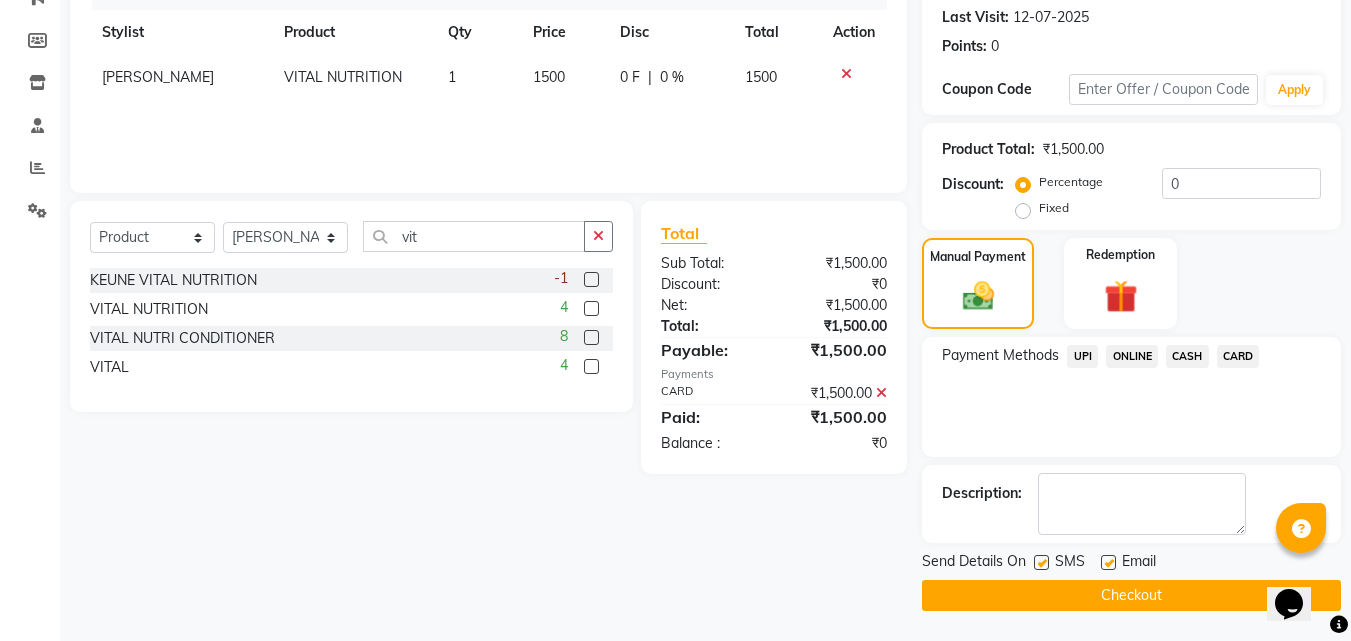 click on "Checkout" 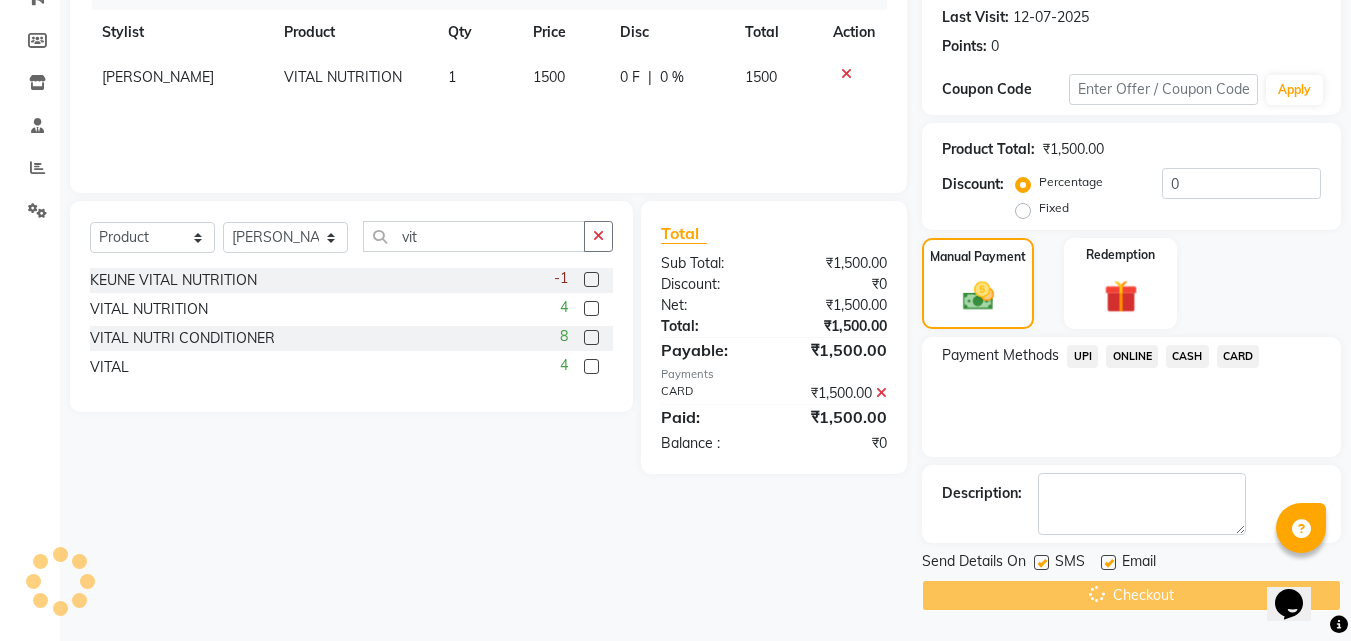 scroll, scrollTop: 0, scrollLeft: 0, axis: both 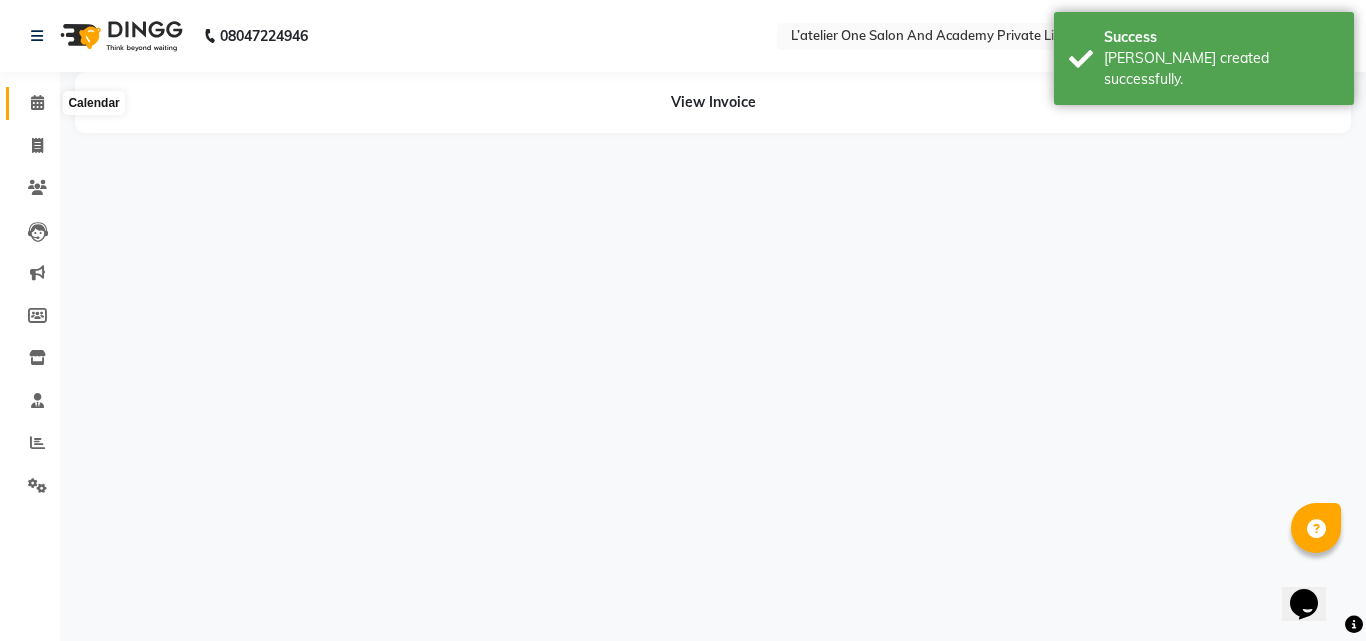 click 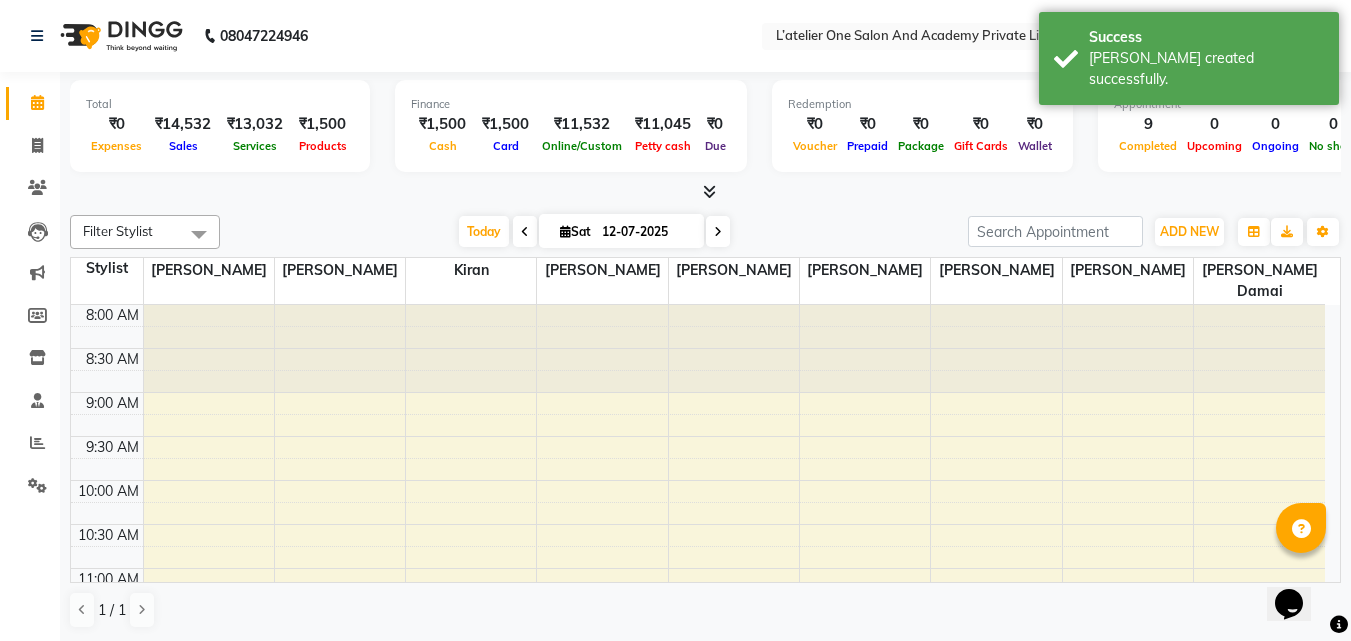 click on "[DATE]  [DATE]" at bounding box center [594, 232] 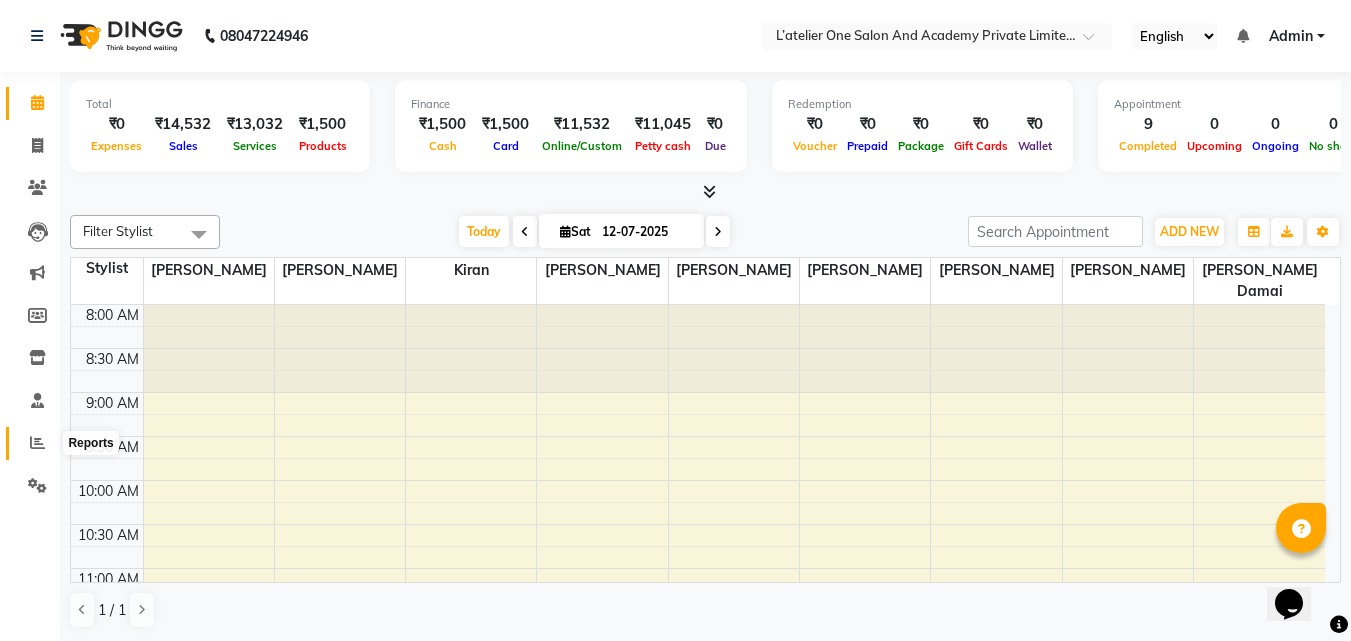 click 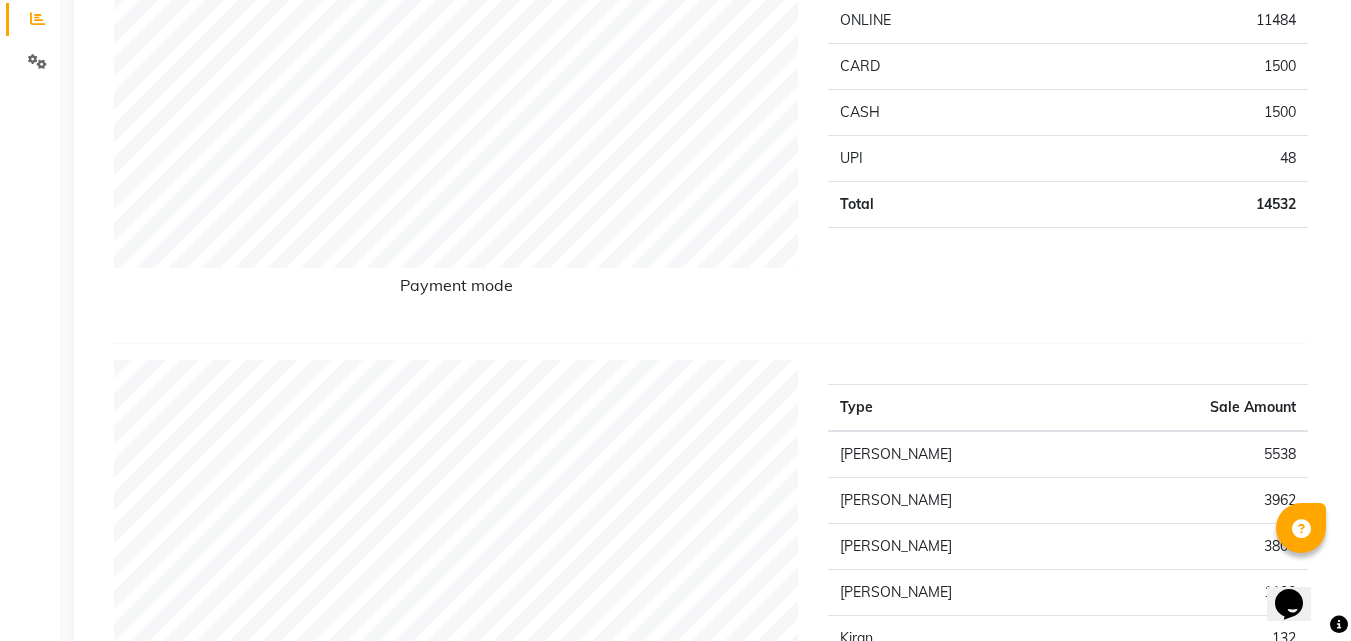 scroll, scrollTop: 456, scrollLeft: 0, axis: vertical 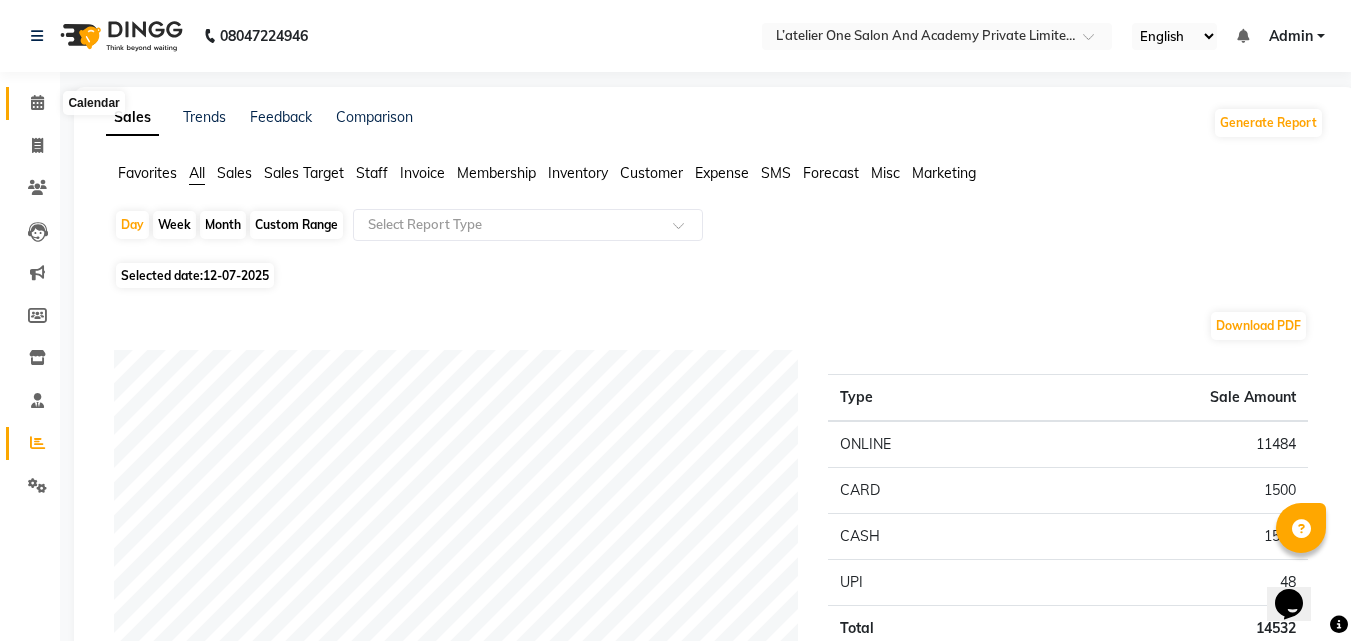 click 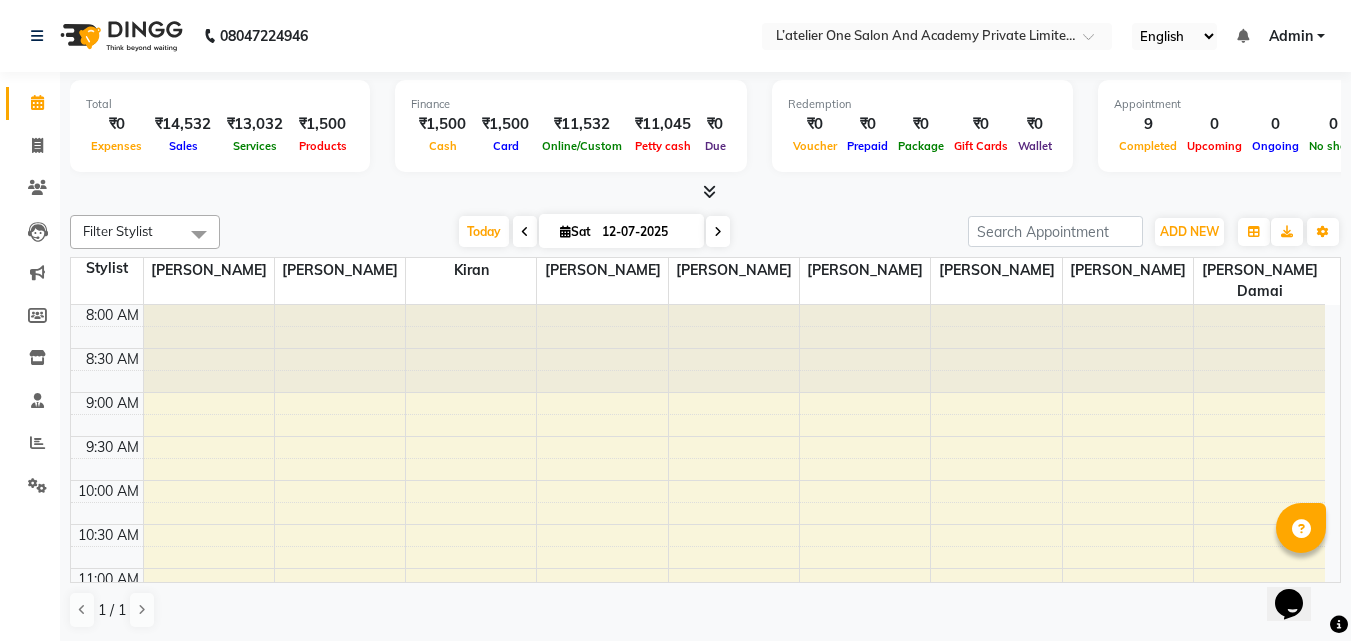 click on "[PERSON_NAME]" at bounding box center [208, 281] 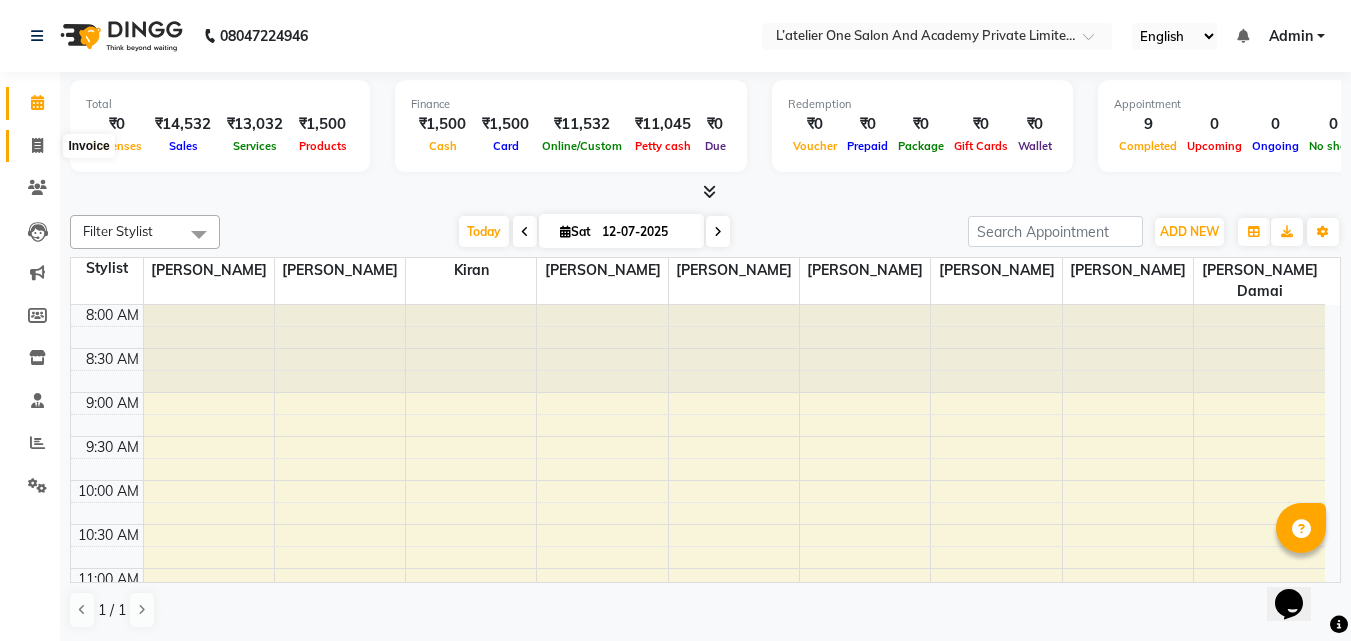 click 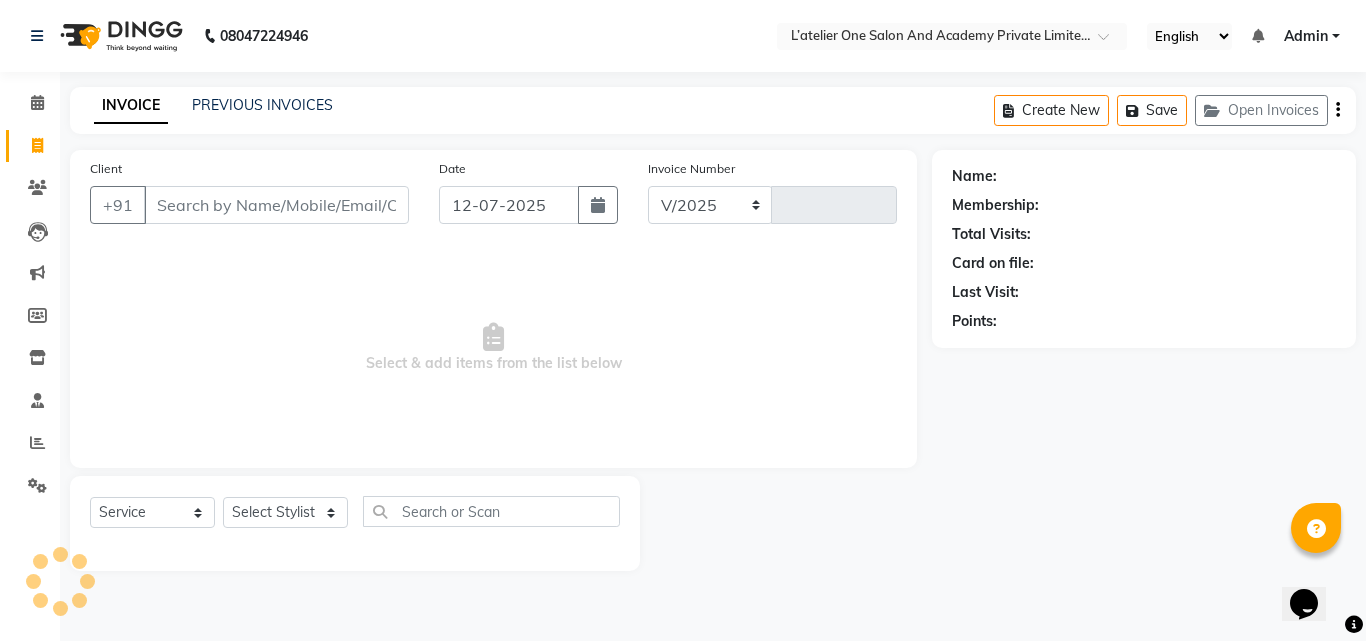 select on "6939" 